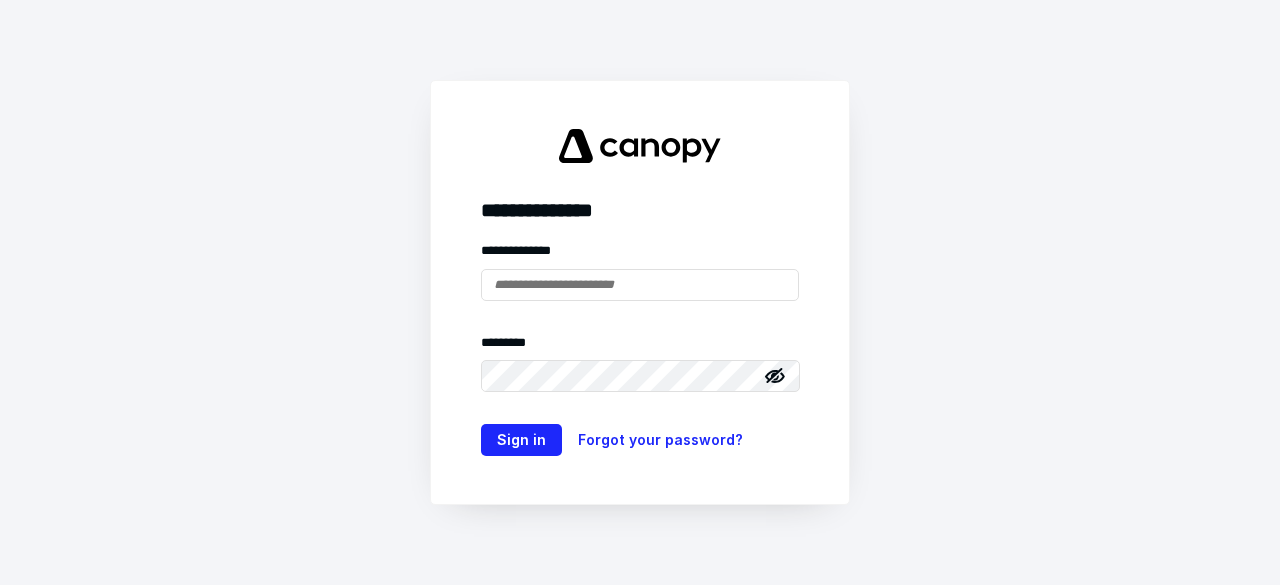 scroll, scrollTop: 0, scrollLeft: 0, axis: both 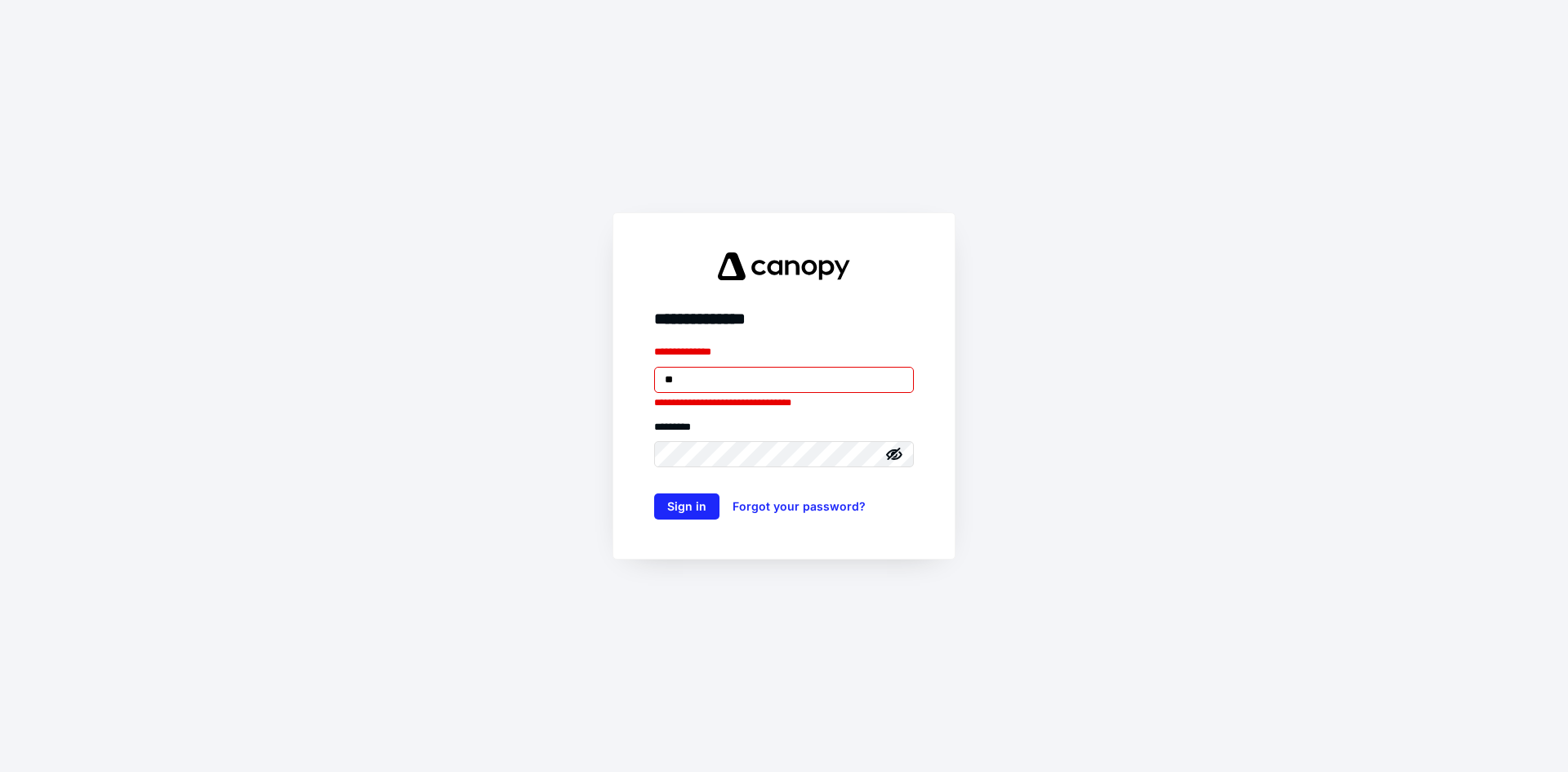 type on "**********" 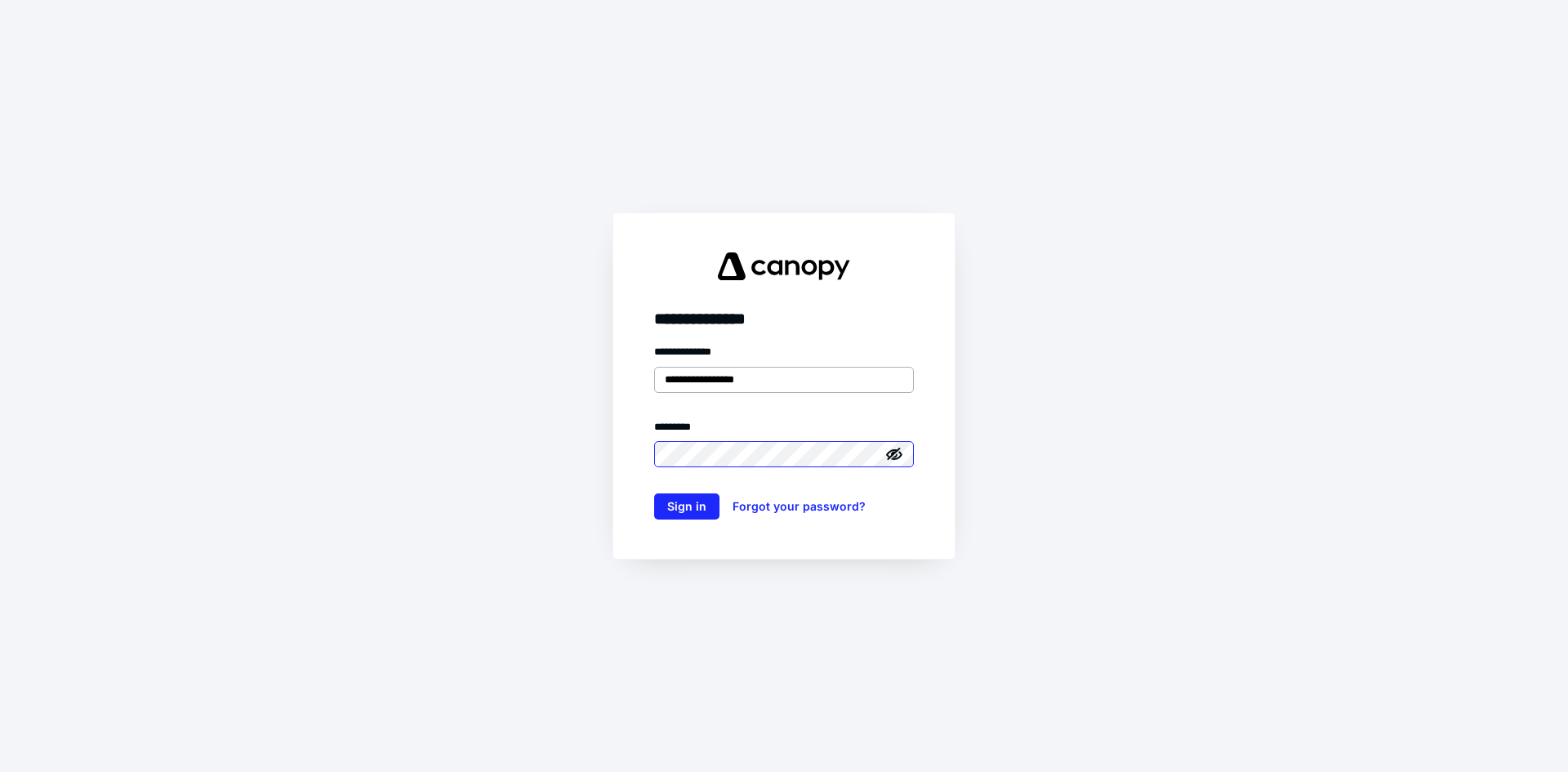 click on "Sign in" at bounding box center (687, 506) 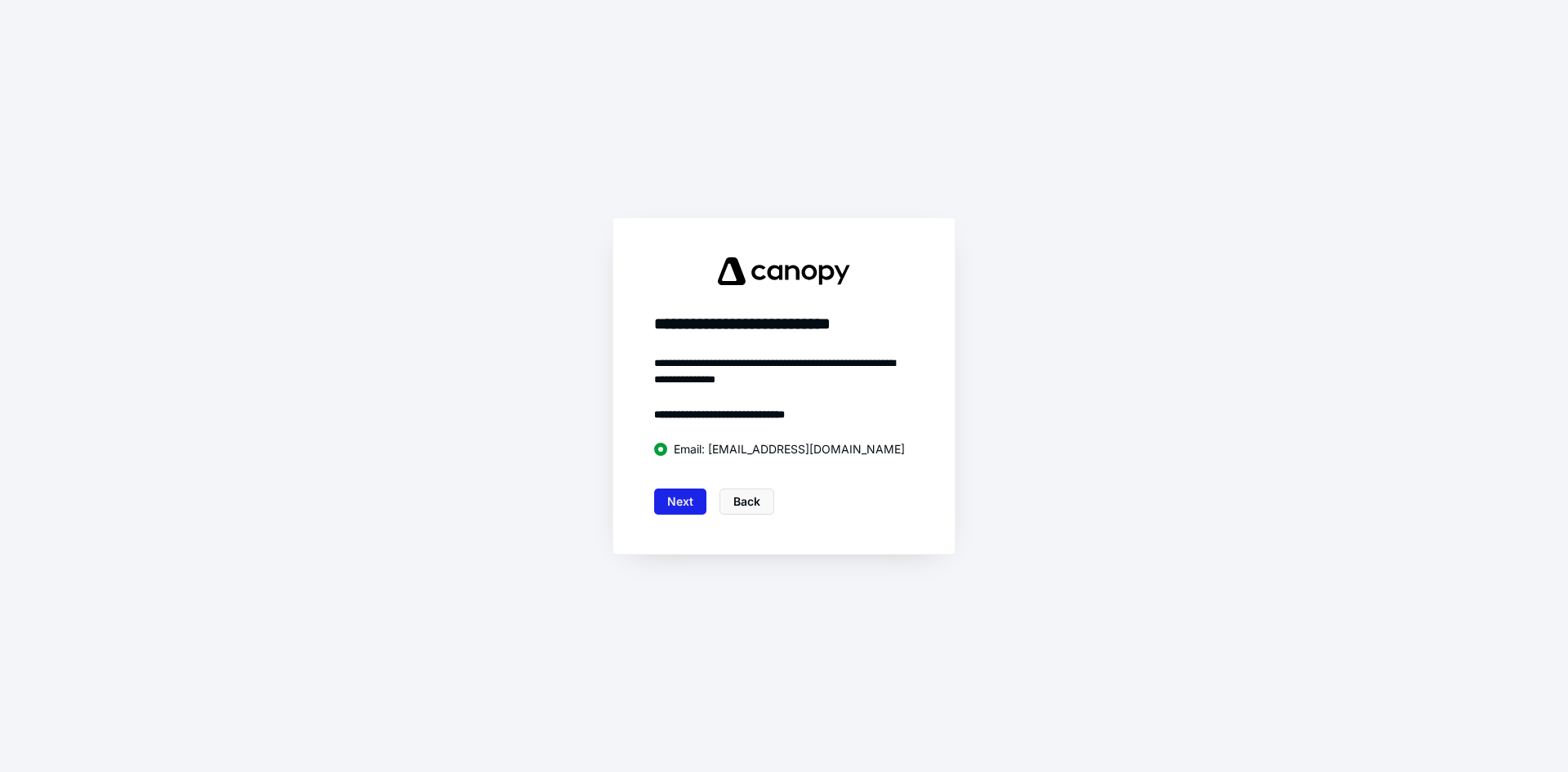 click on "Next" at bounding box center (680, 502) 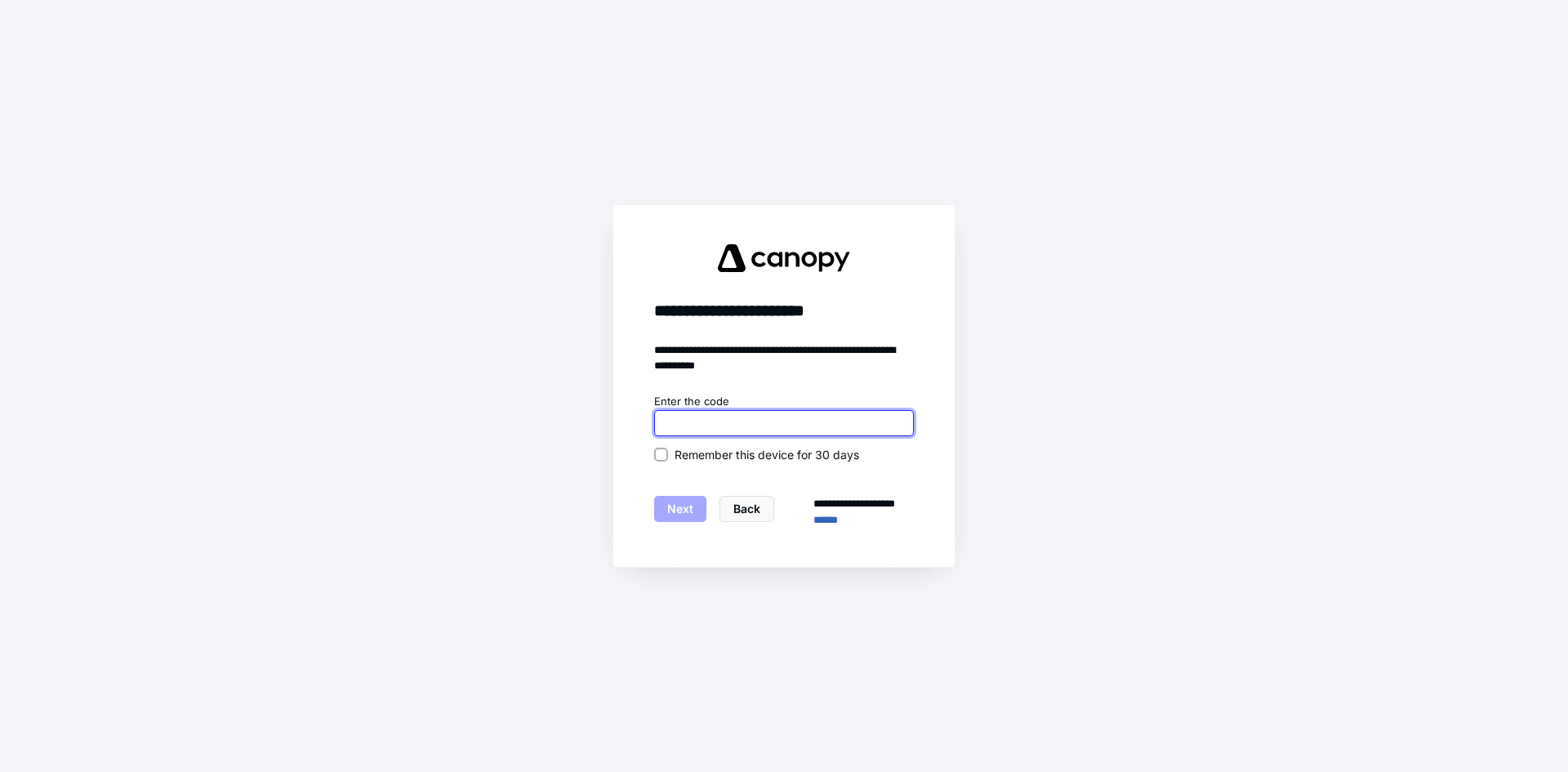 click at bounding box center [784, 423] 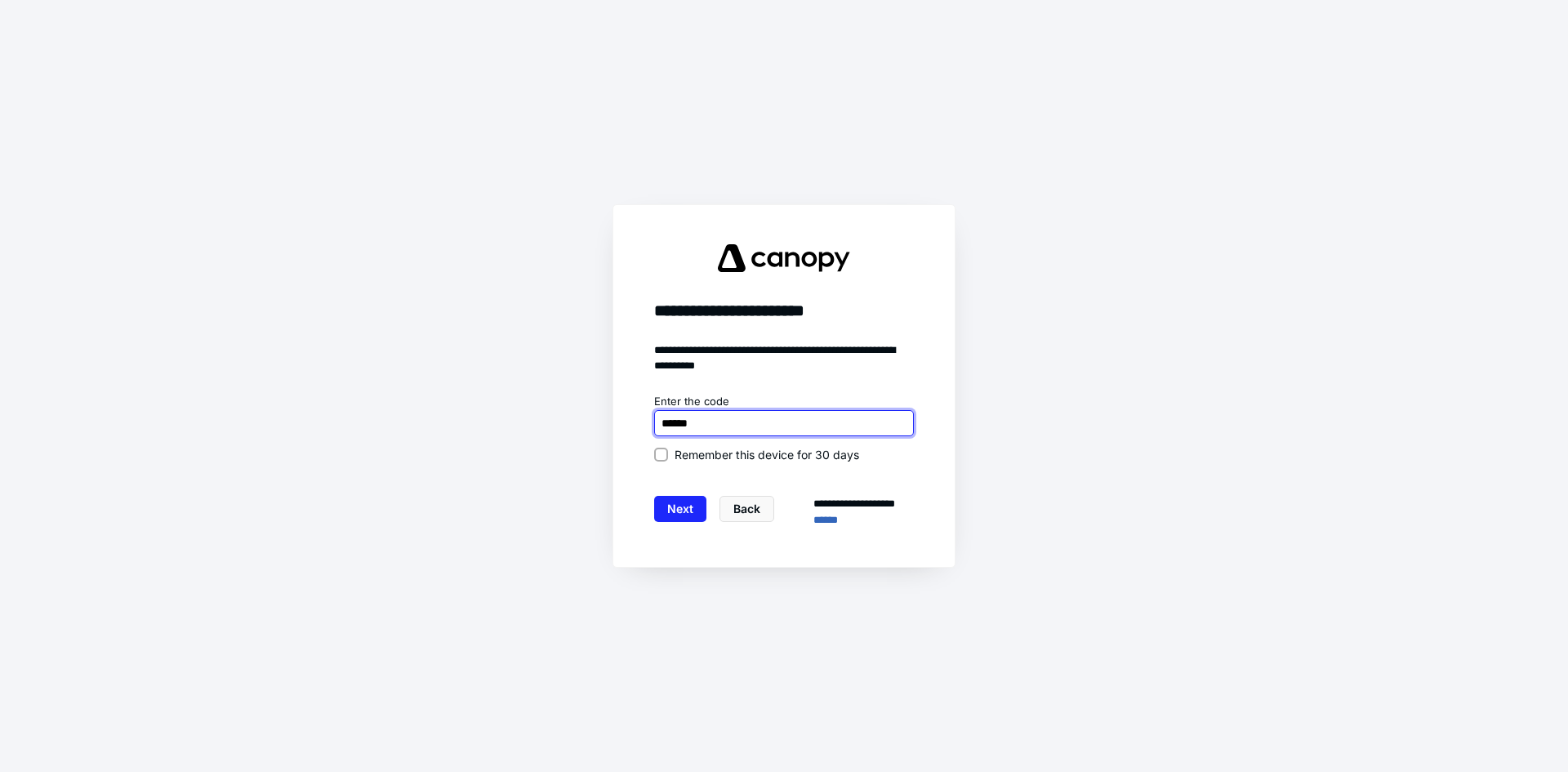 type on "******" 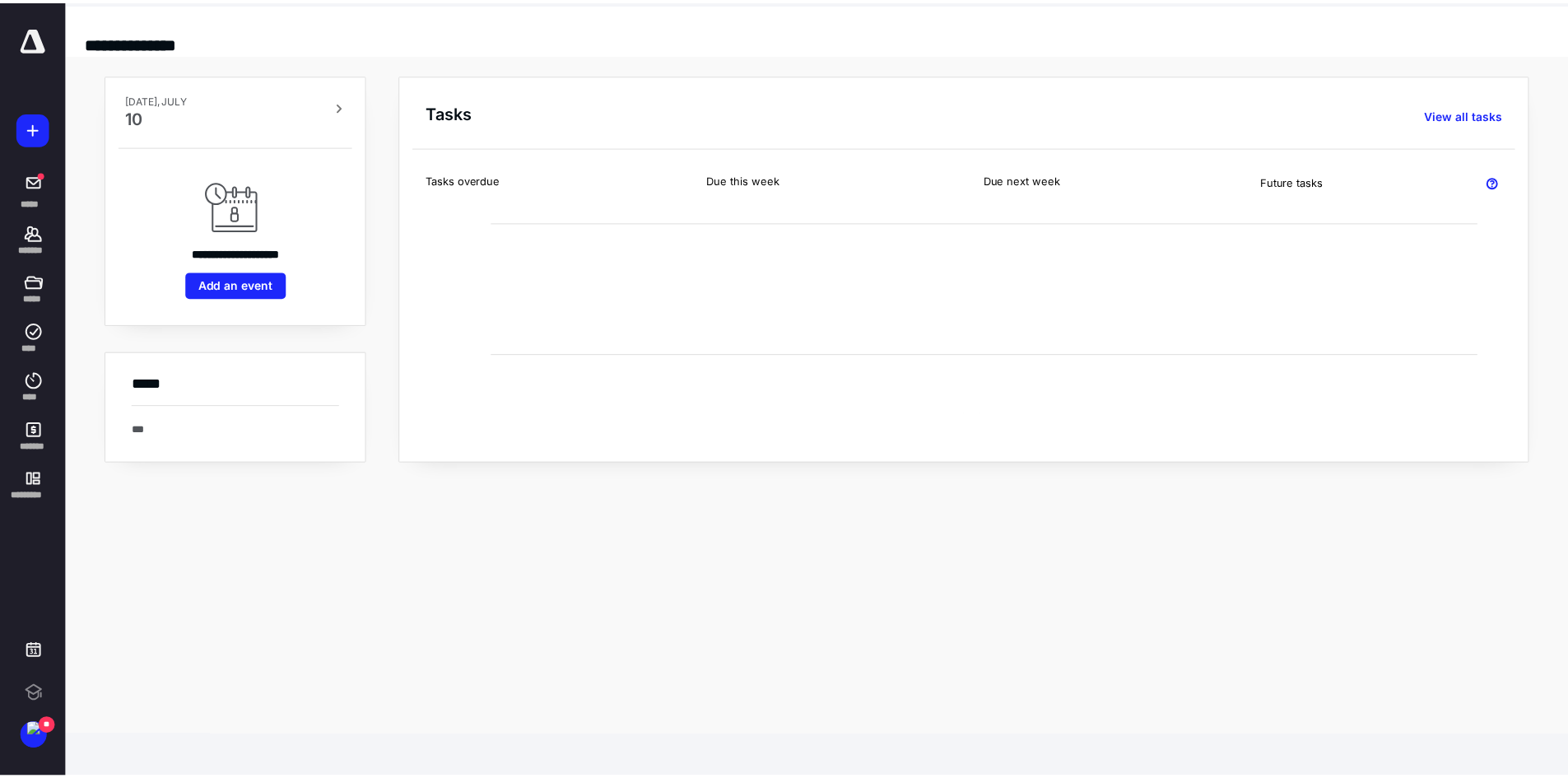 scroll, scrollTop: 0, scrollLeft: 0, axis: both 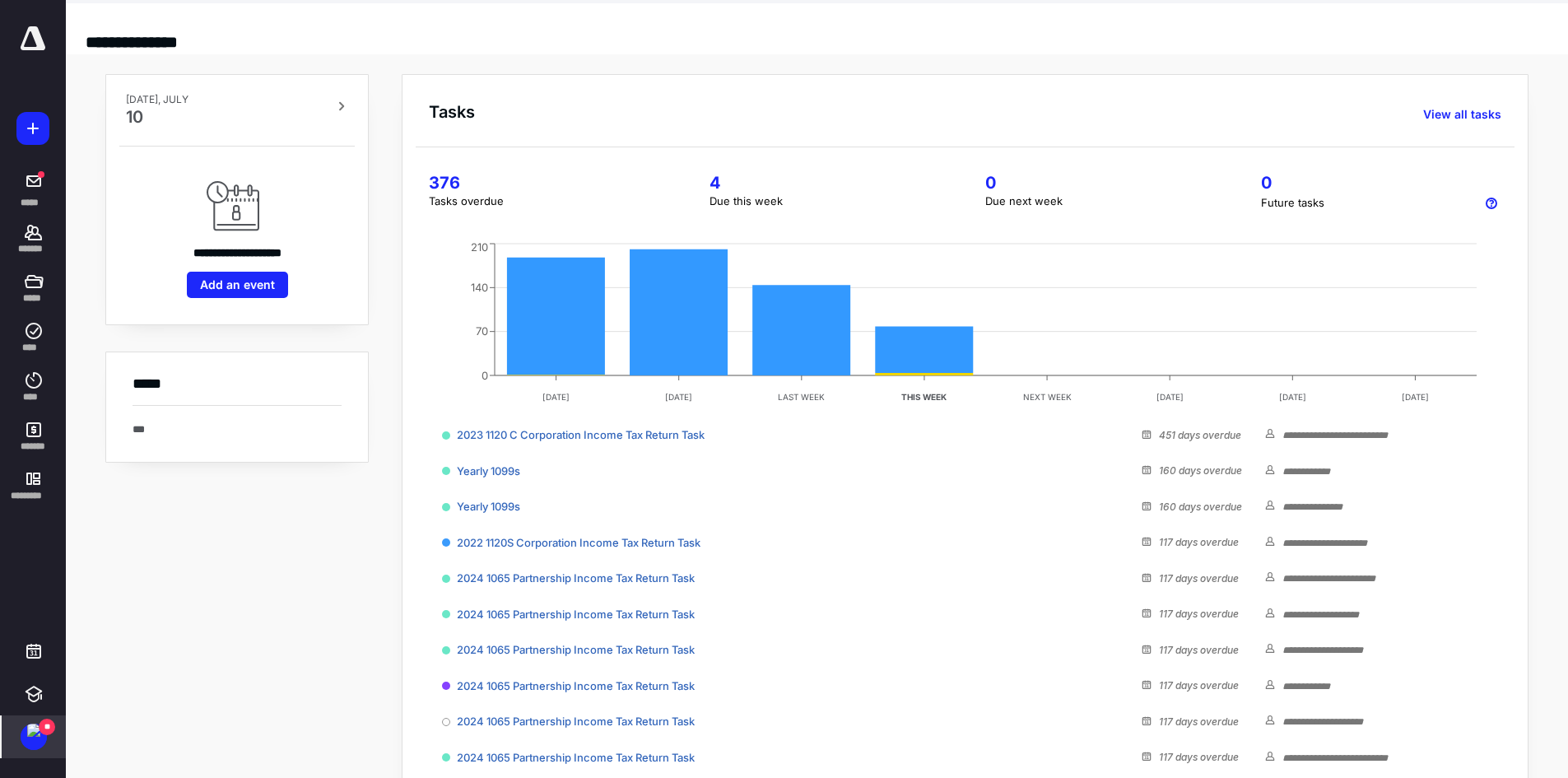 click at bounding box center [34, 730] 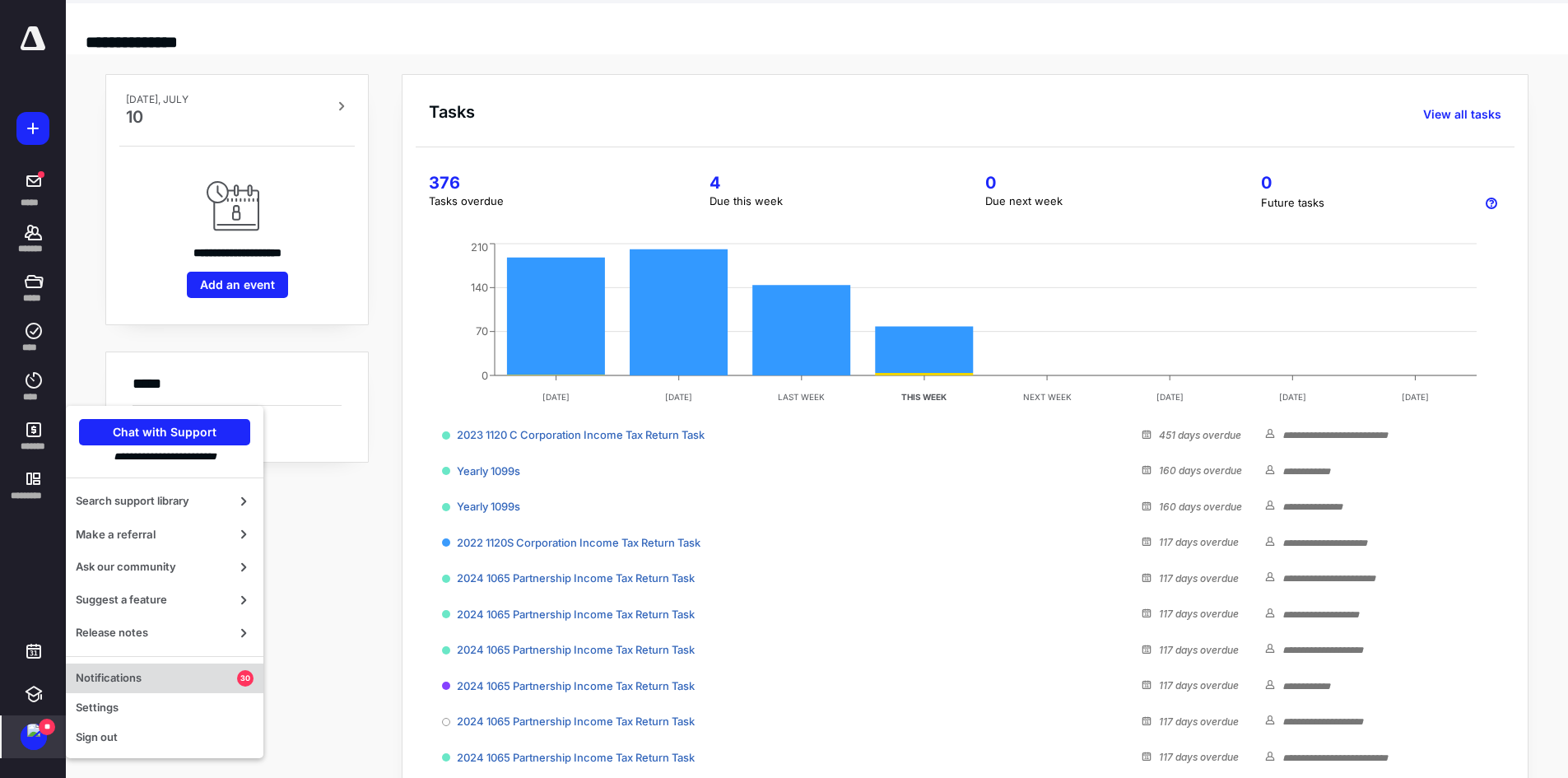 click on "Notifications" at bounding box center (156, 678) 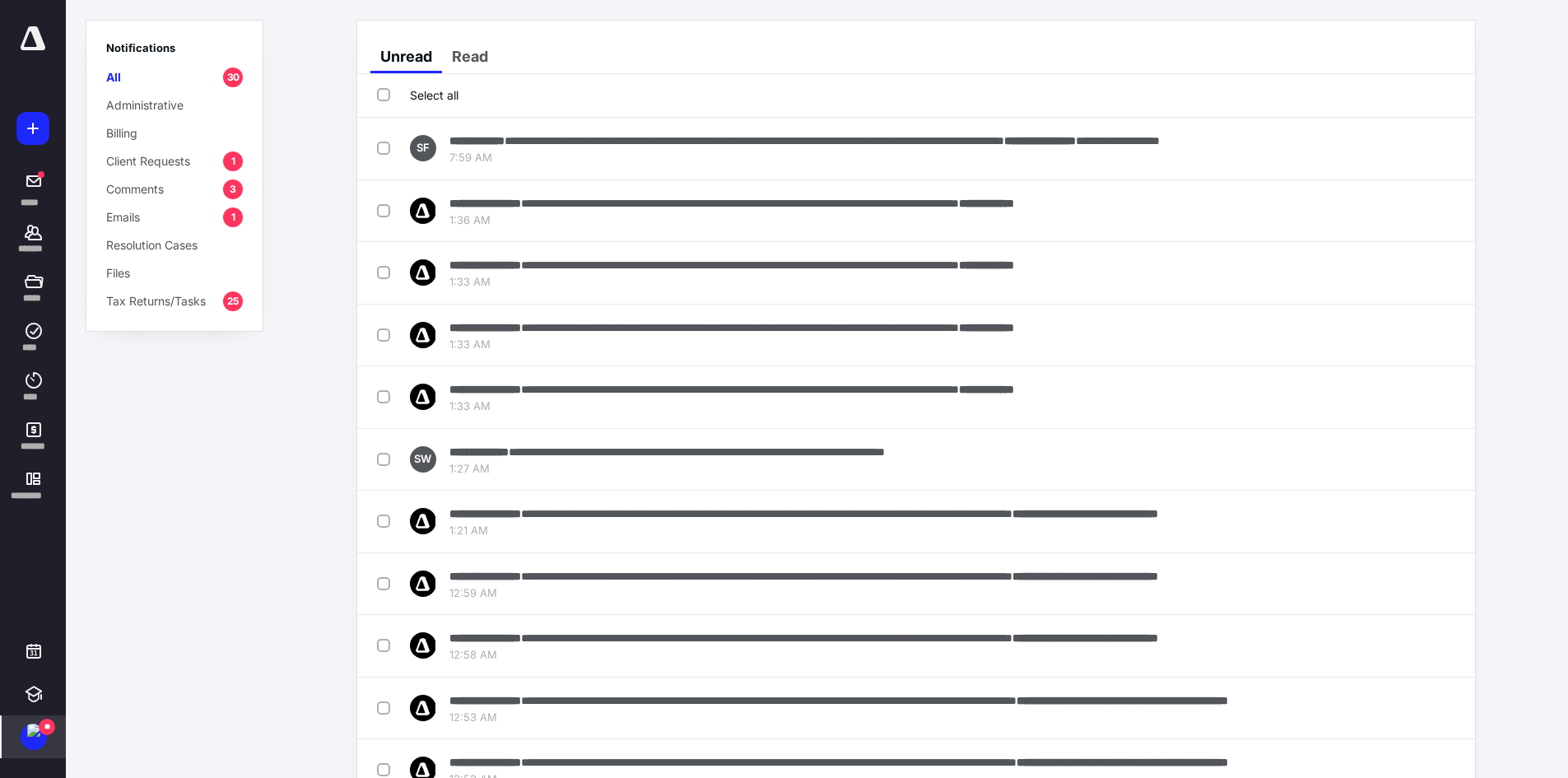 click on "Select all" at bounding box center (417, 95) 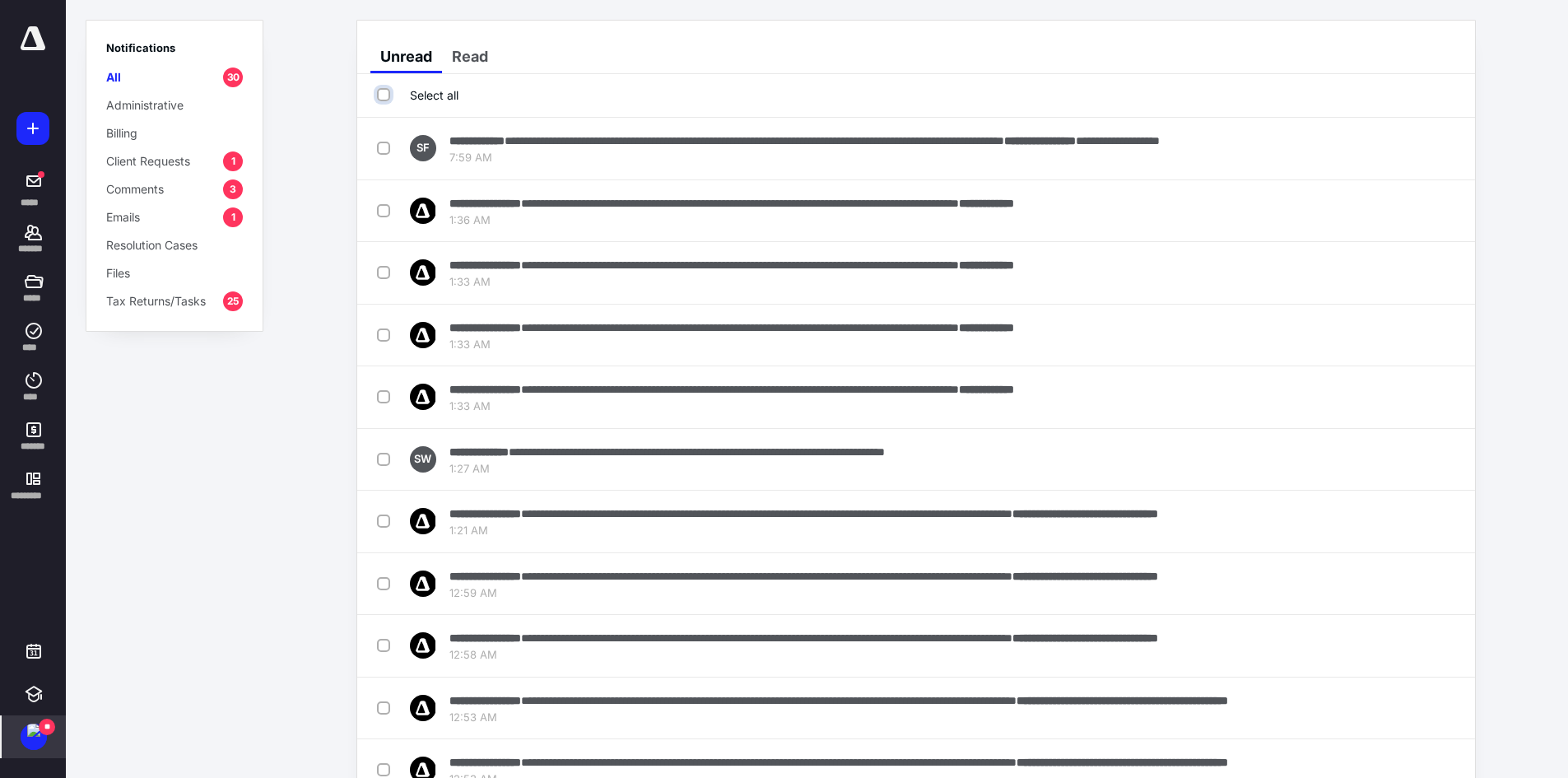 click on "Select all" at bounding box center (385, 95) 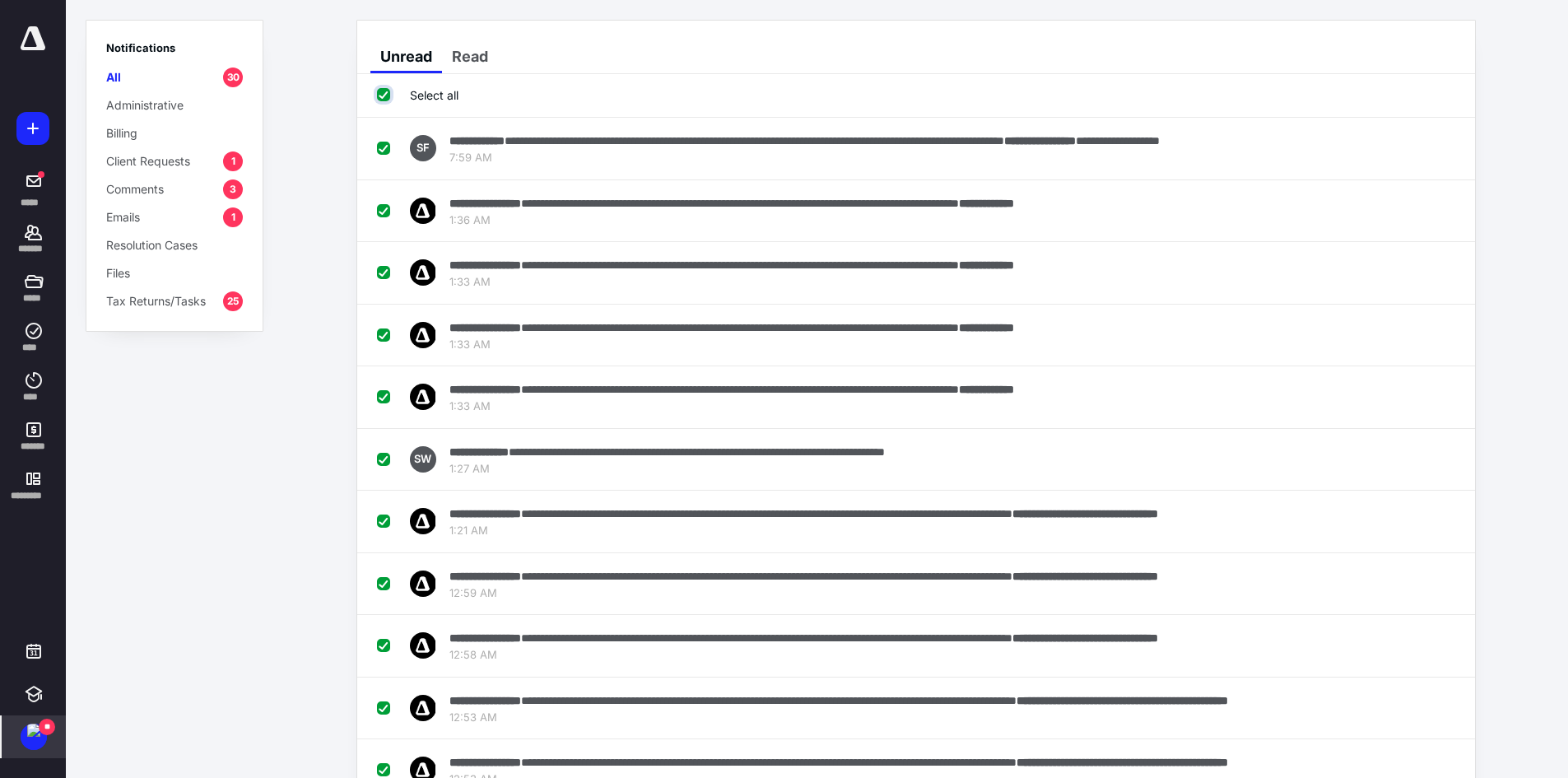 checkbox on "true" 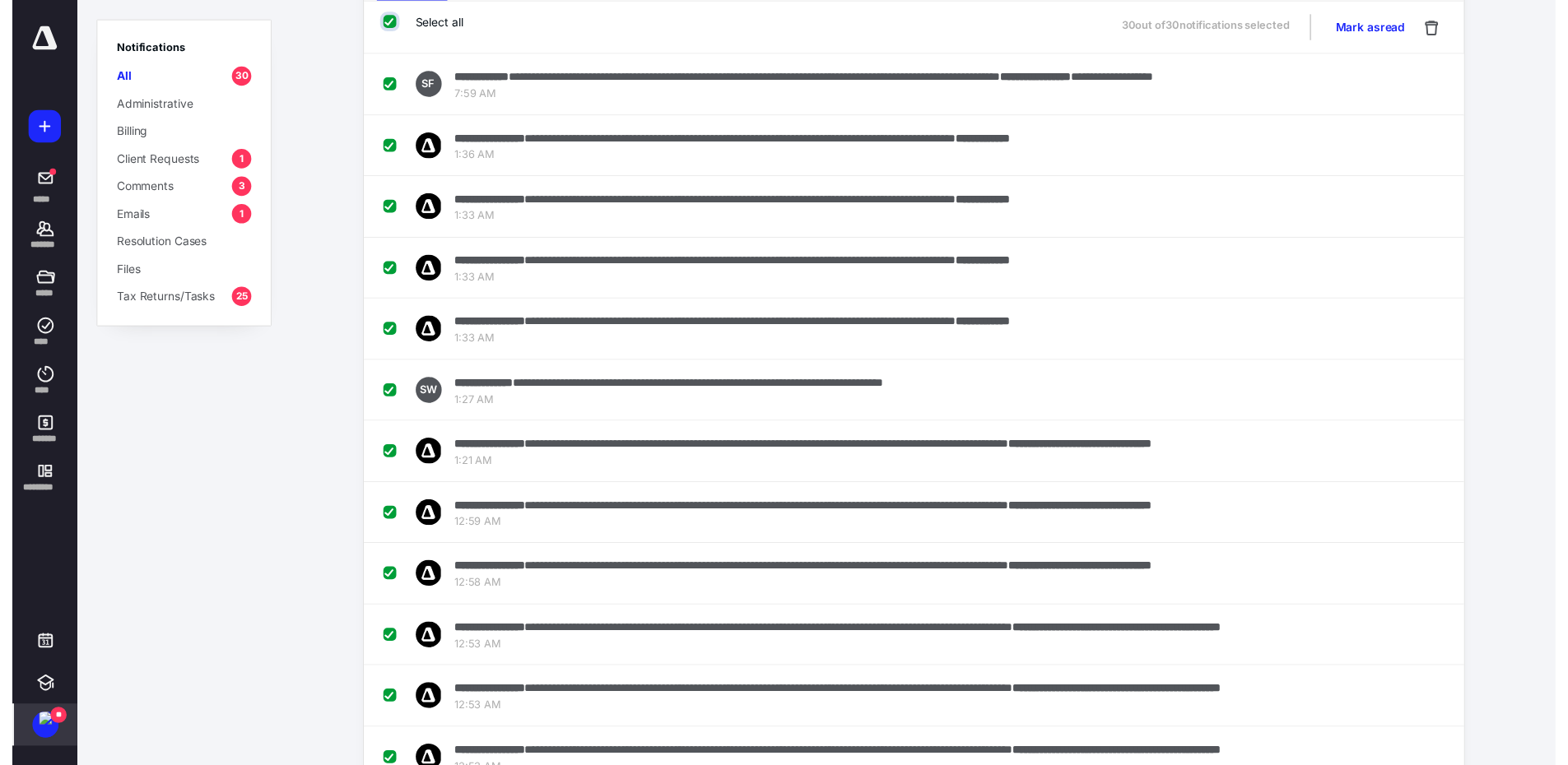 scroll, scrollTop: 0, scrollLeft: 0, axis: both 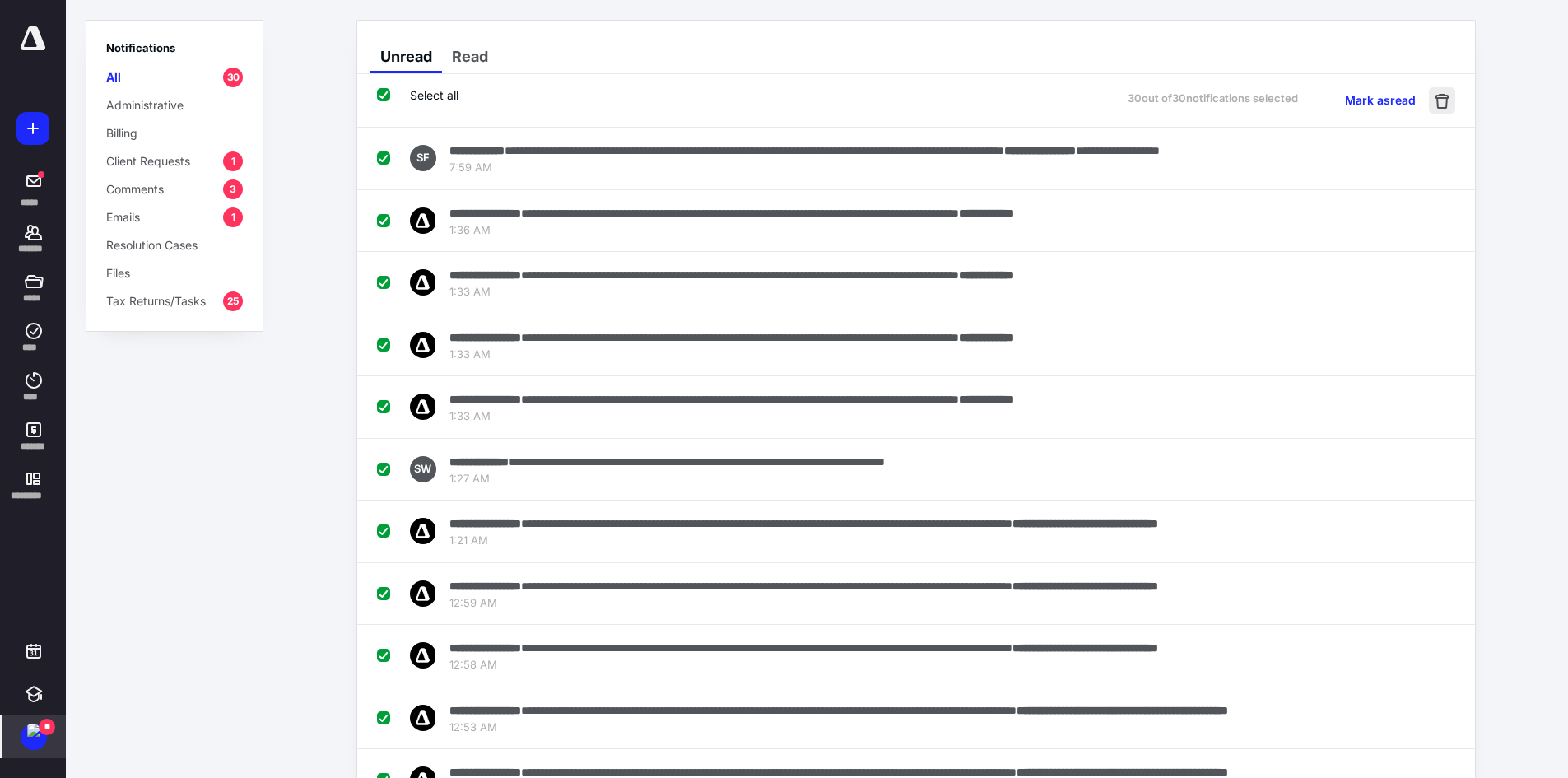click at bounding box center (1442, 100) 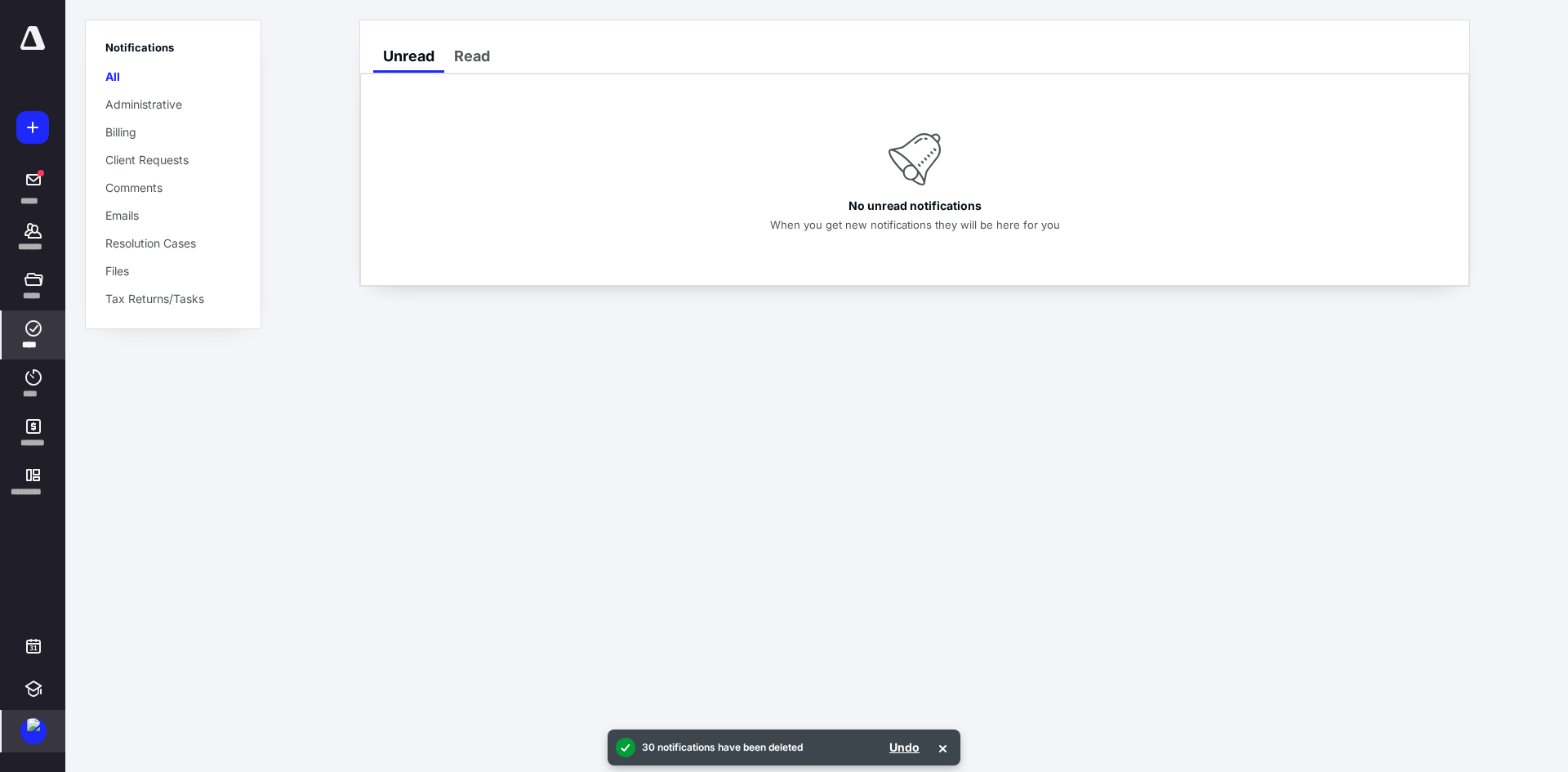 click on "****" at bounding box center [33, 345] 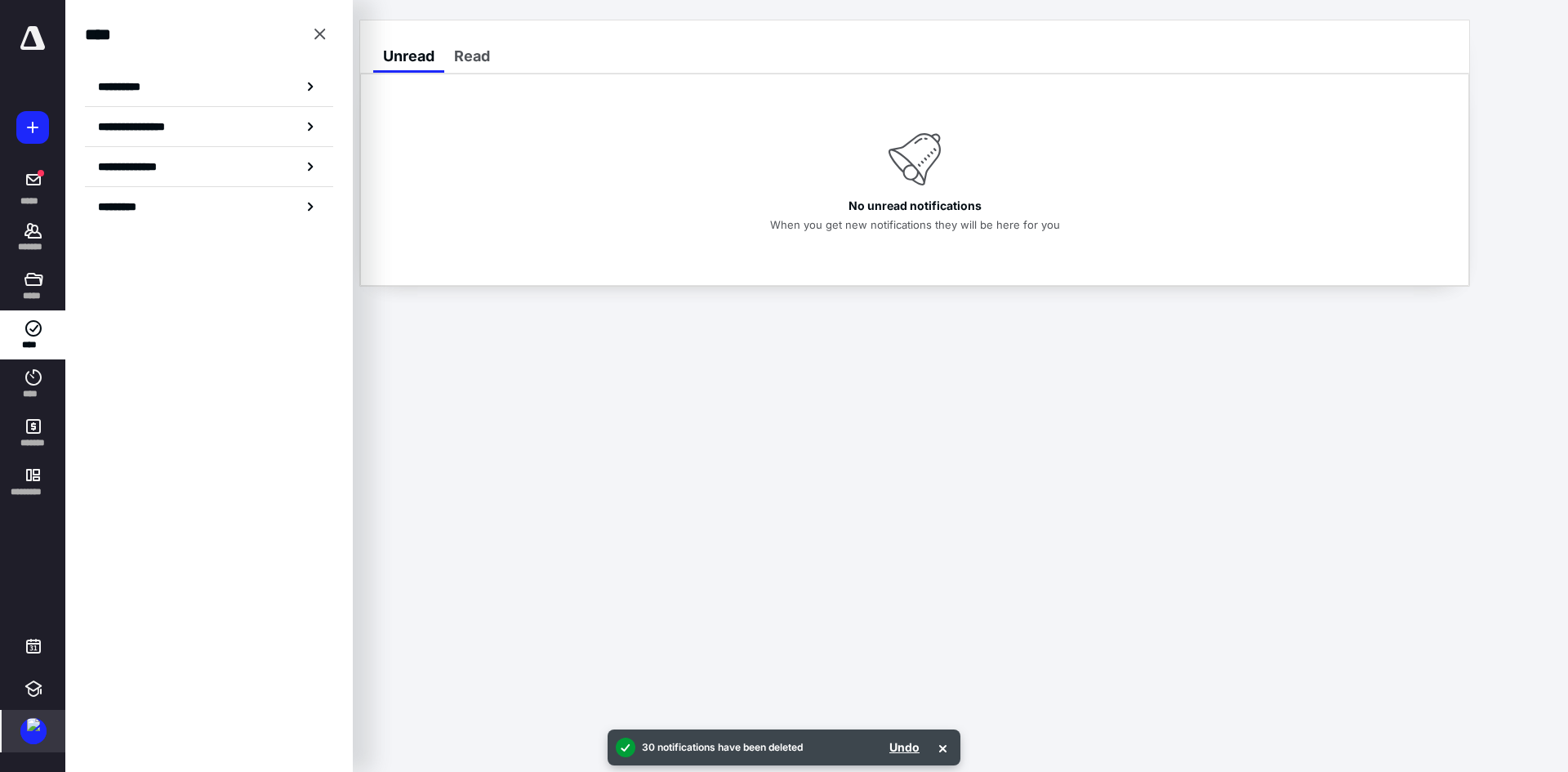 click on "**********" at bounding box center (125, 87) 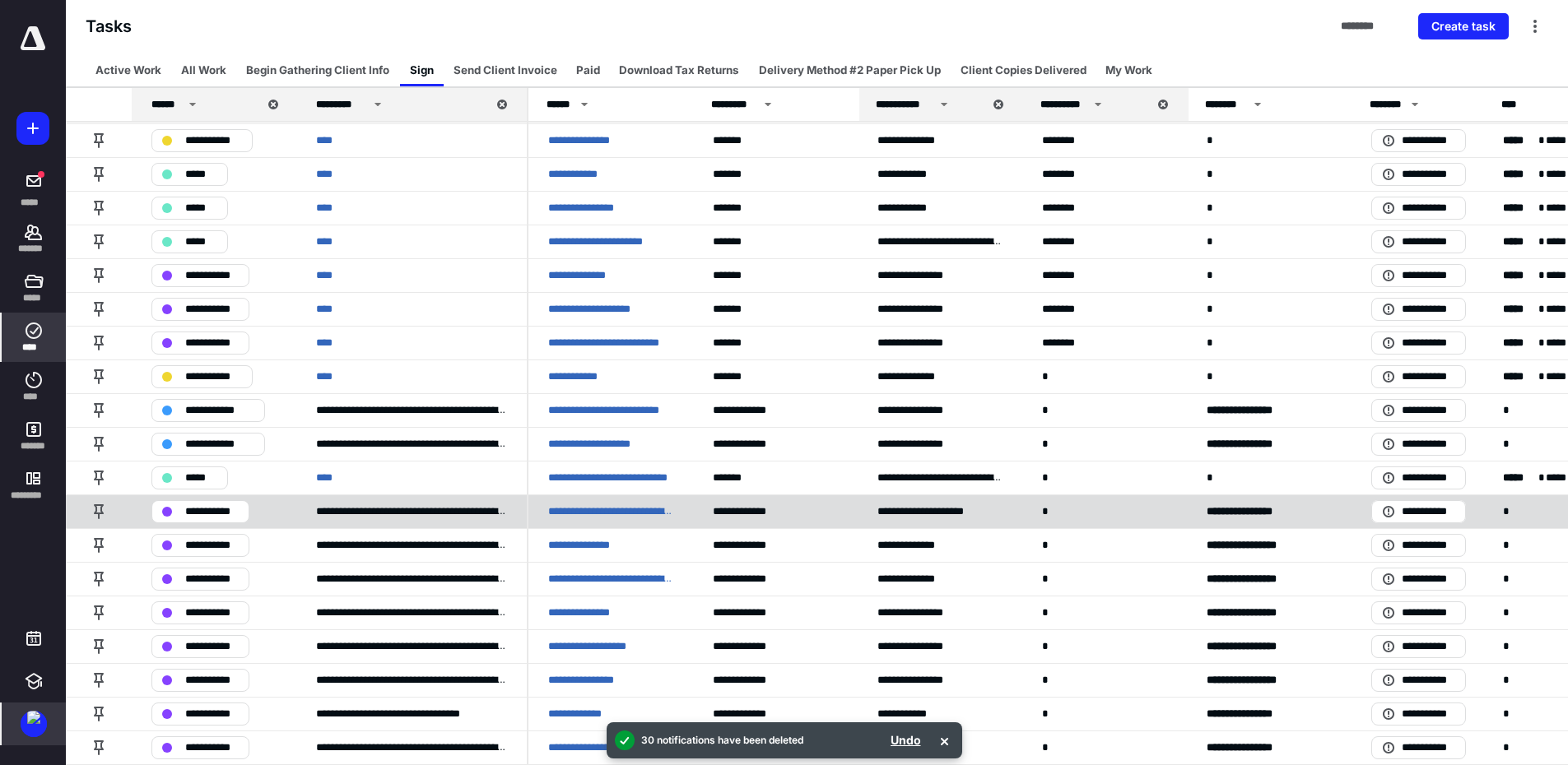 scroll, scrollTop: 823, scrollLeft: 0, axis: vertical 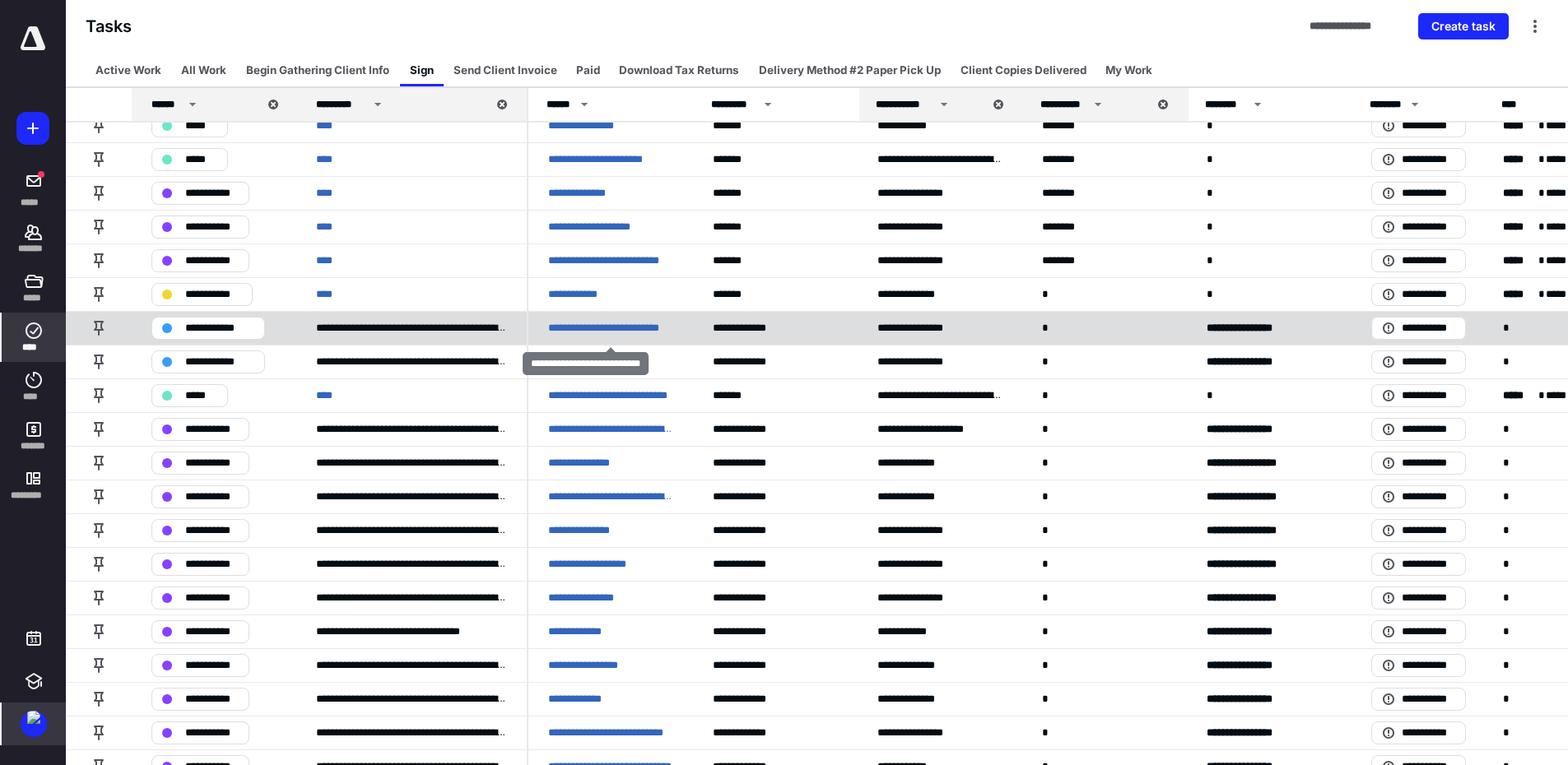 click on "**********" at bounding box center (611, 328) 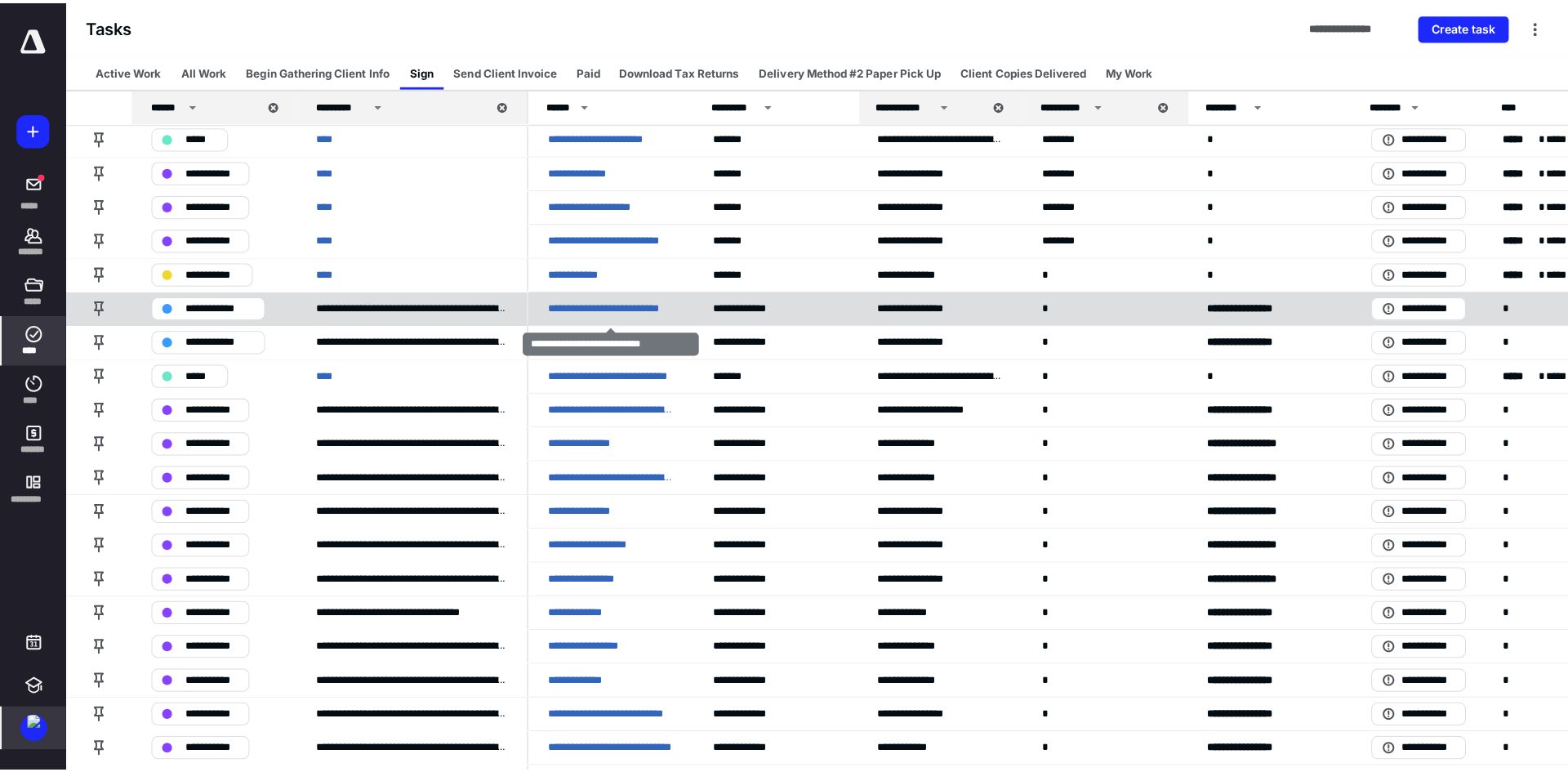 scroll, scrollTop: 0, scrollLeft: 0, axis: both 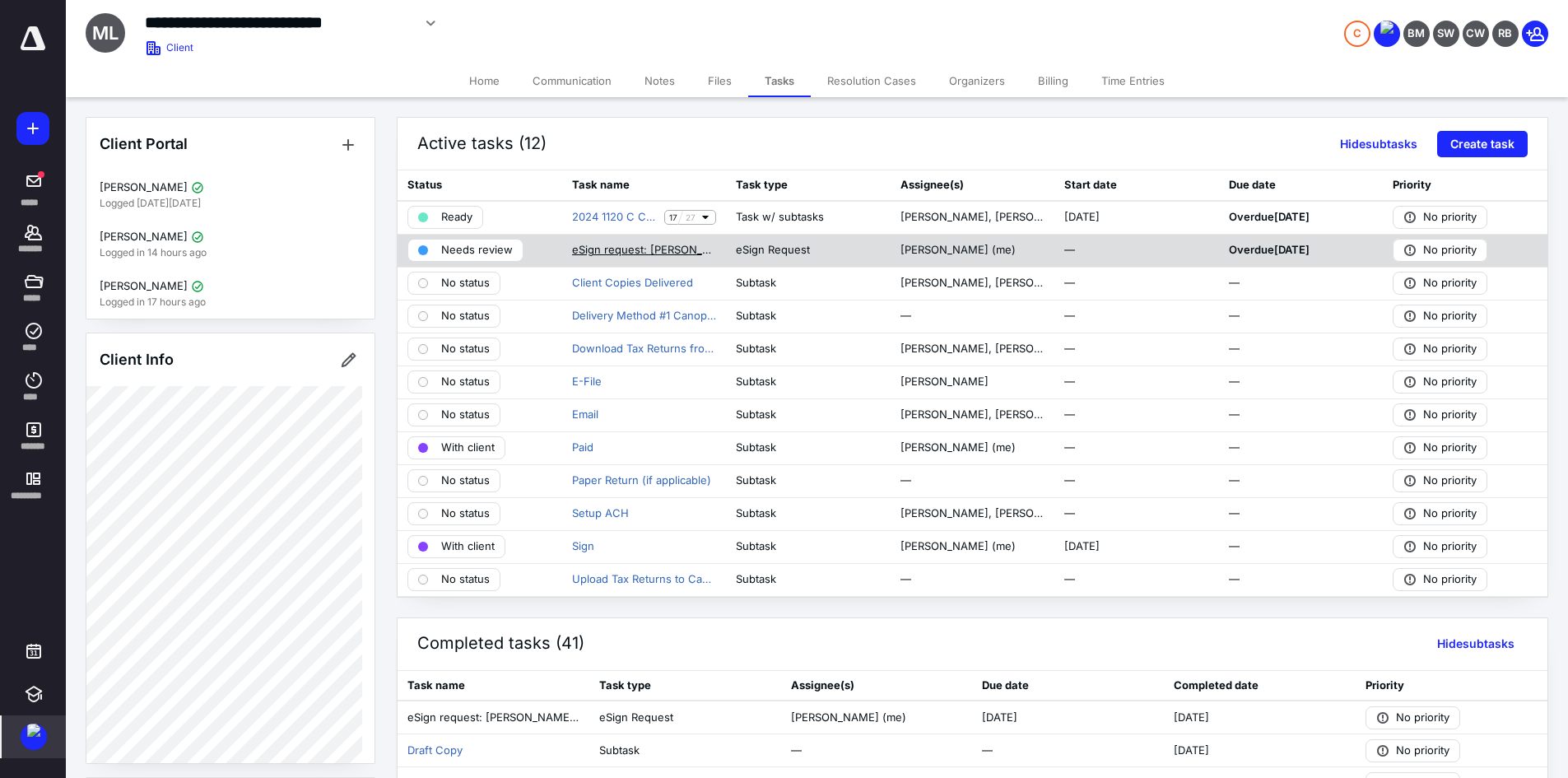 click on "eSign request: MATHIS & SONS EQUIPMENT LLC 2024 SIGNATURE SHEET.pdf" at bounding box center [644, 250] 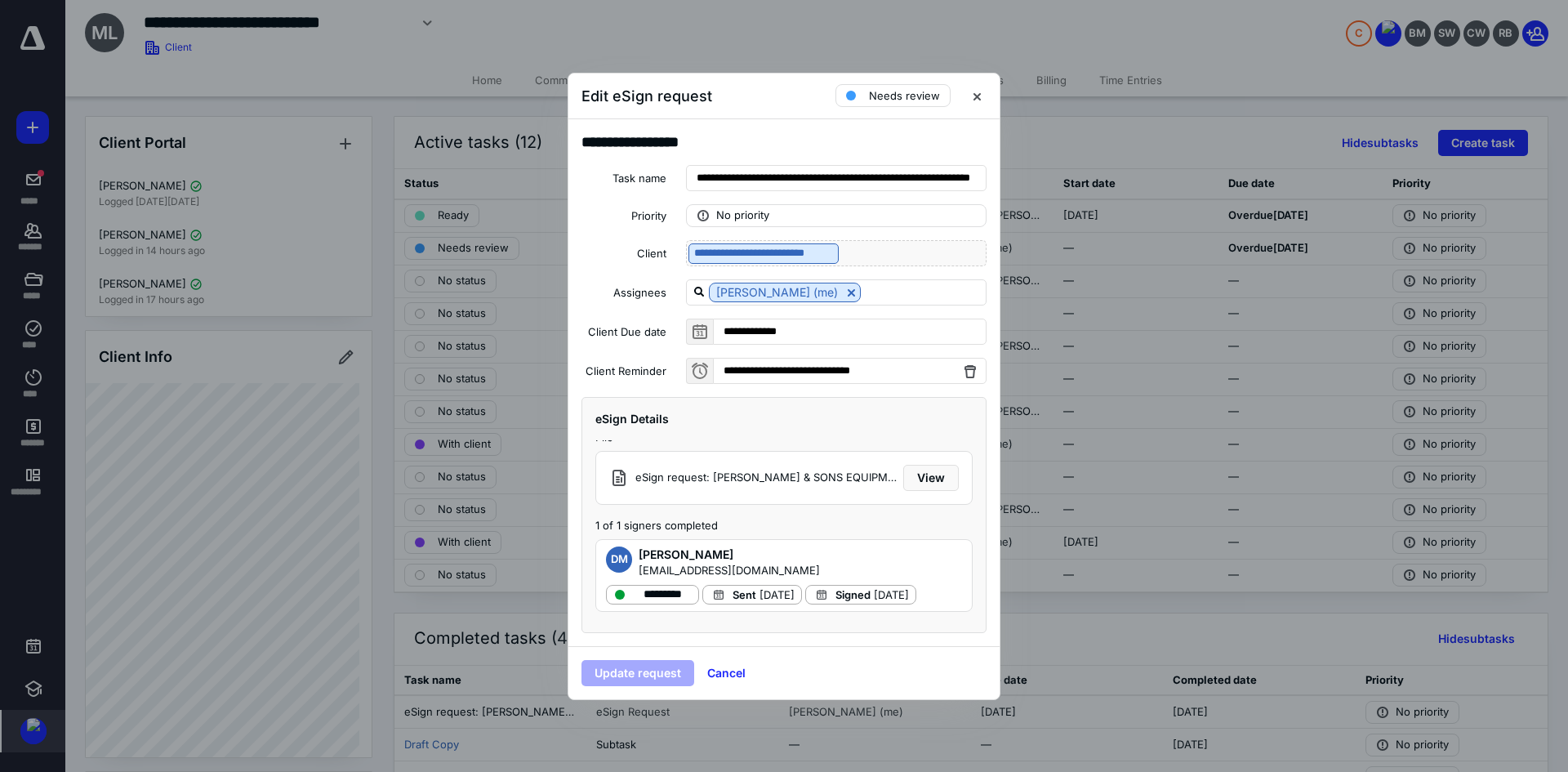 scroll, scrollTop: 22, scrollLeft: 0, axis: vertical 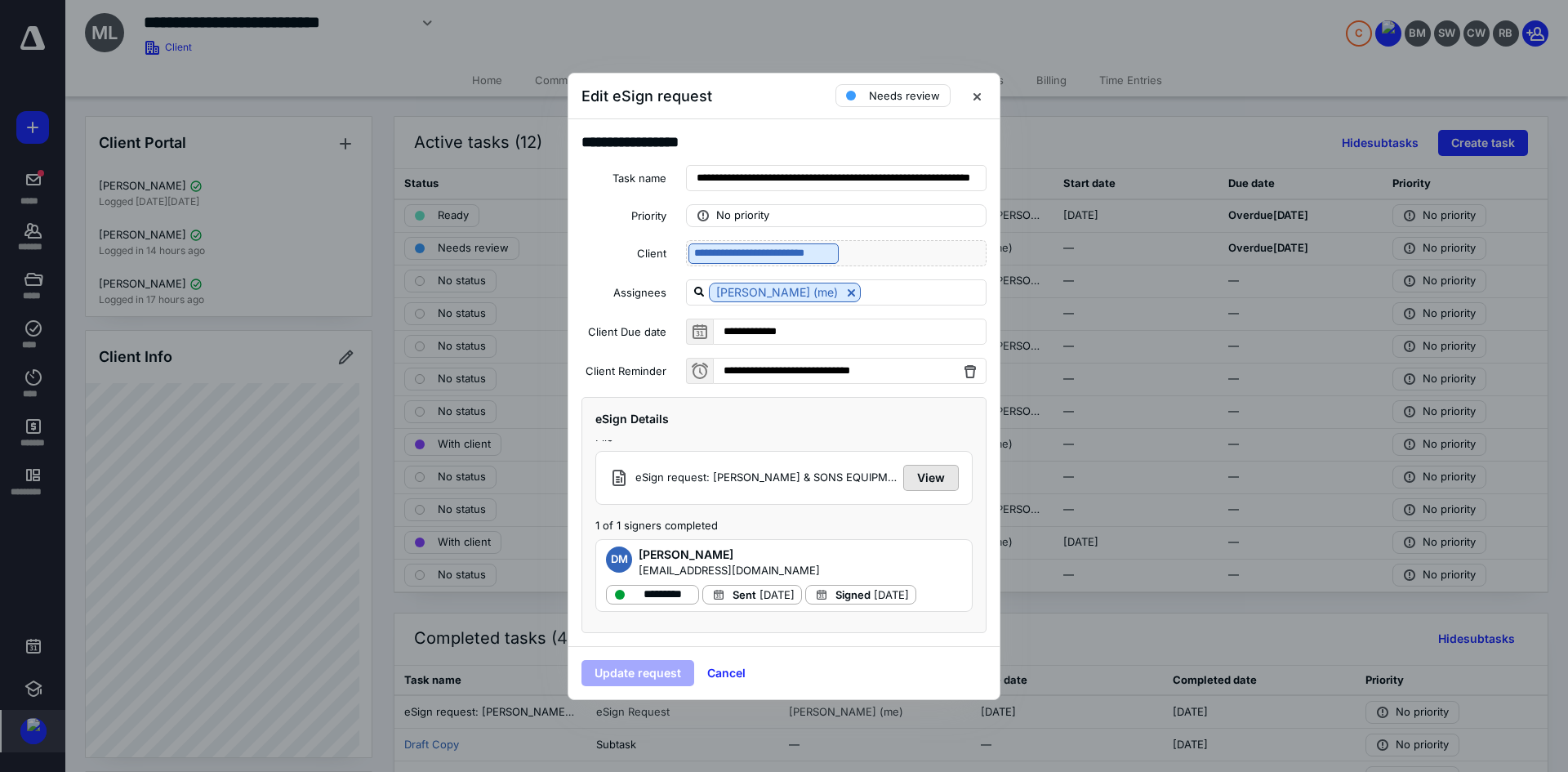 click on "View" at bounding box center (931, 478) 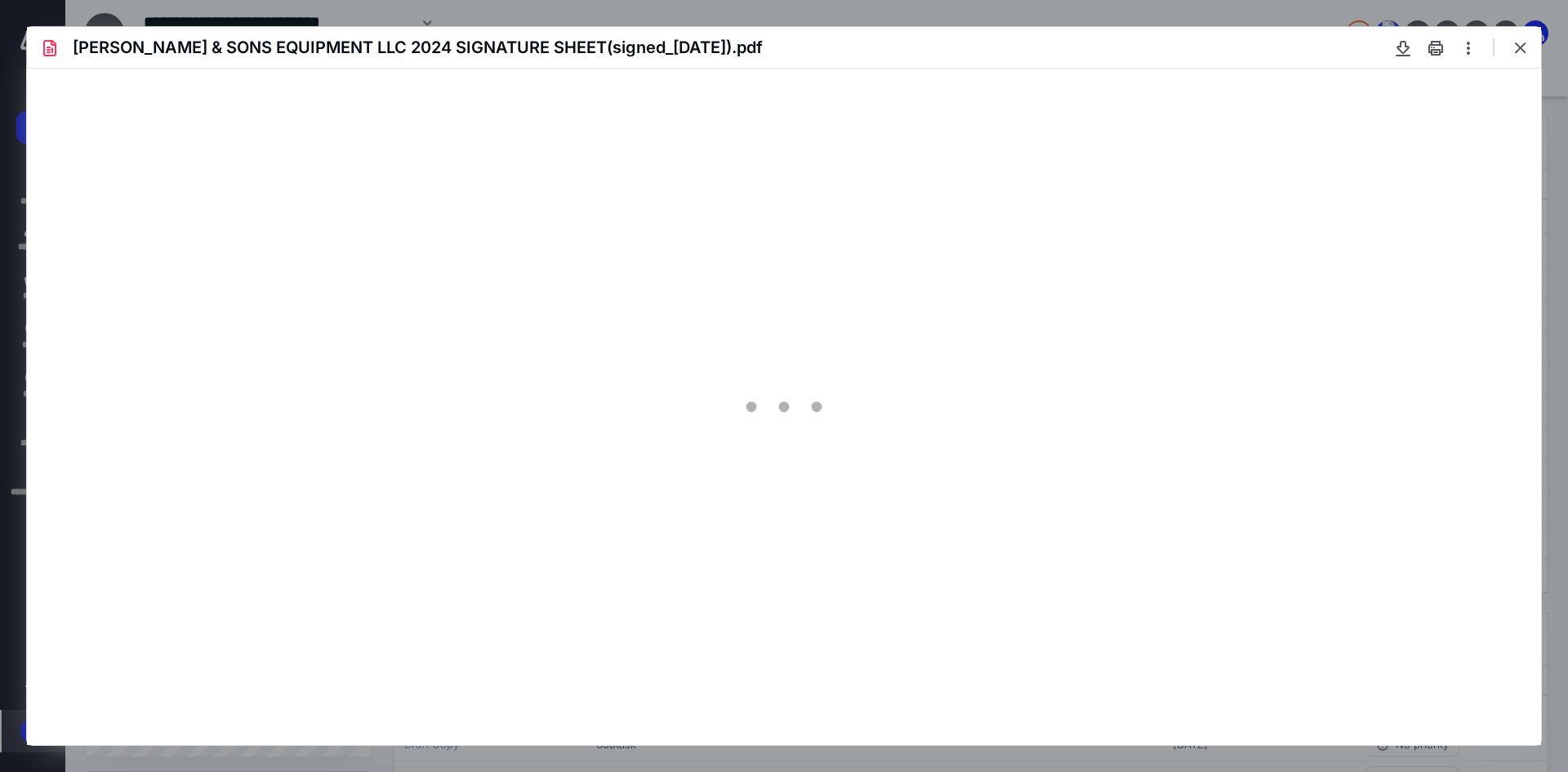 scroll, scrollTop: 0, scrollLeft: 0, axis: both 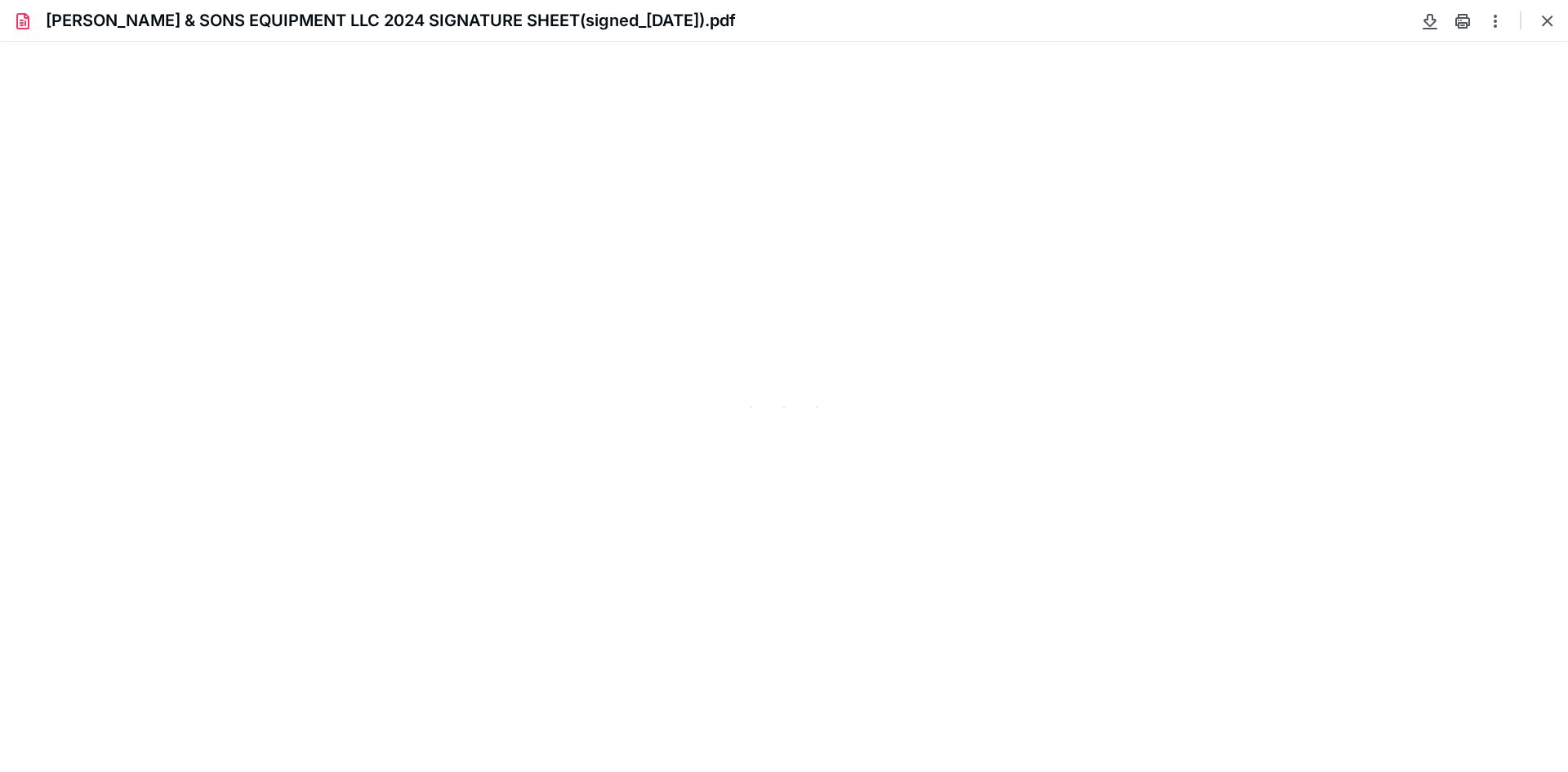 type on "108" 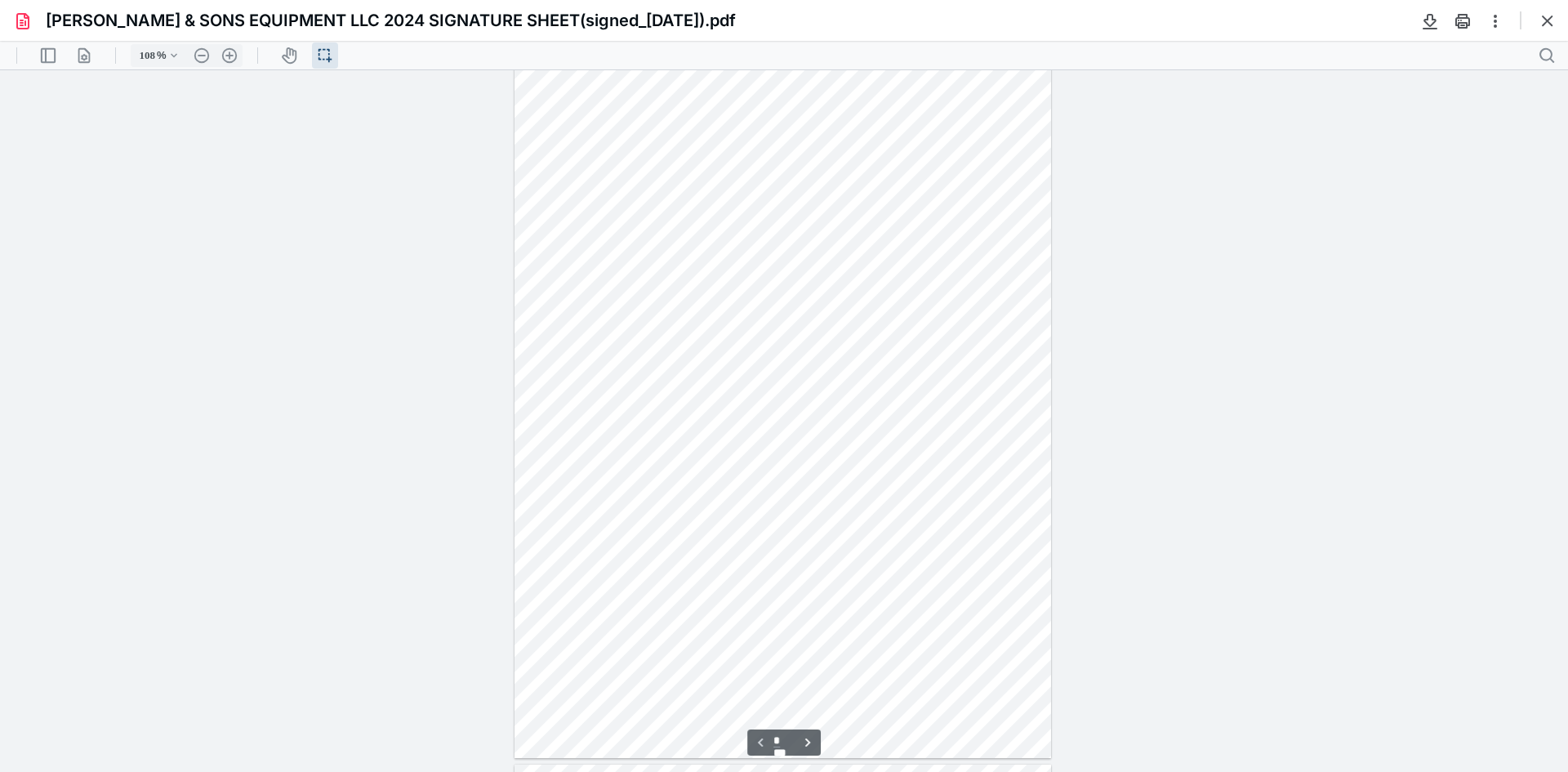 scroll, scrollTop: 0, scrollLeft: 0, axis: both 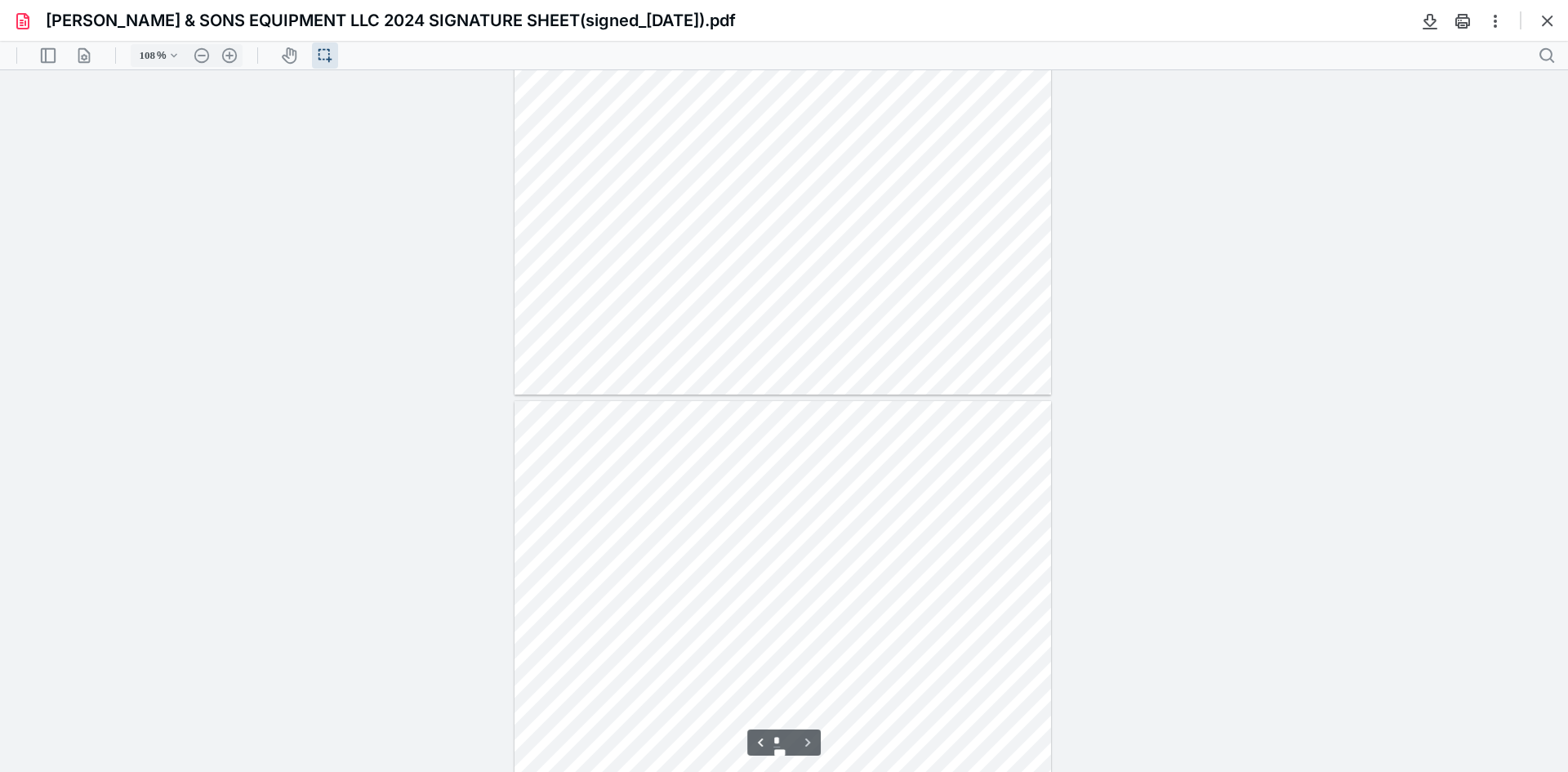 type on "*" 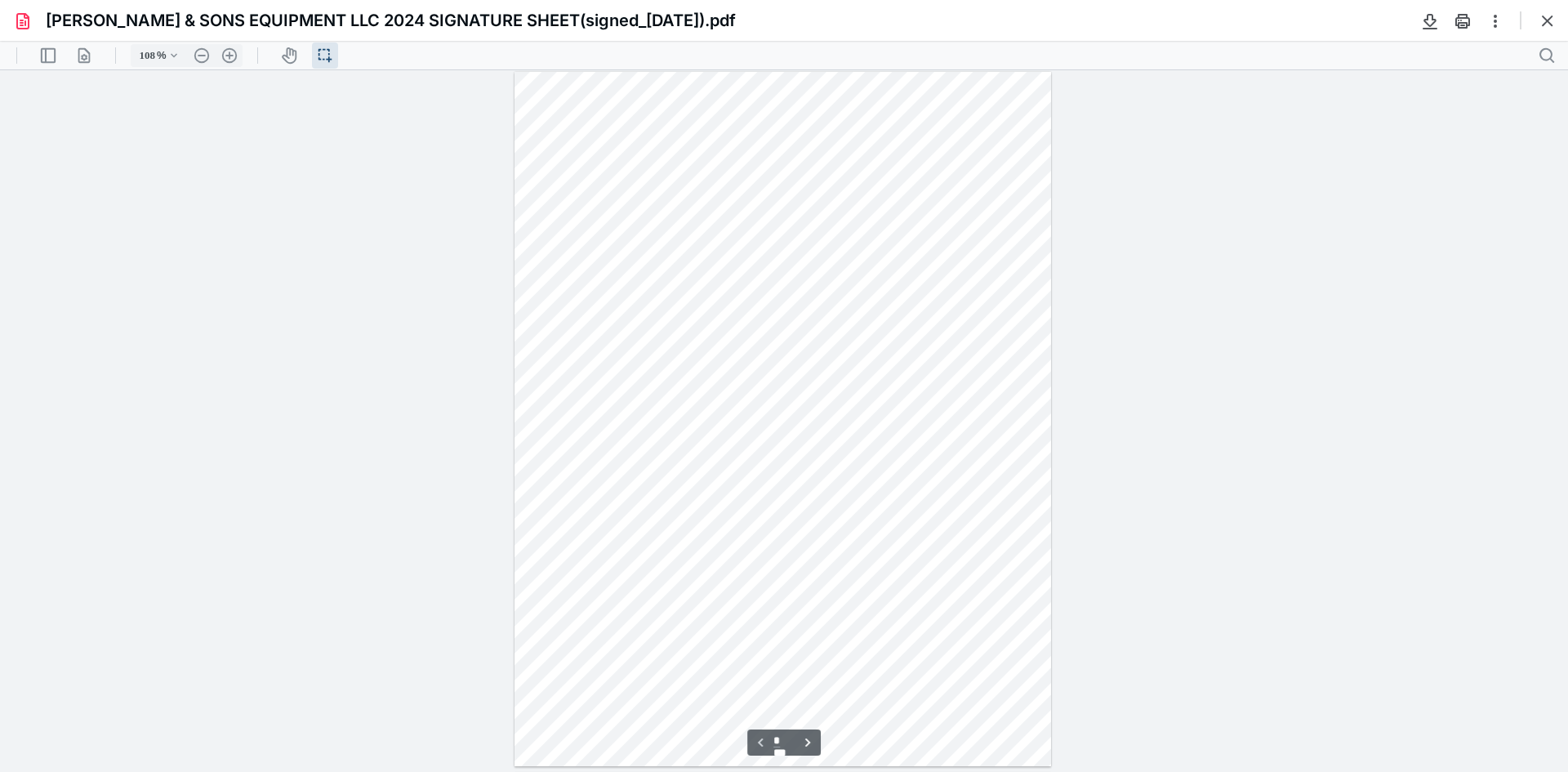 scroll, scrollTop: 0, scrollLeft: 0, axis: both 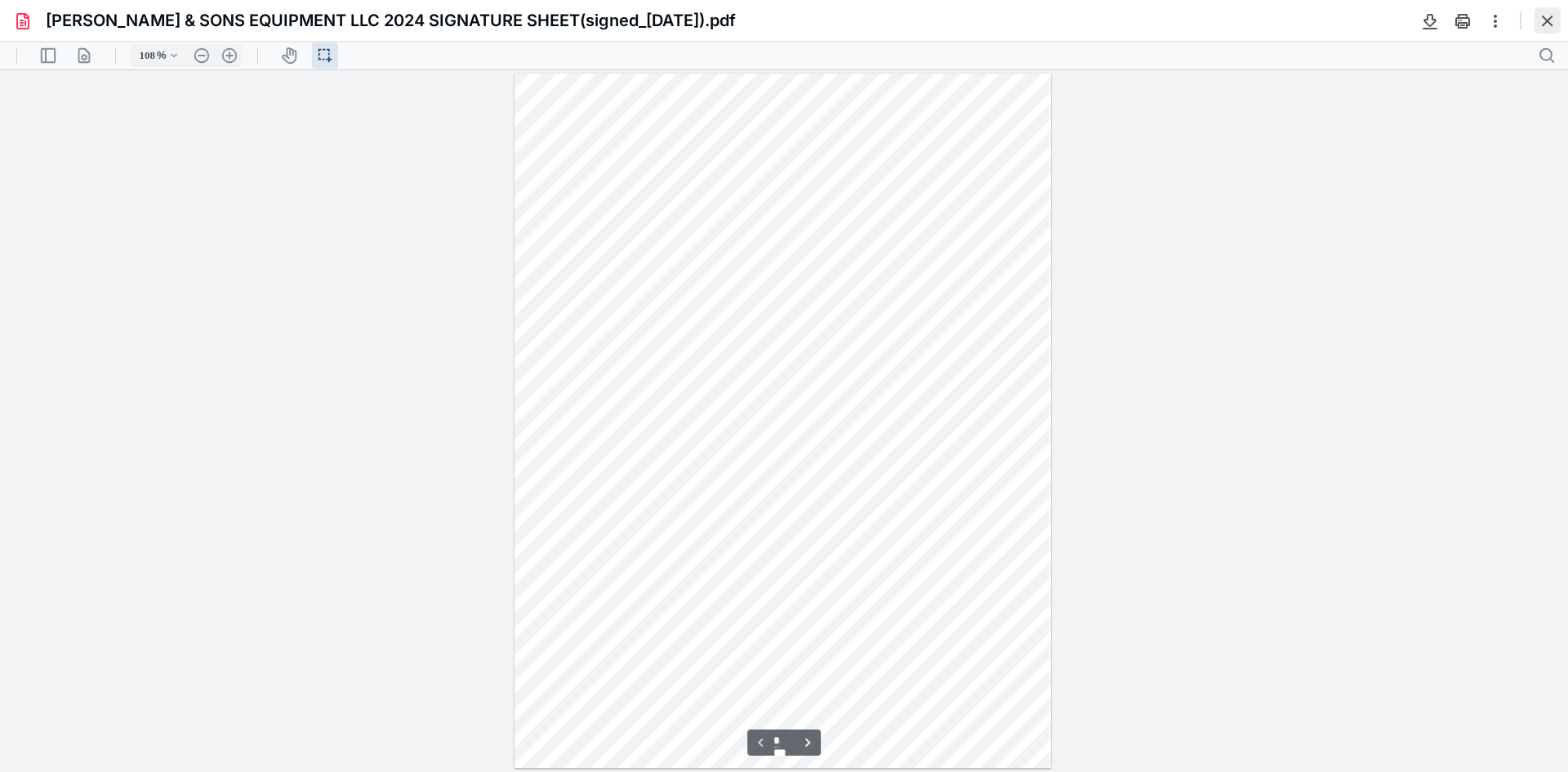 click at bounding box center (1548, 20) 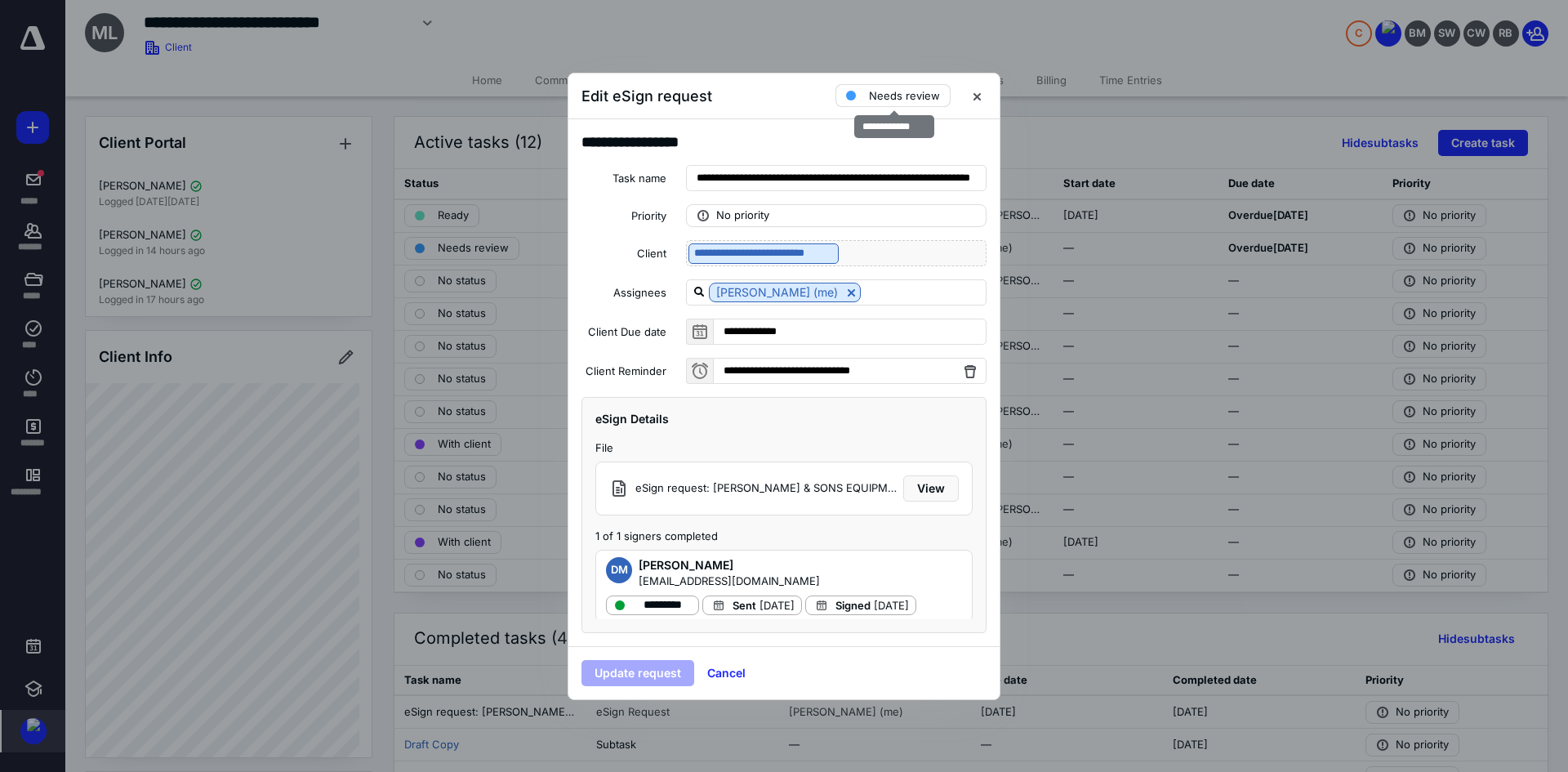 click on "Needs review" at bounding box center (904, 96) 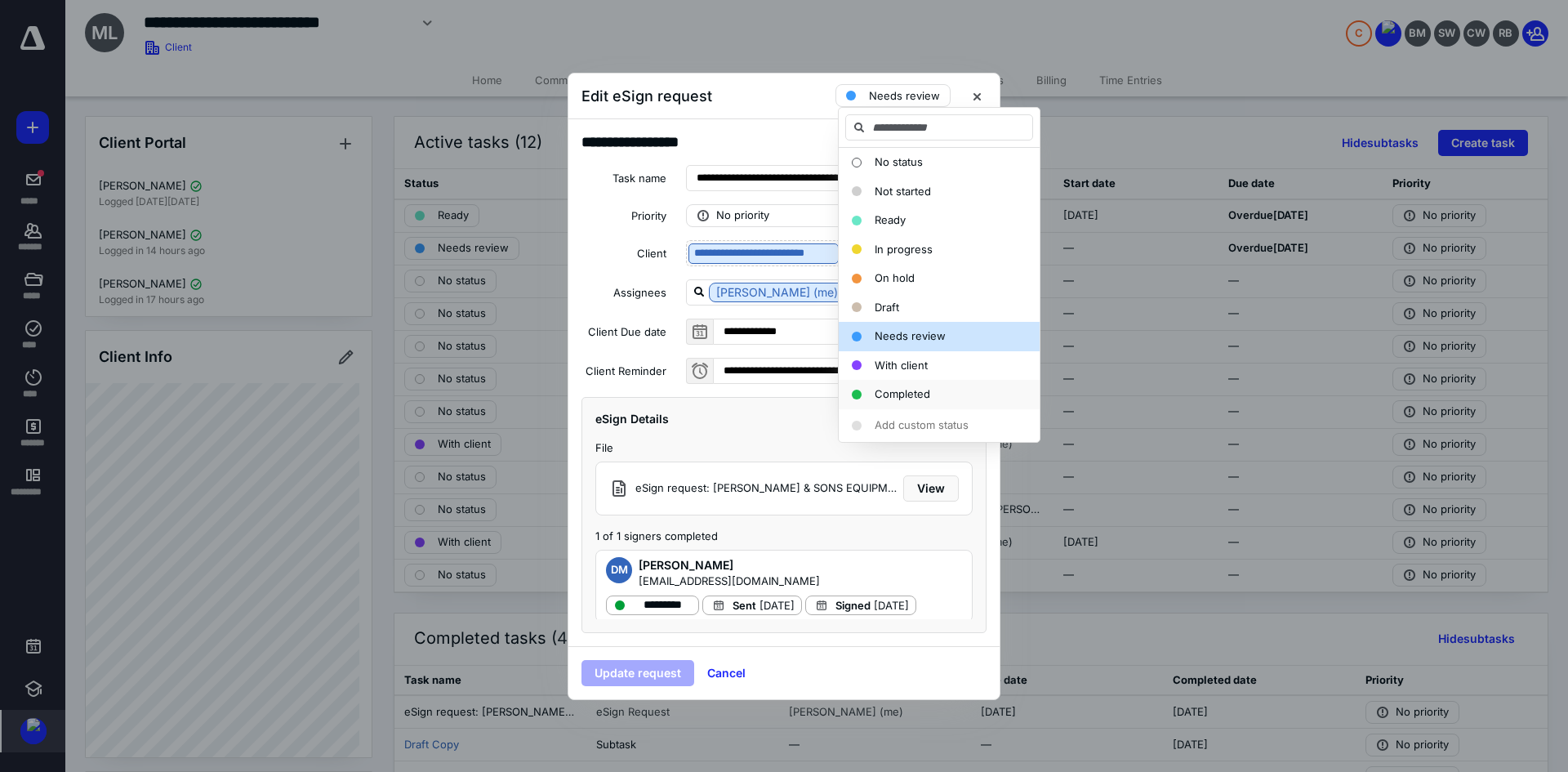 click on "Completed" at bounding box center (939, 395) 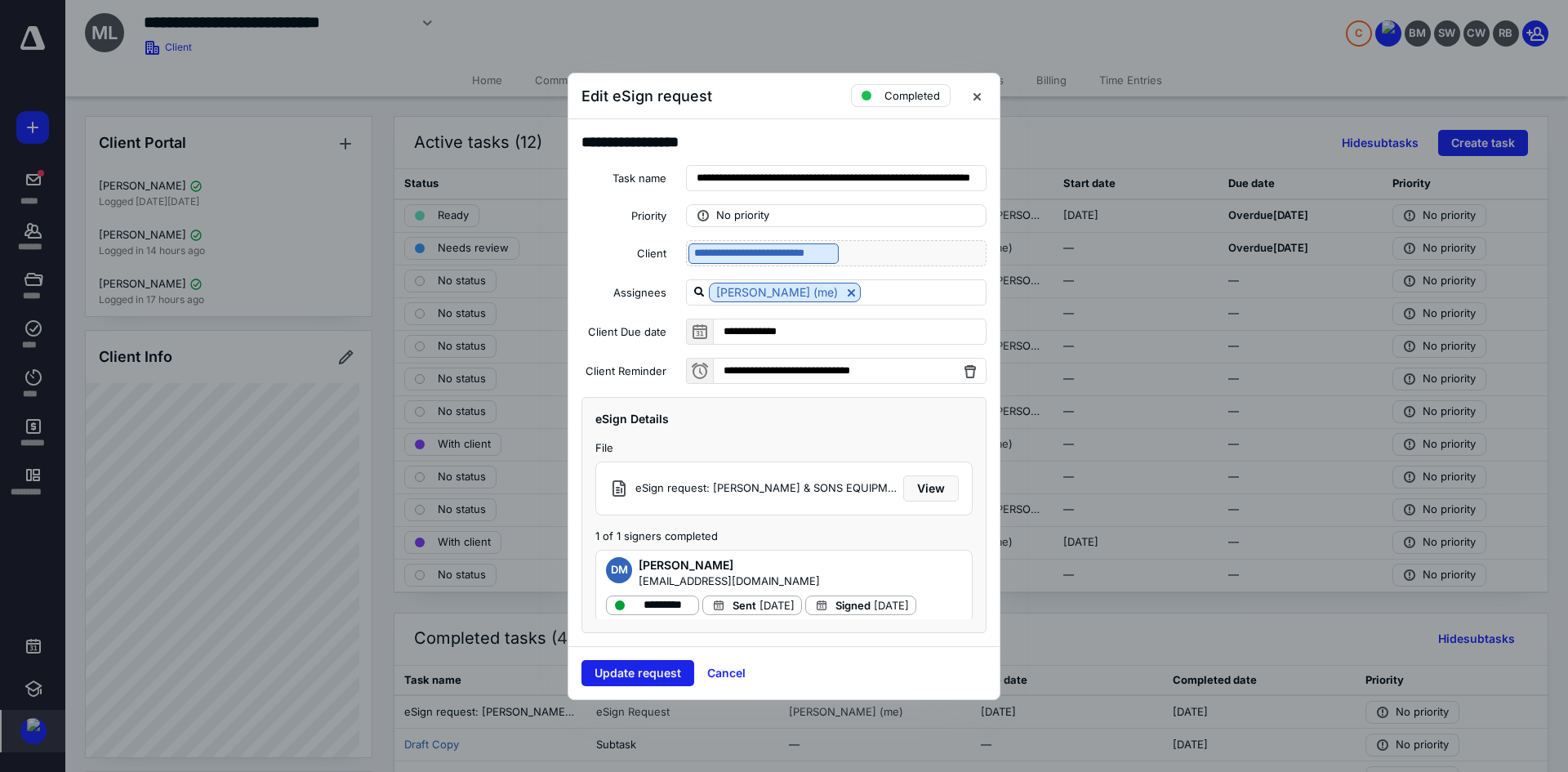 click on "Update request" at bounding box center (638, 673) 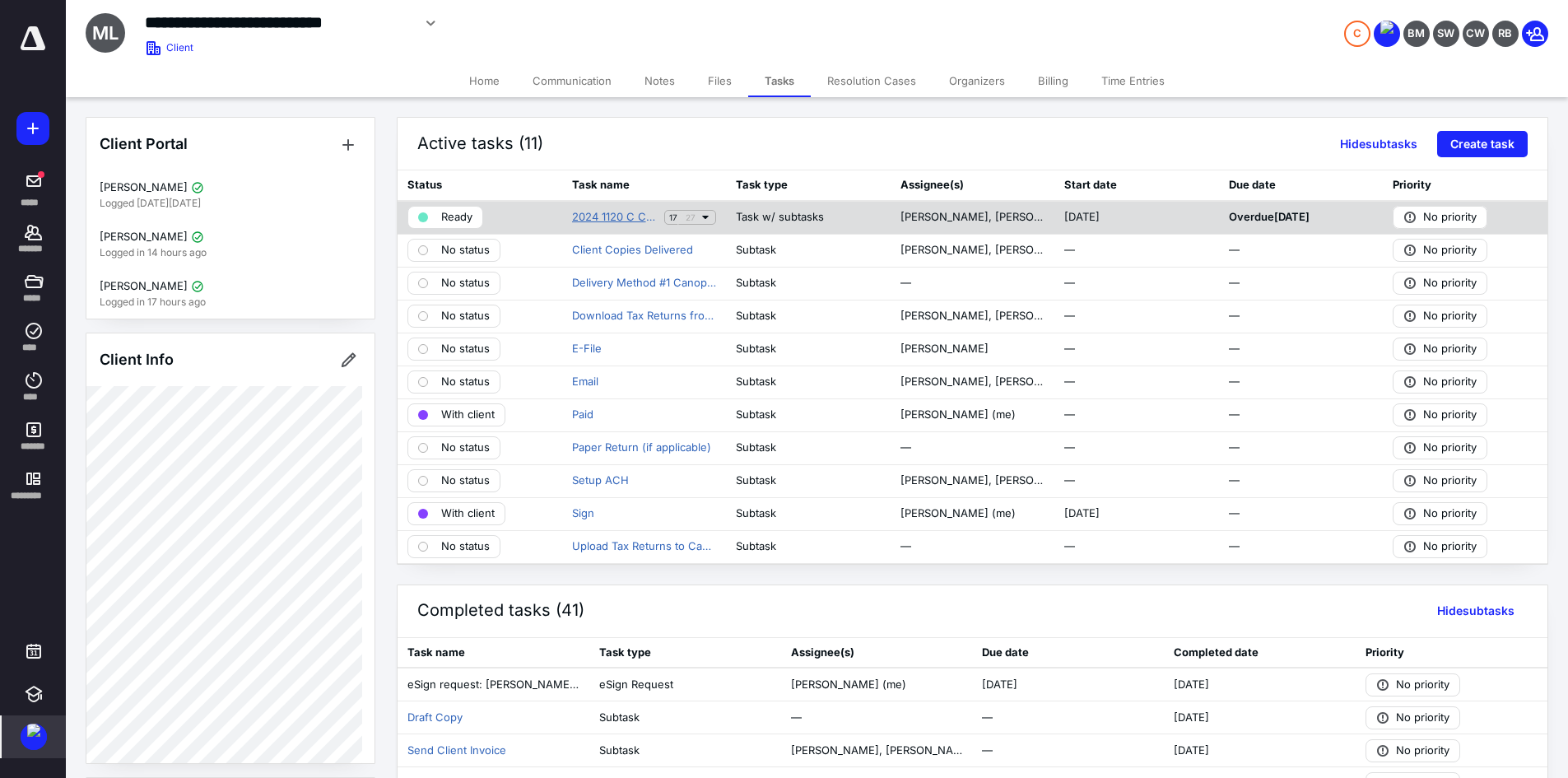 click on "2024 1120 C Corporation Income Tax Return Task" at bounding box center [615, 217] 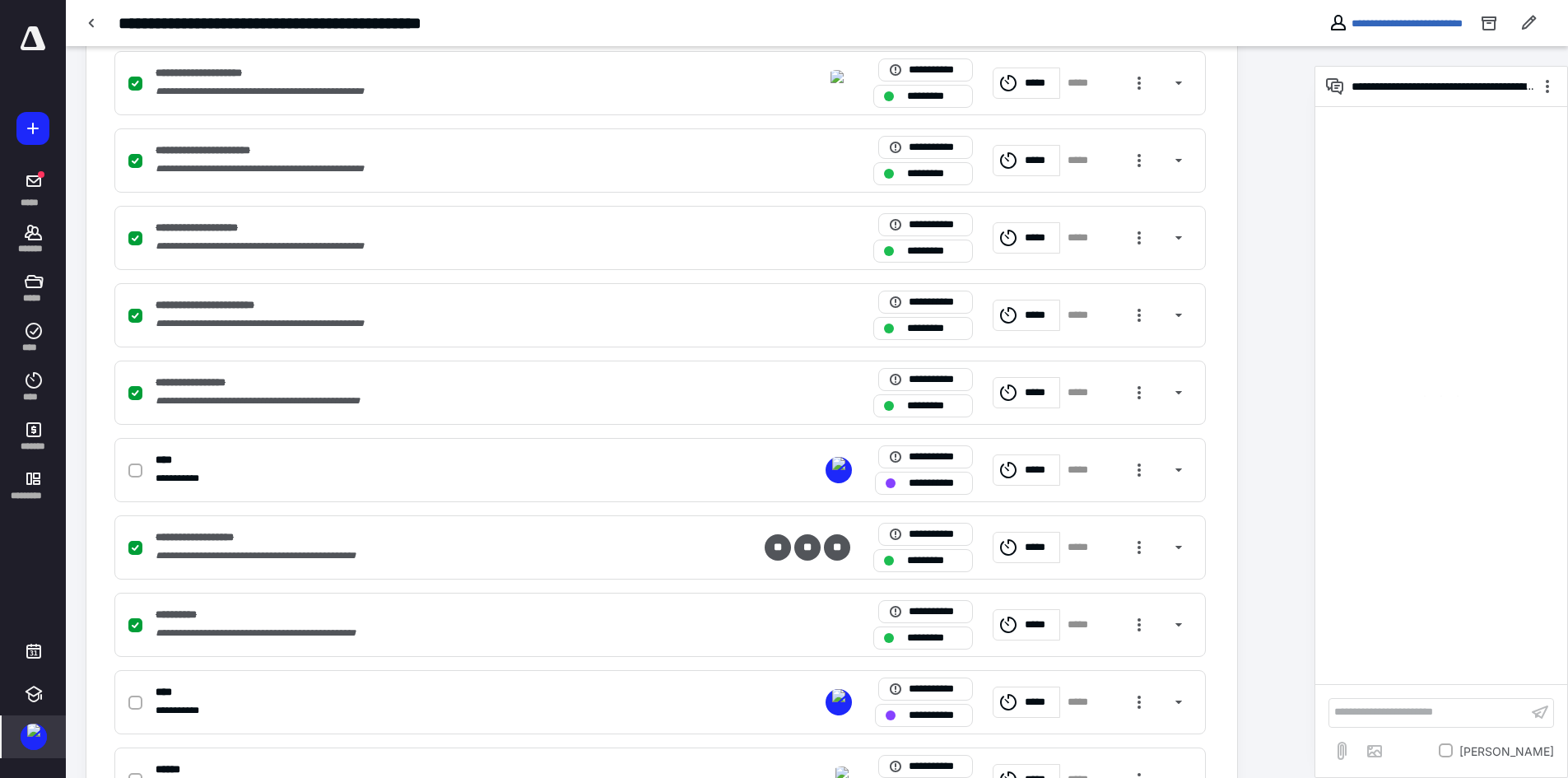scroll, scrollTop: 1400, scrollLeft: 0, axis: vertical 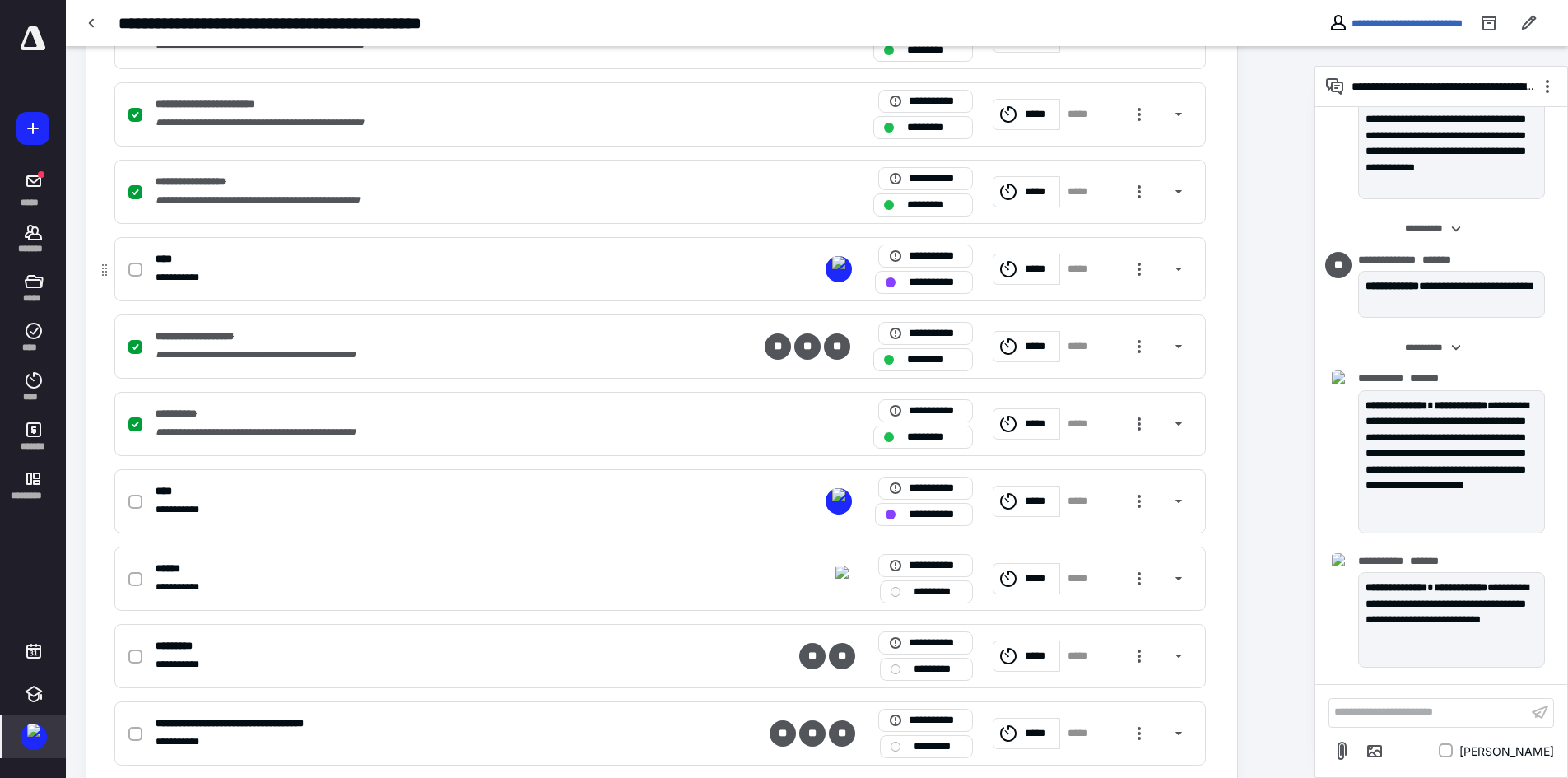 click at bounding box center (135, 270) 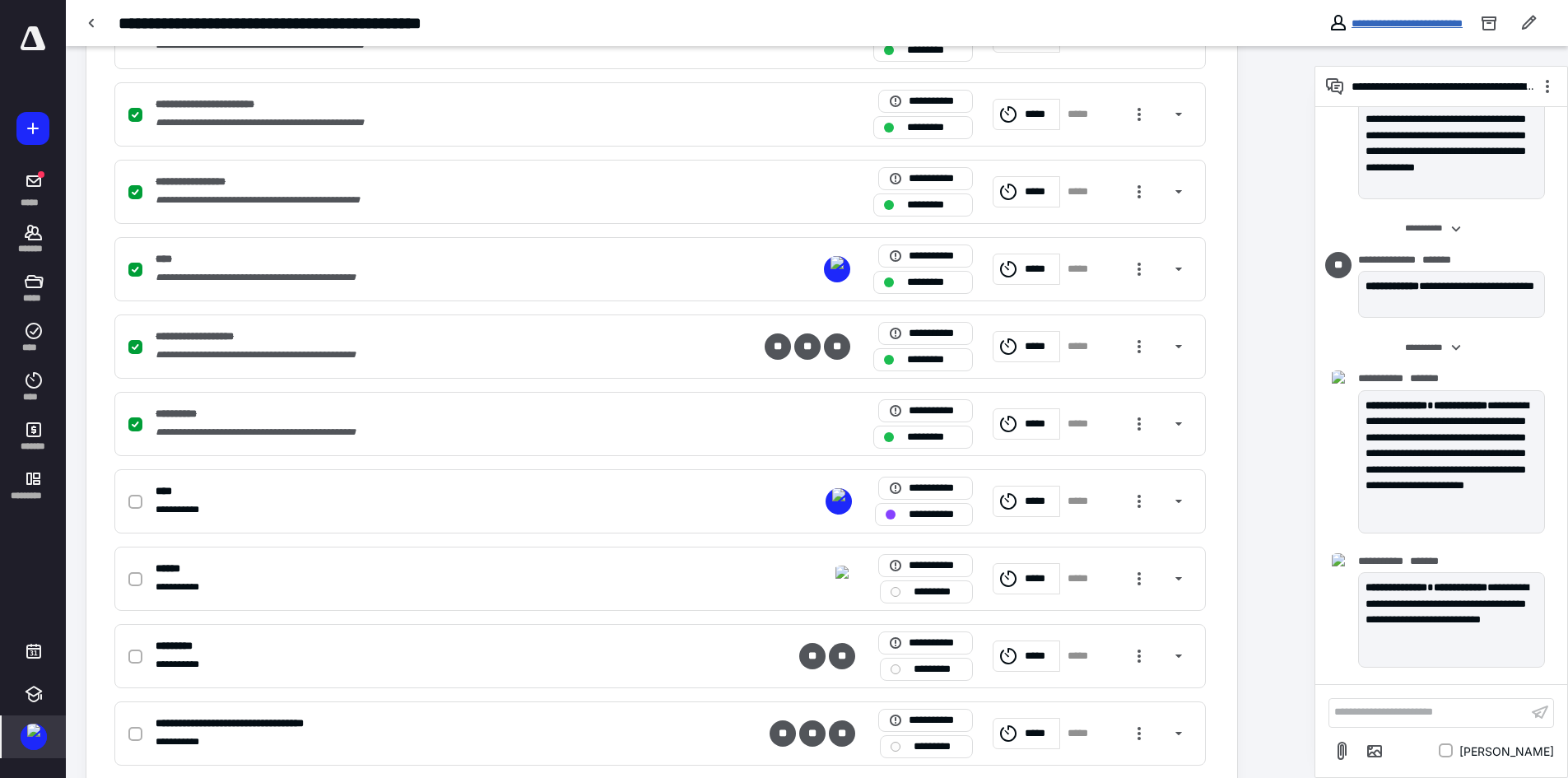 click on "**********" at bounding box center [1407, 23] 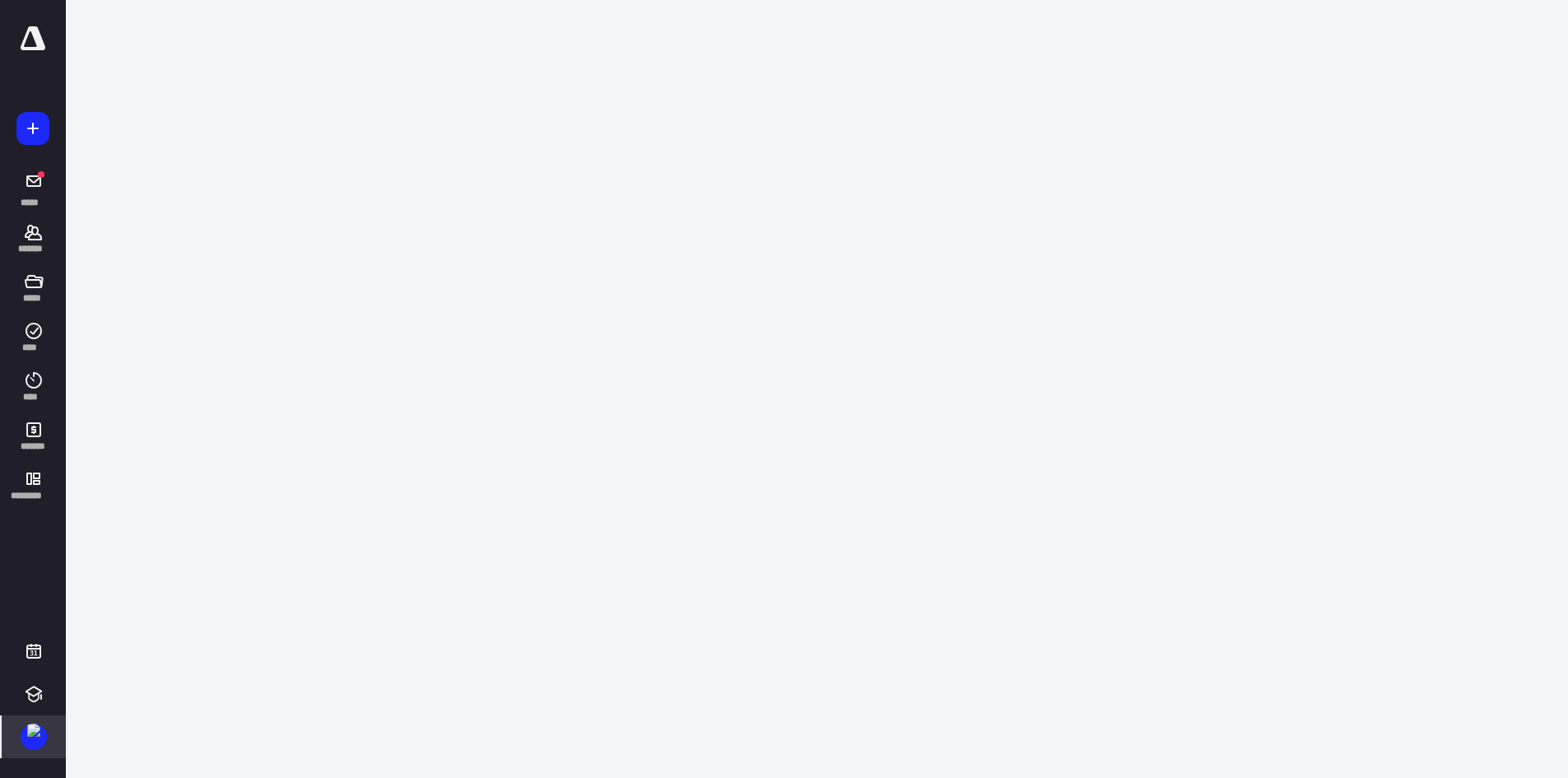 scroll, scrollTop: 0, scrollLeft: 0, axis: both 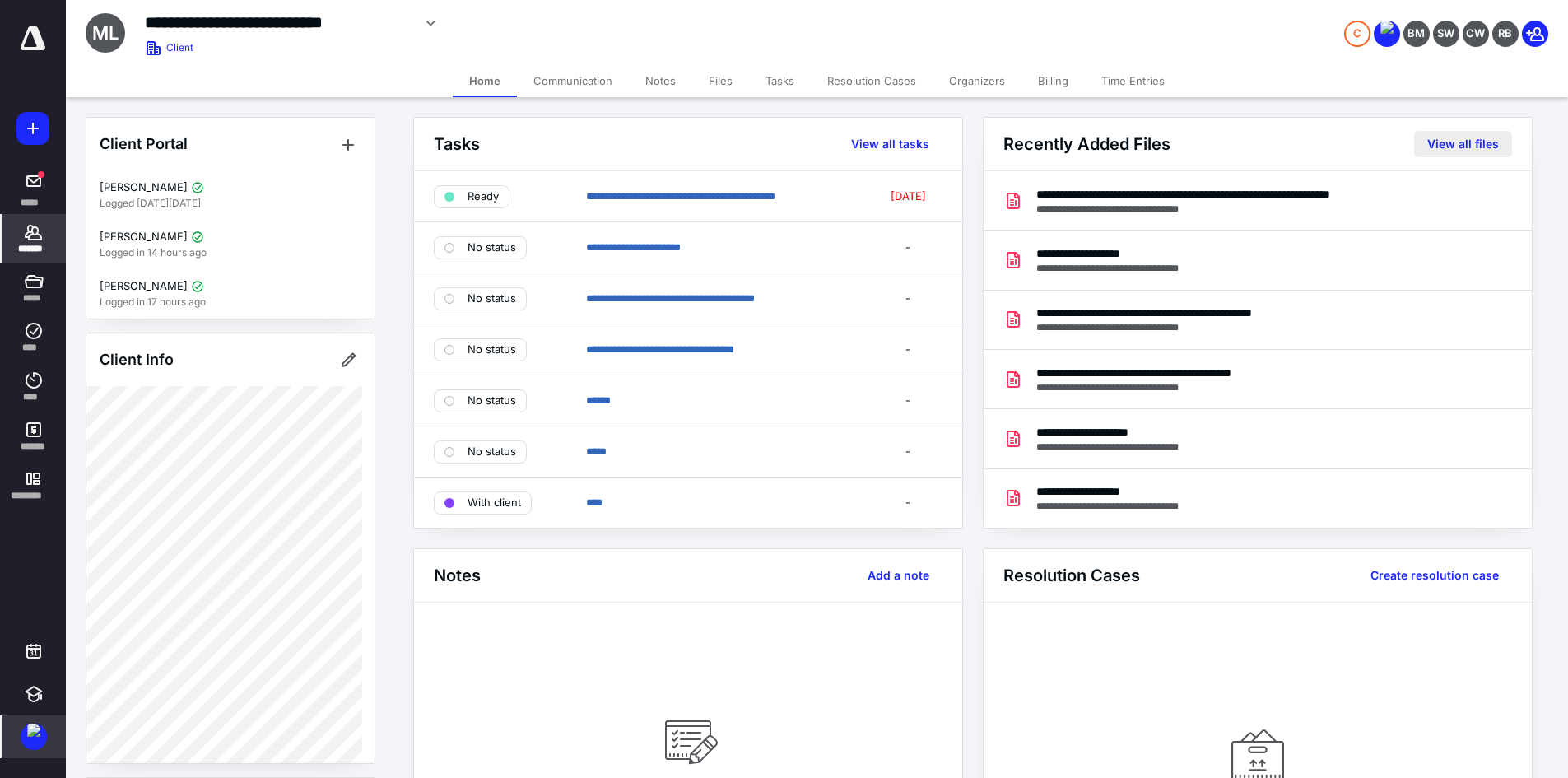 click on "View all files" at bounding box center [1463, 144] 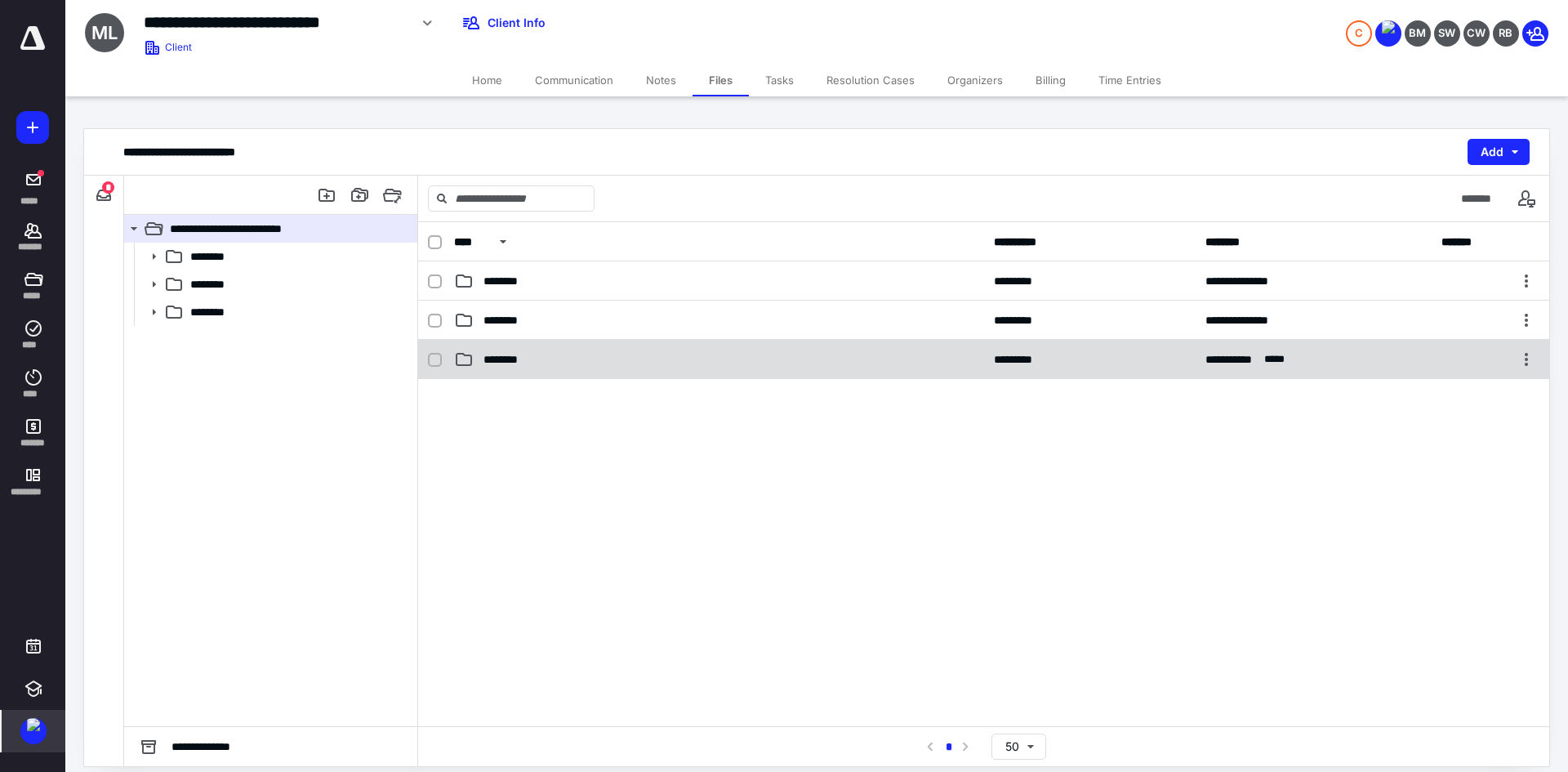 click on "**********" at bounding box center [983, 359] 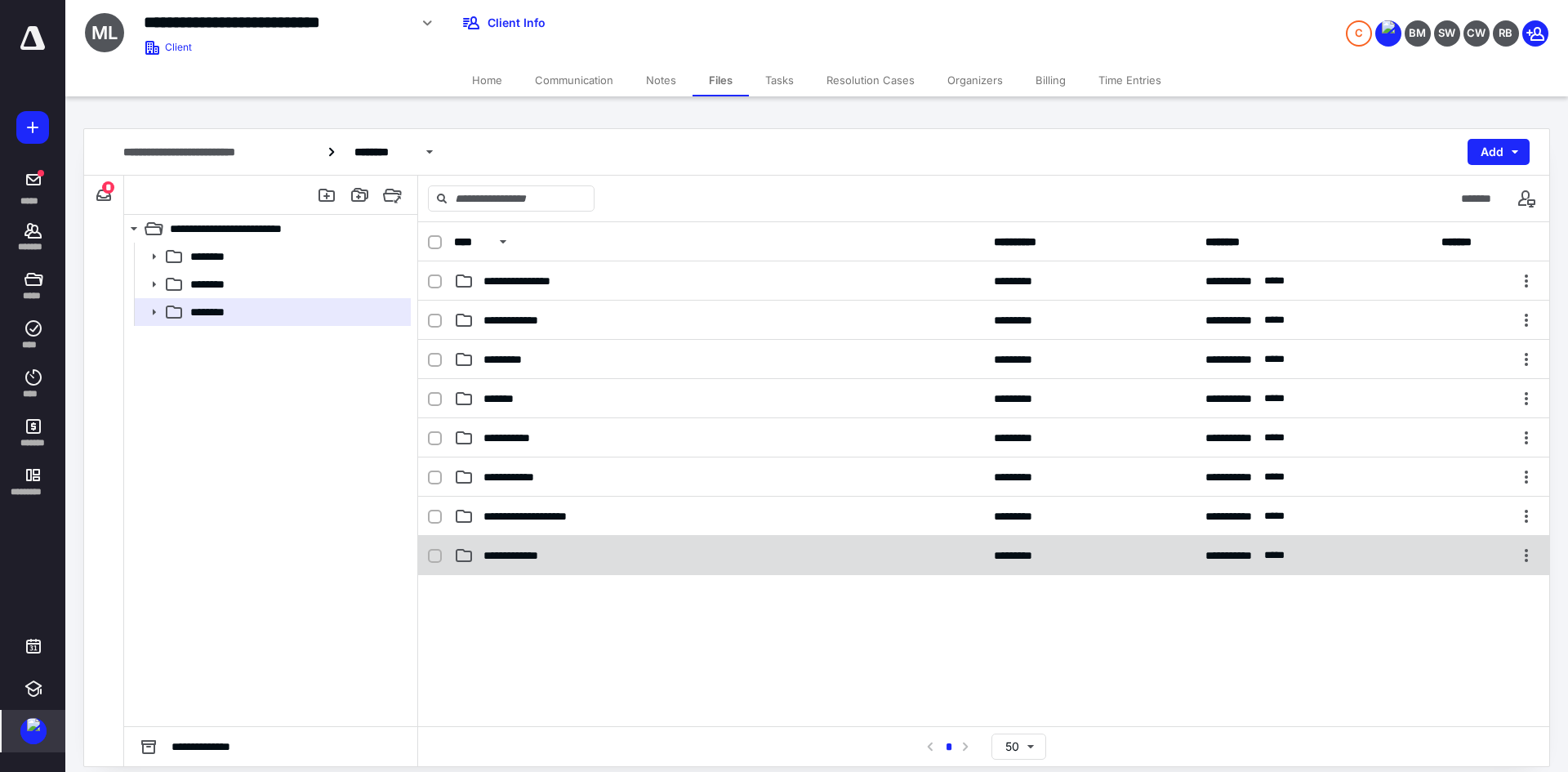 click on "**********" at bounding box center [719, 556] 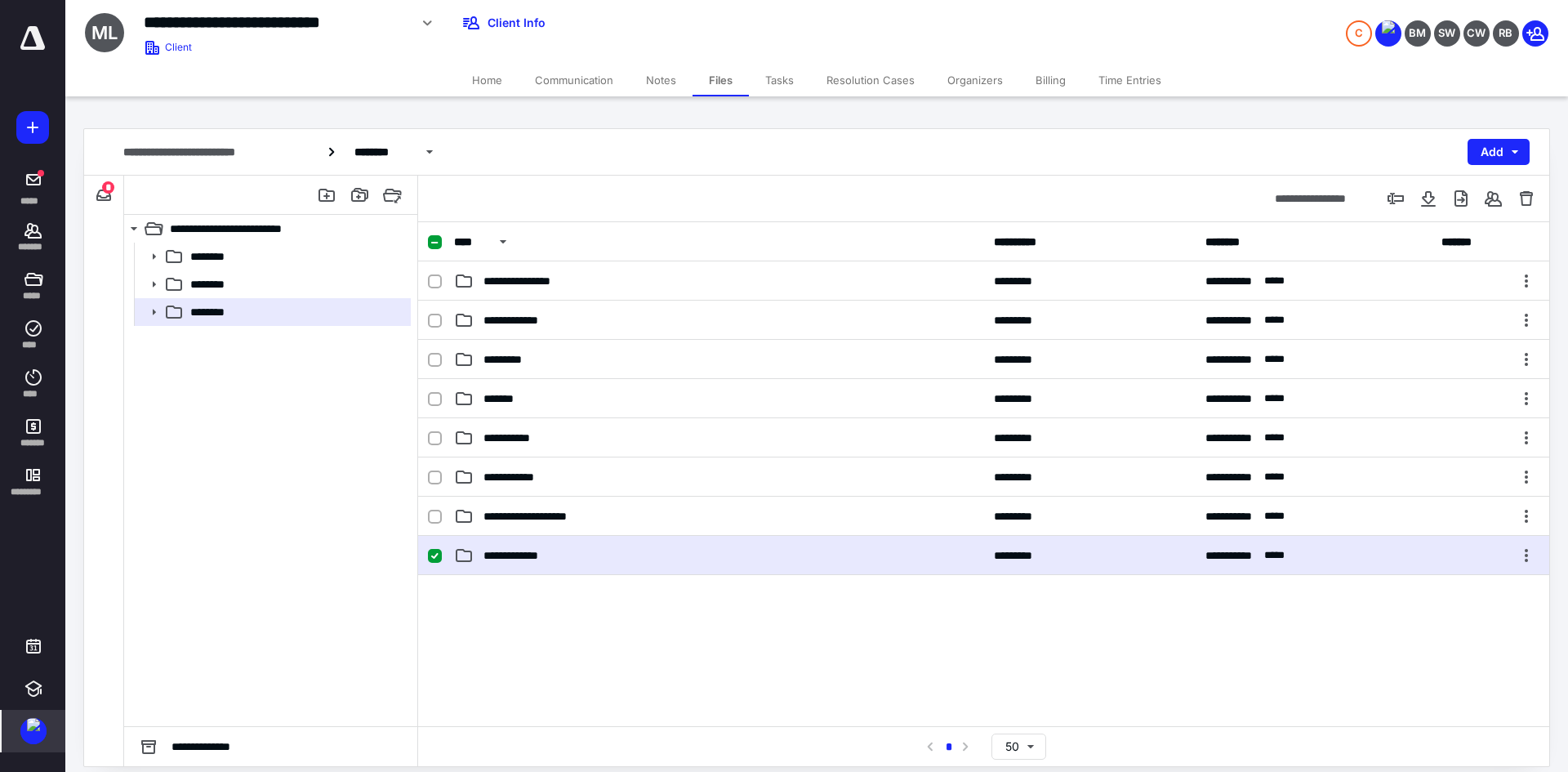 click on "**********" at bounding box center (719, 556) 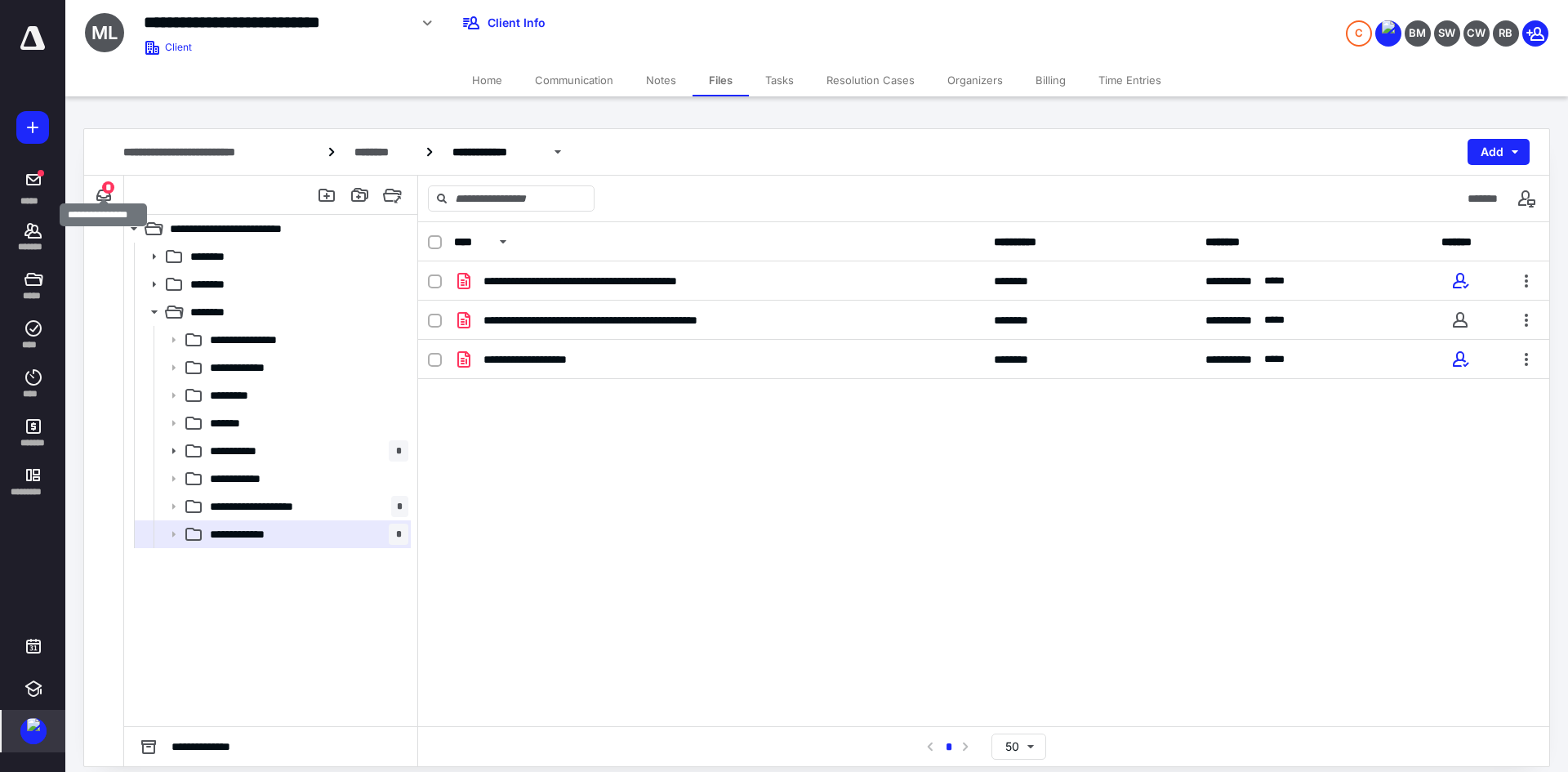 click on "*" at bounding box center (108, 187) 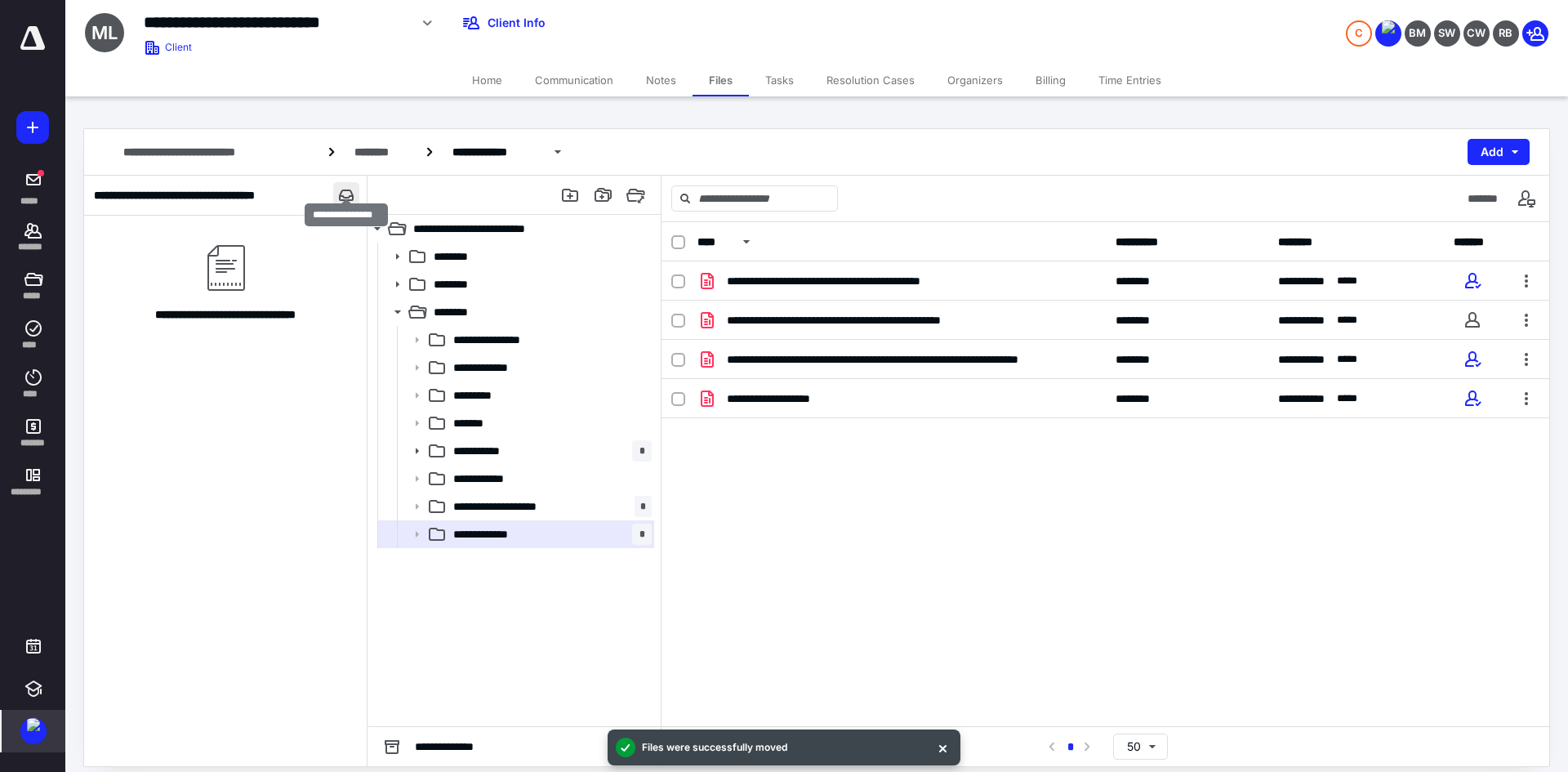 click at bounding box center (346, 195) 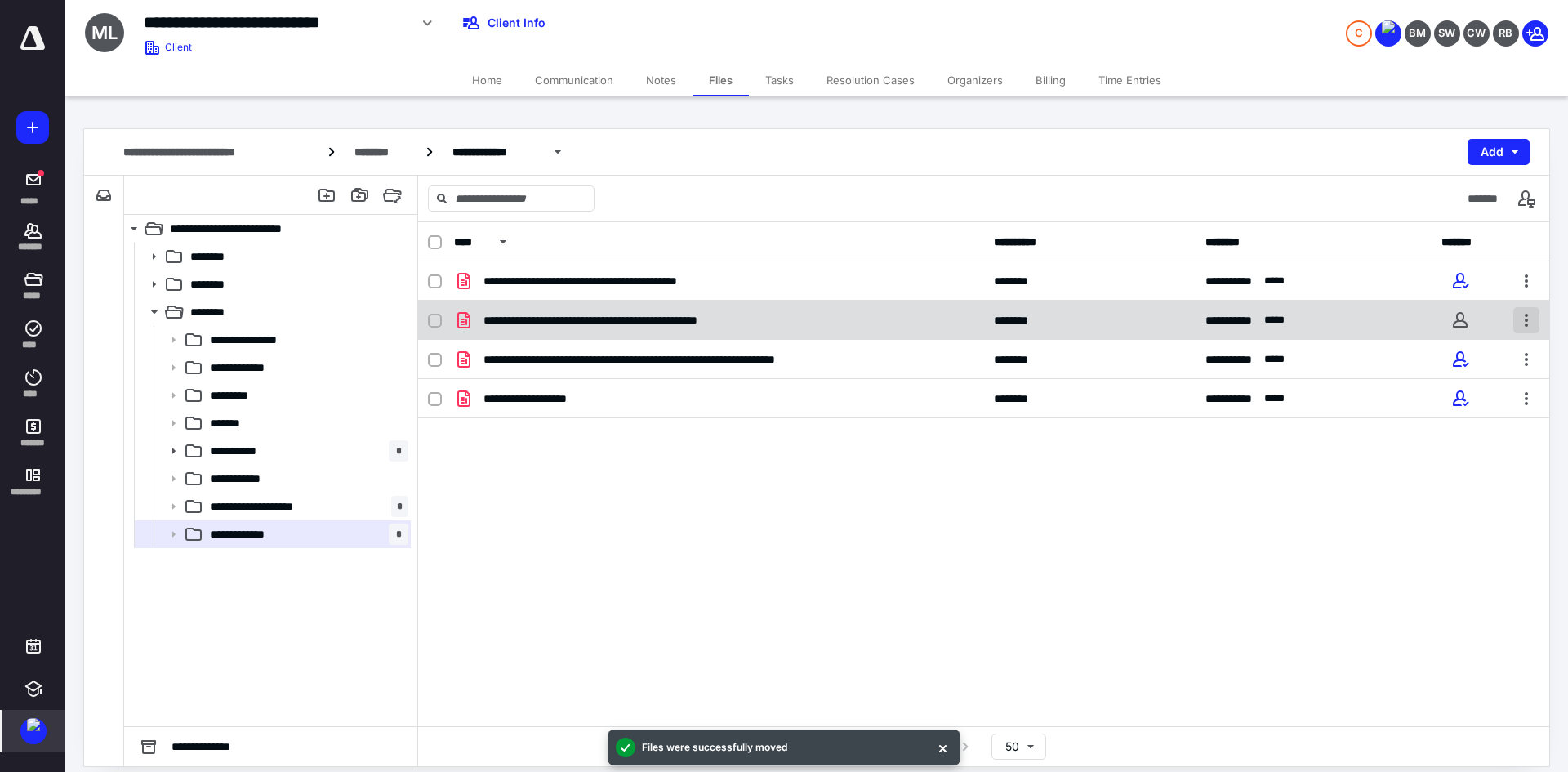 click at bounding box center [1526, 320] 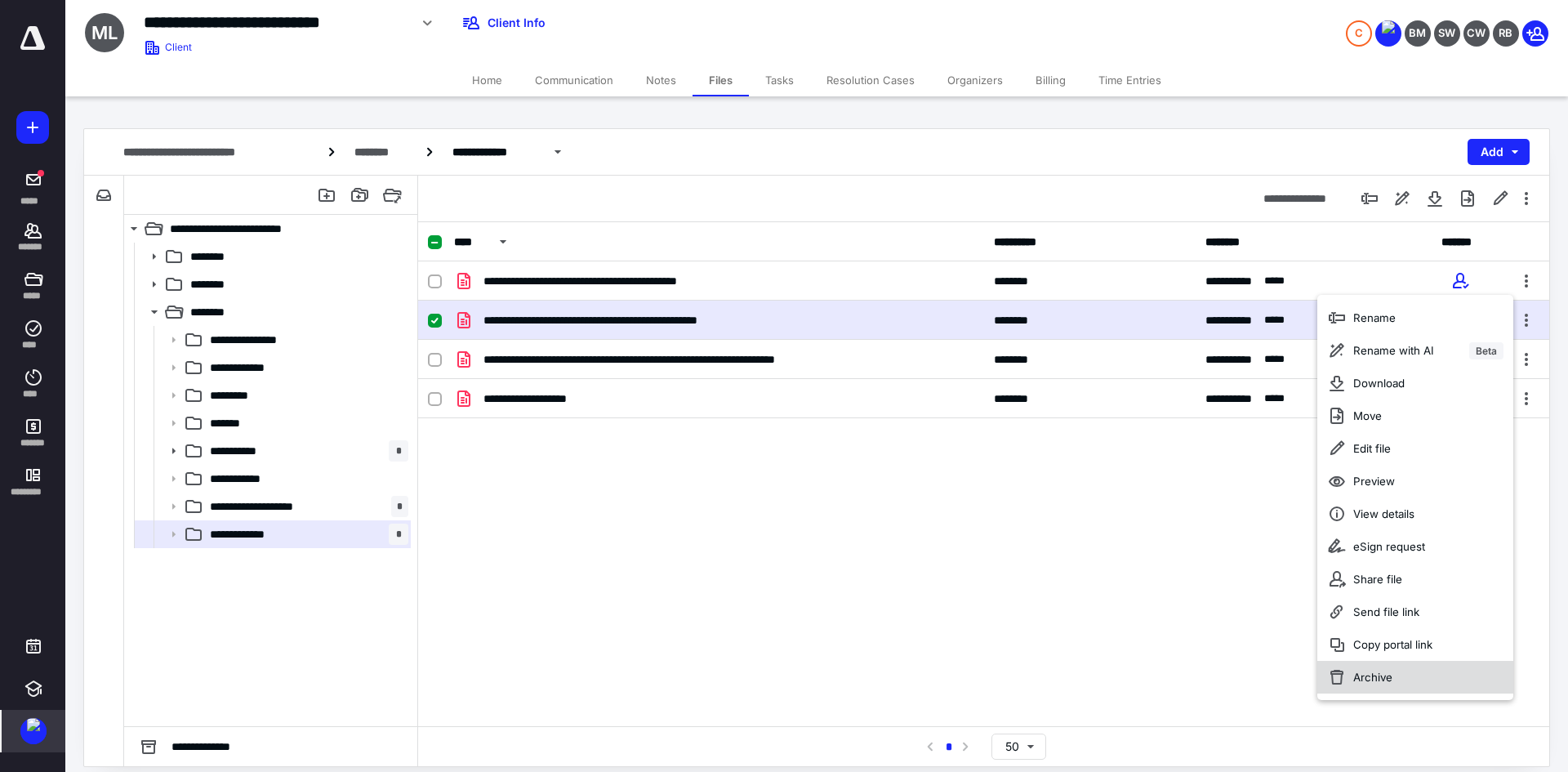 click on "Archive" at bounding box center [1415, 677] 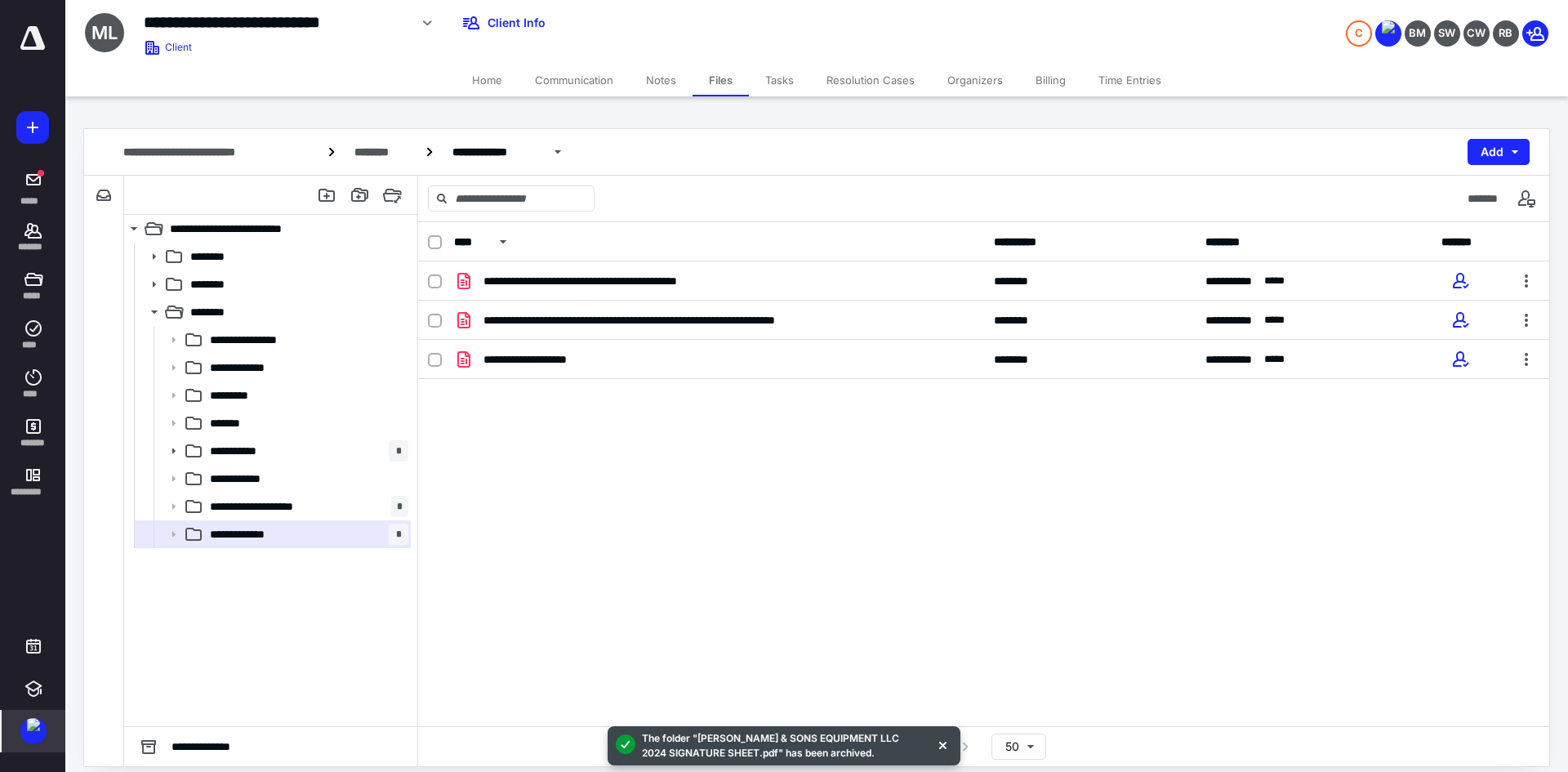 click on "Home" at bounding box center (487, 80) 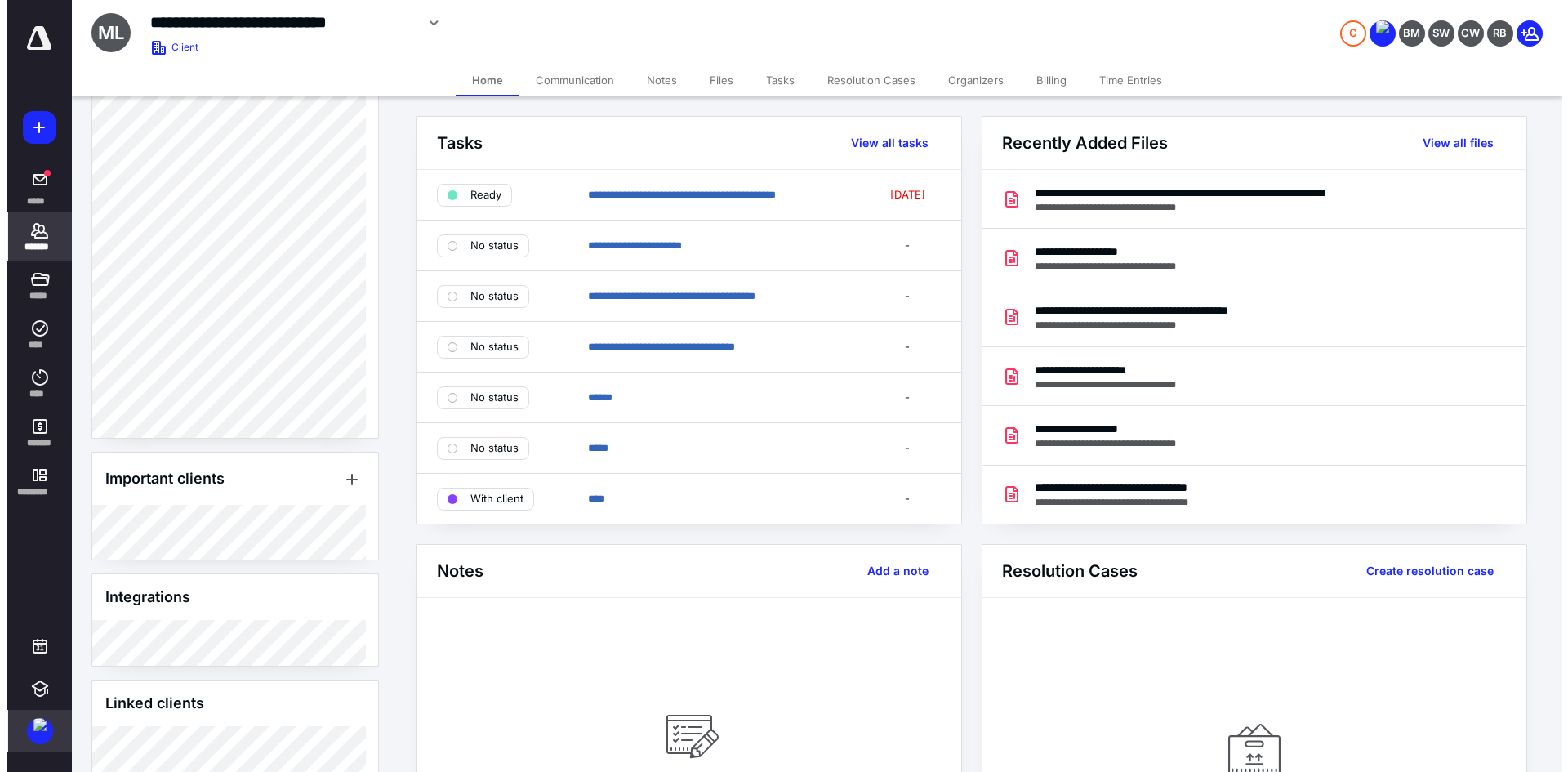 scroll, scrollTop: 1340, scrollLeft: 0, axis: vertical 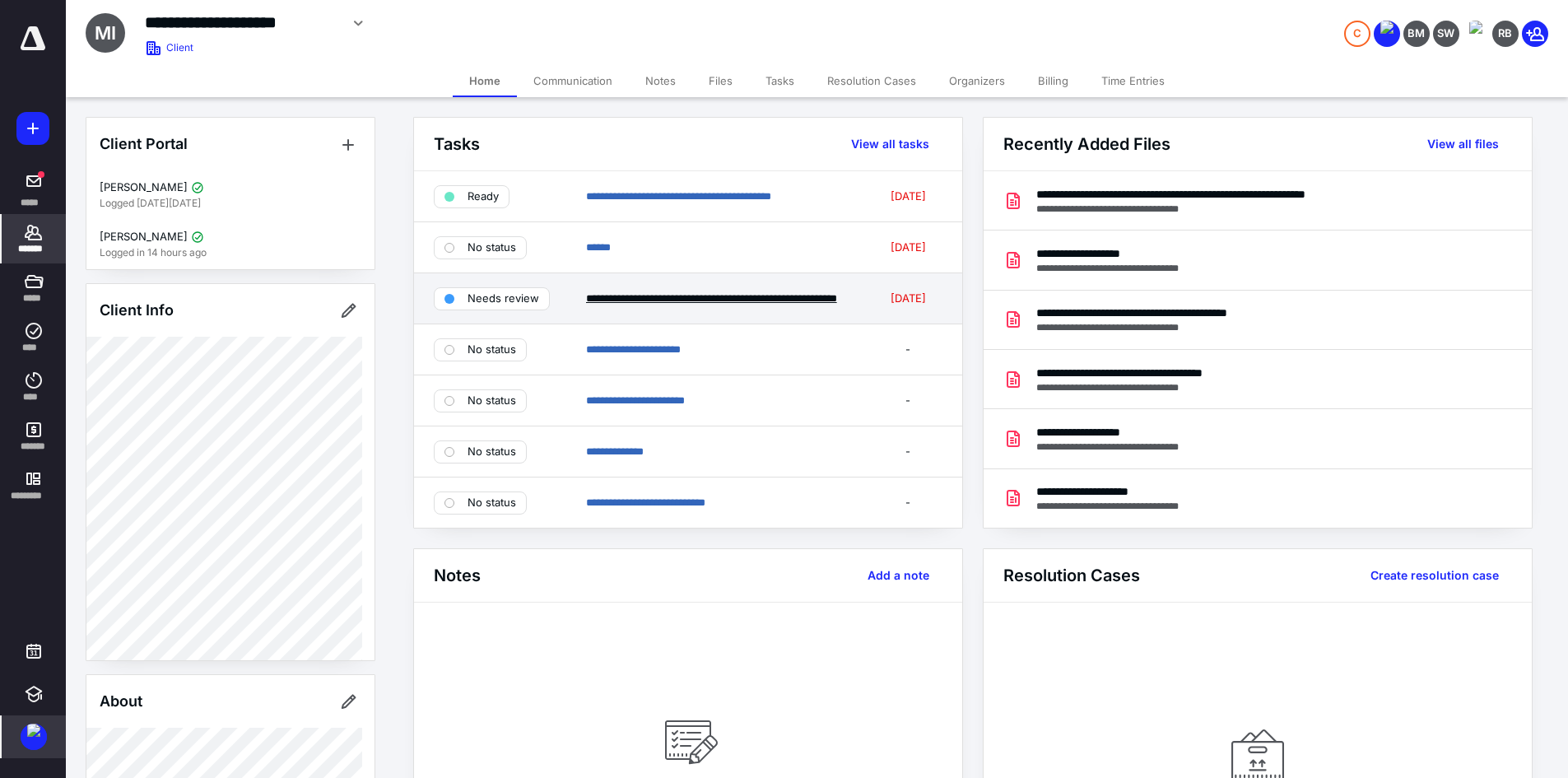 click on "**********" at bounding box center (711, 298) 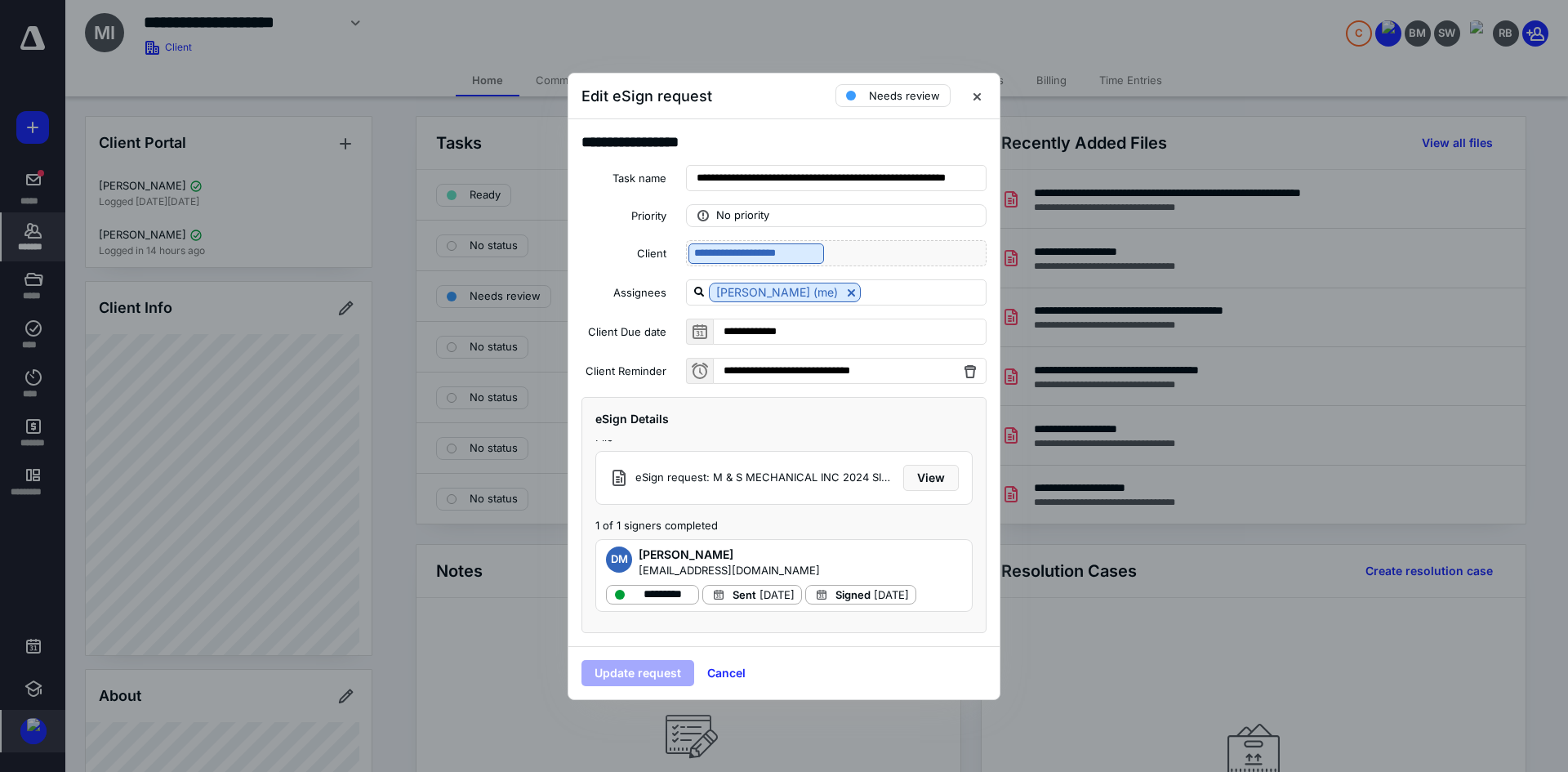 scroll, scrollTop: 22, scrollLeft: 0, axis: vertical 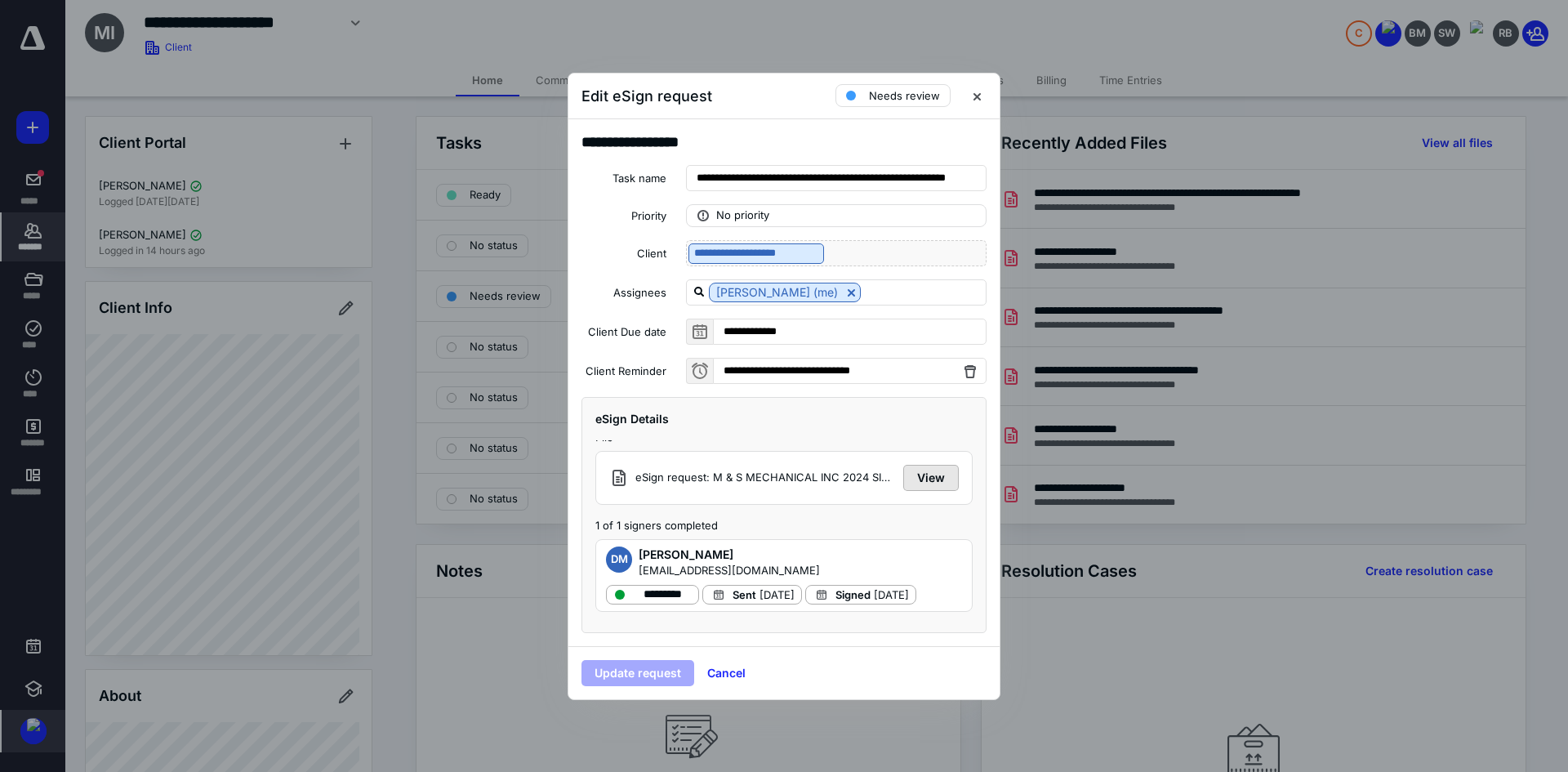 click on "View" at bounding box center [931, 478] 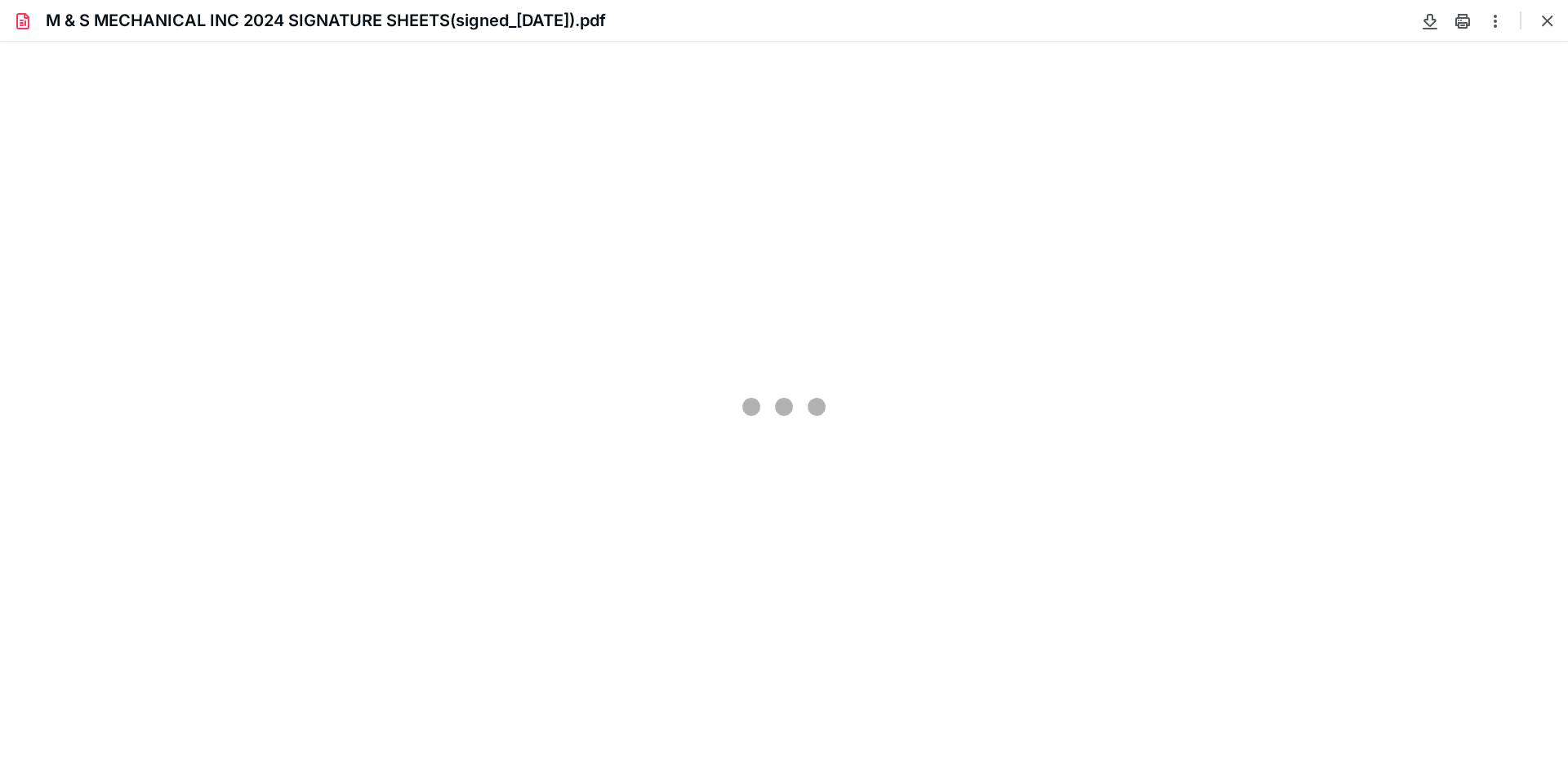 scroll, scrollTop: 0, scrollLeft: 0, axis: both 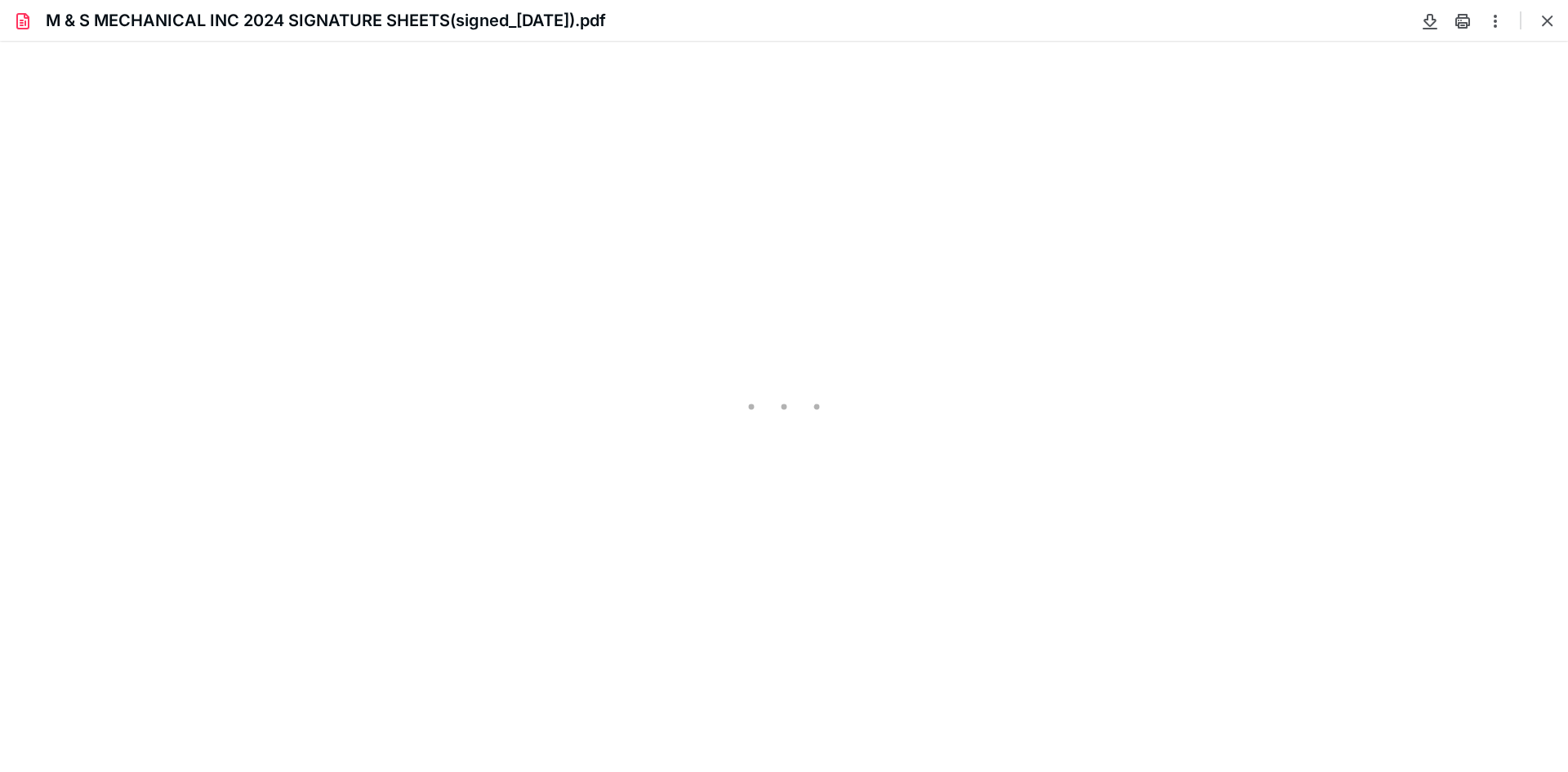 type on "108" 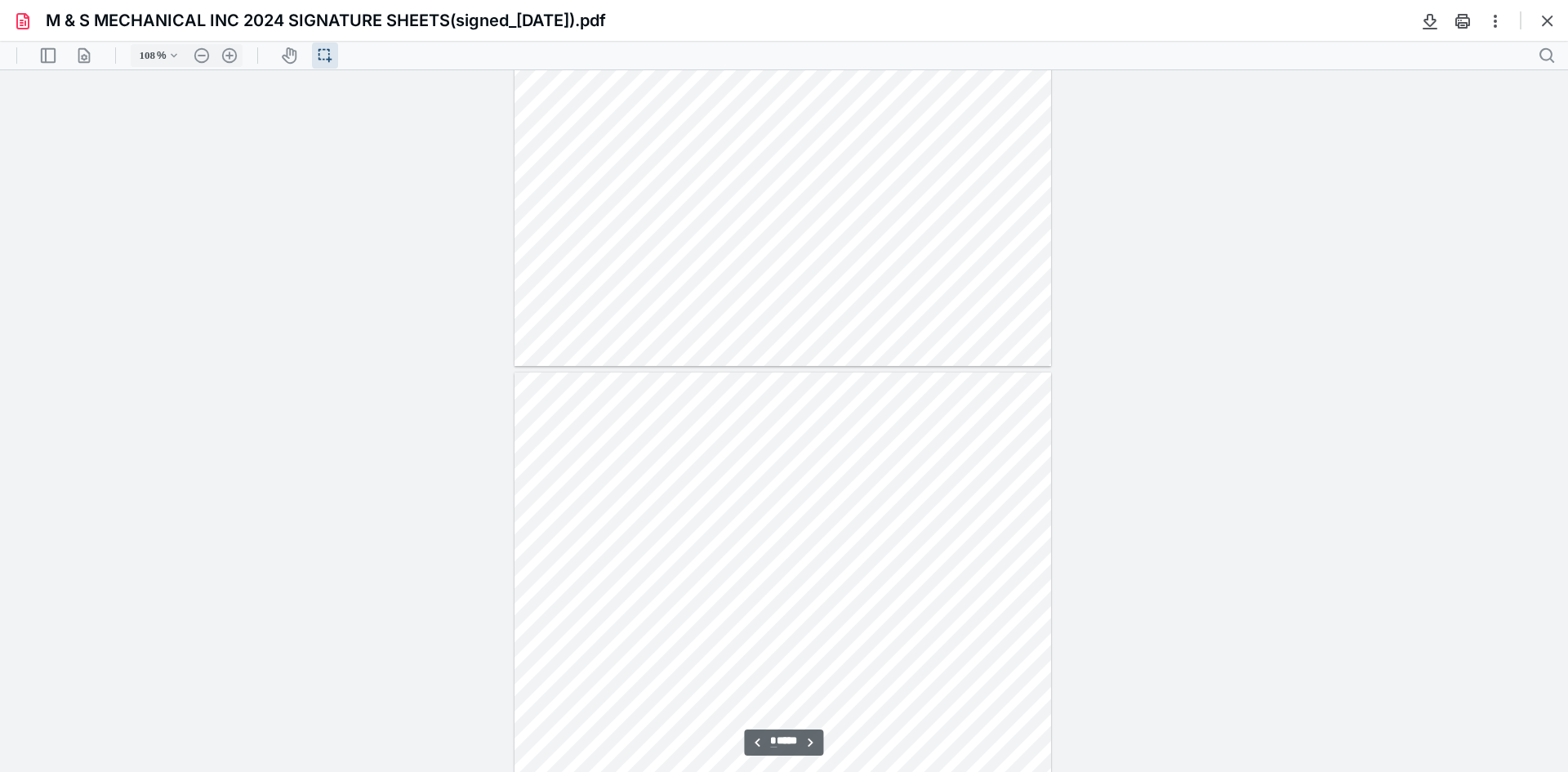 scroll, scrollTop: 4853, scrollLeft: 0, axis: vertical 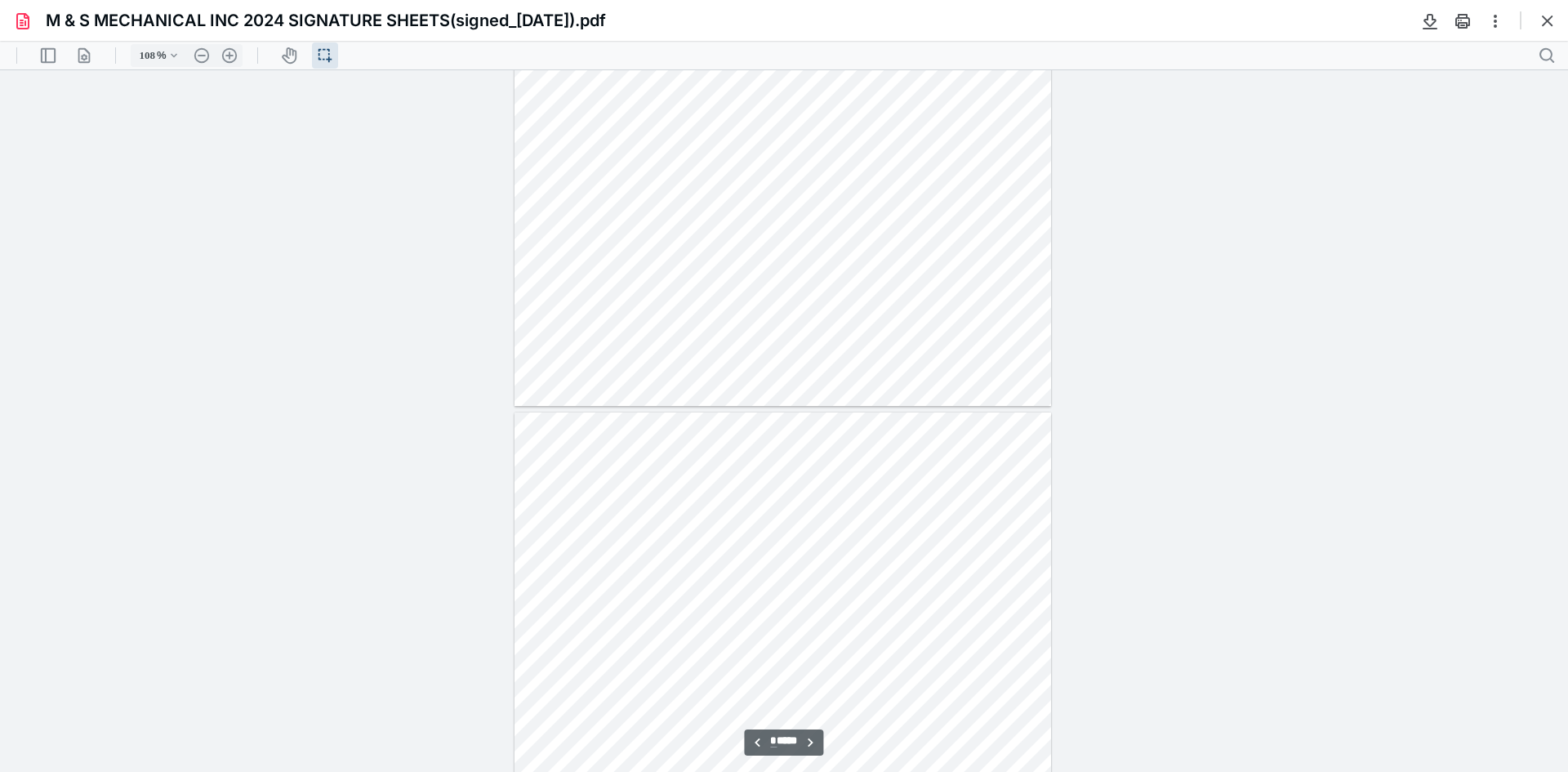 type on "*" 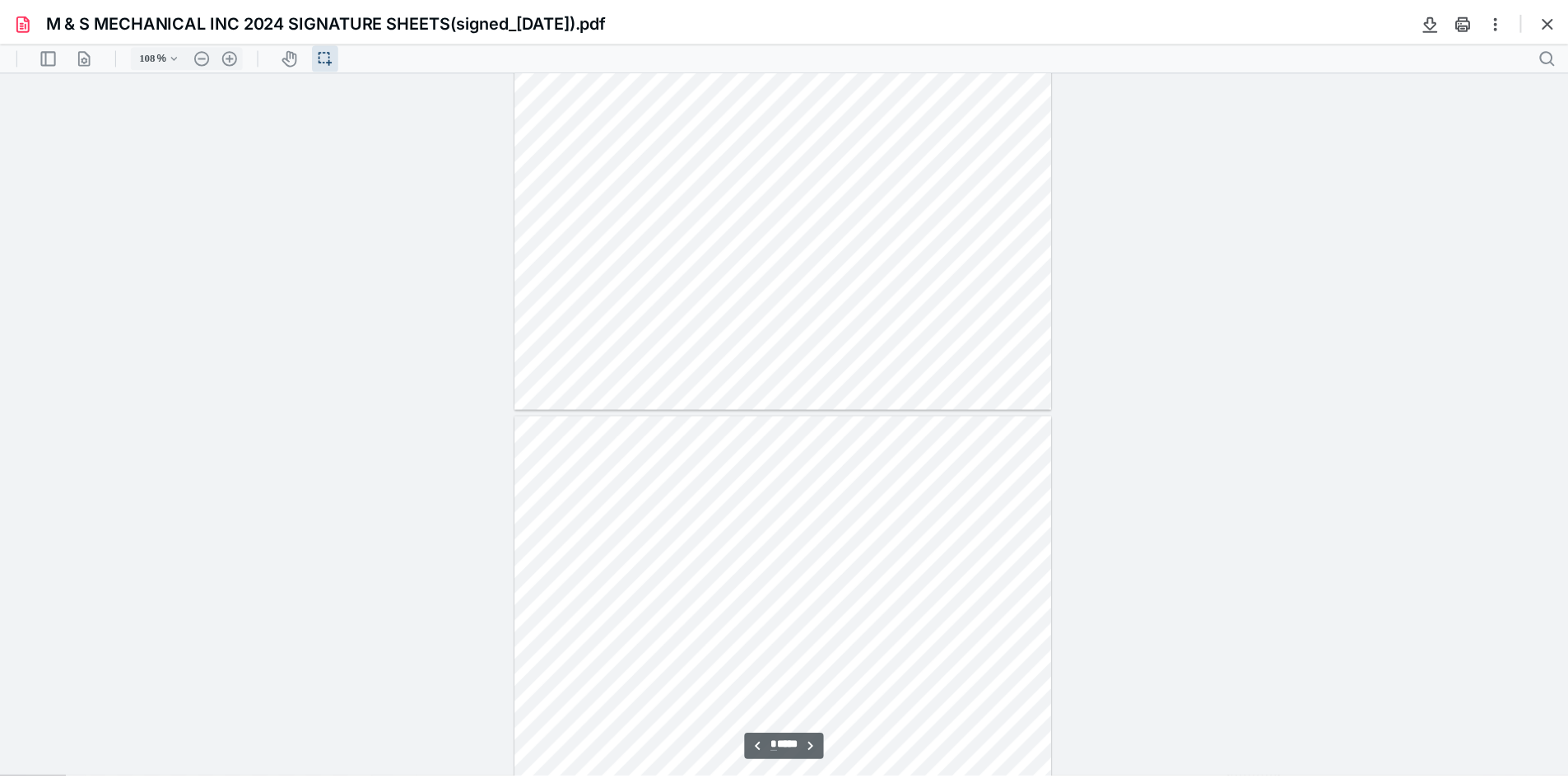 scroll, scrollTop: 2947, scrollLeft: 0, axis: vertical 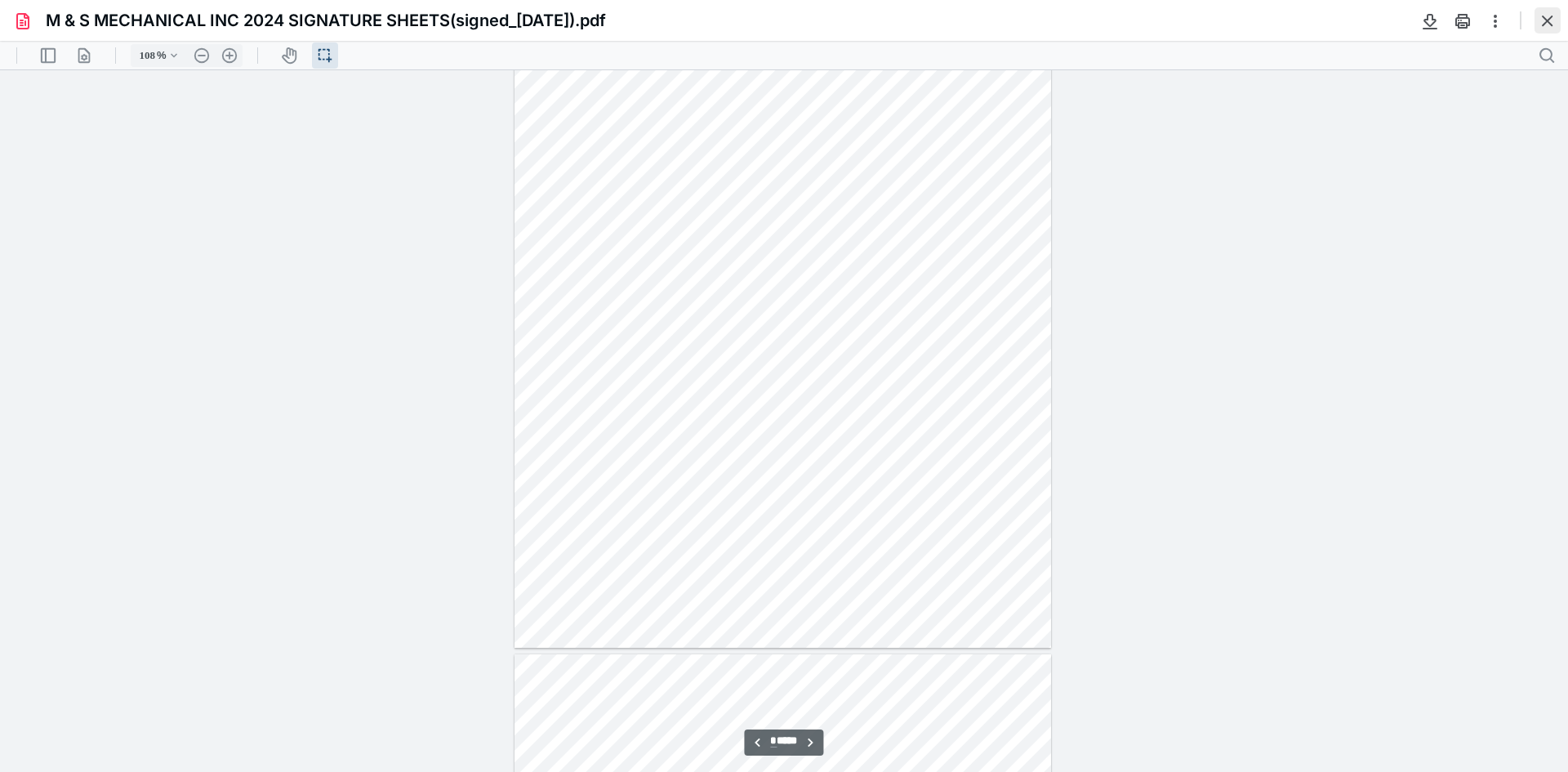 click at bounding box center [1548, 20] 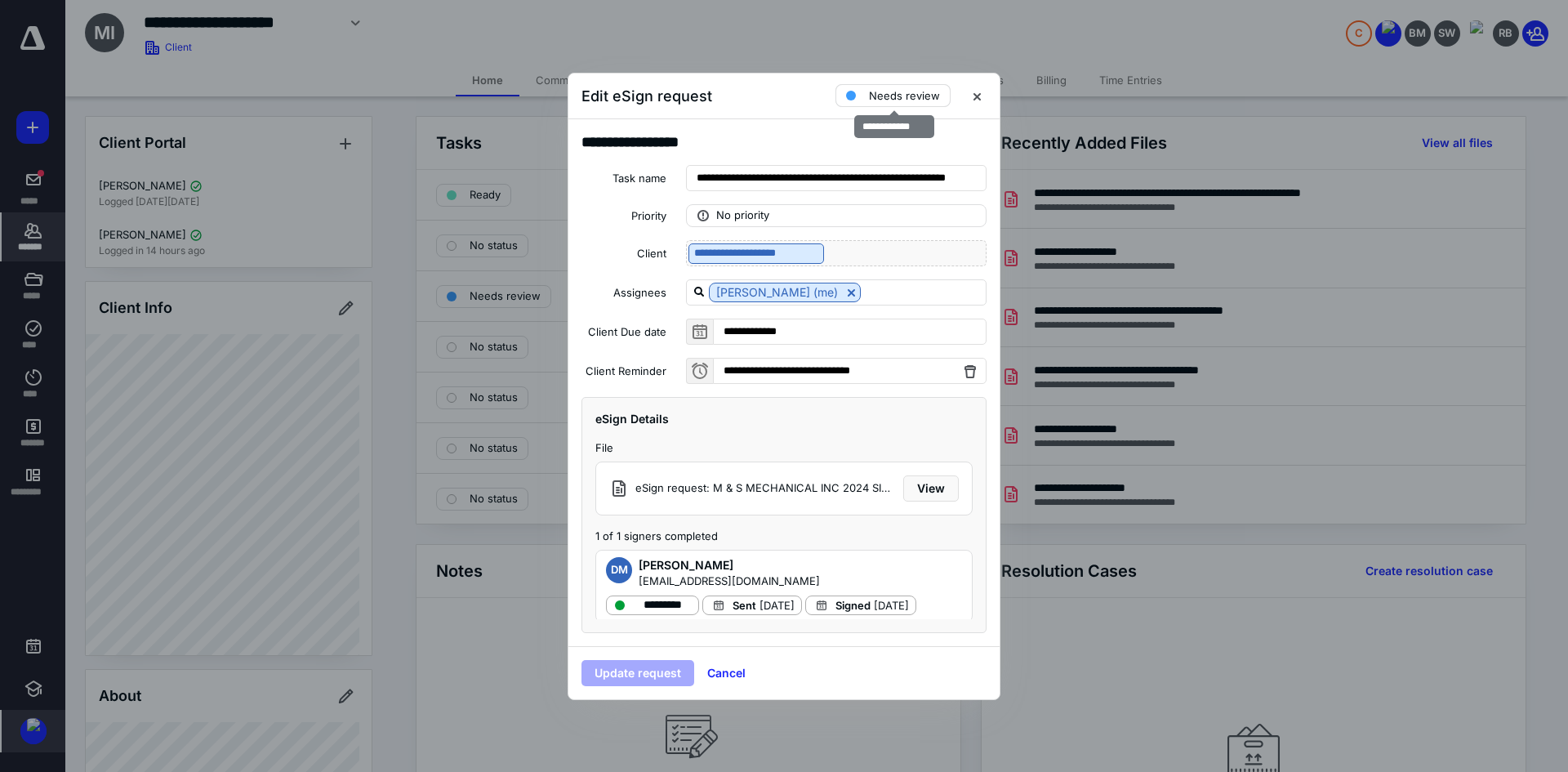 click on "Needs review" at bounding box center [904, 96] 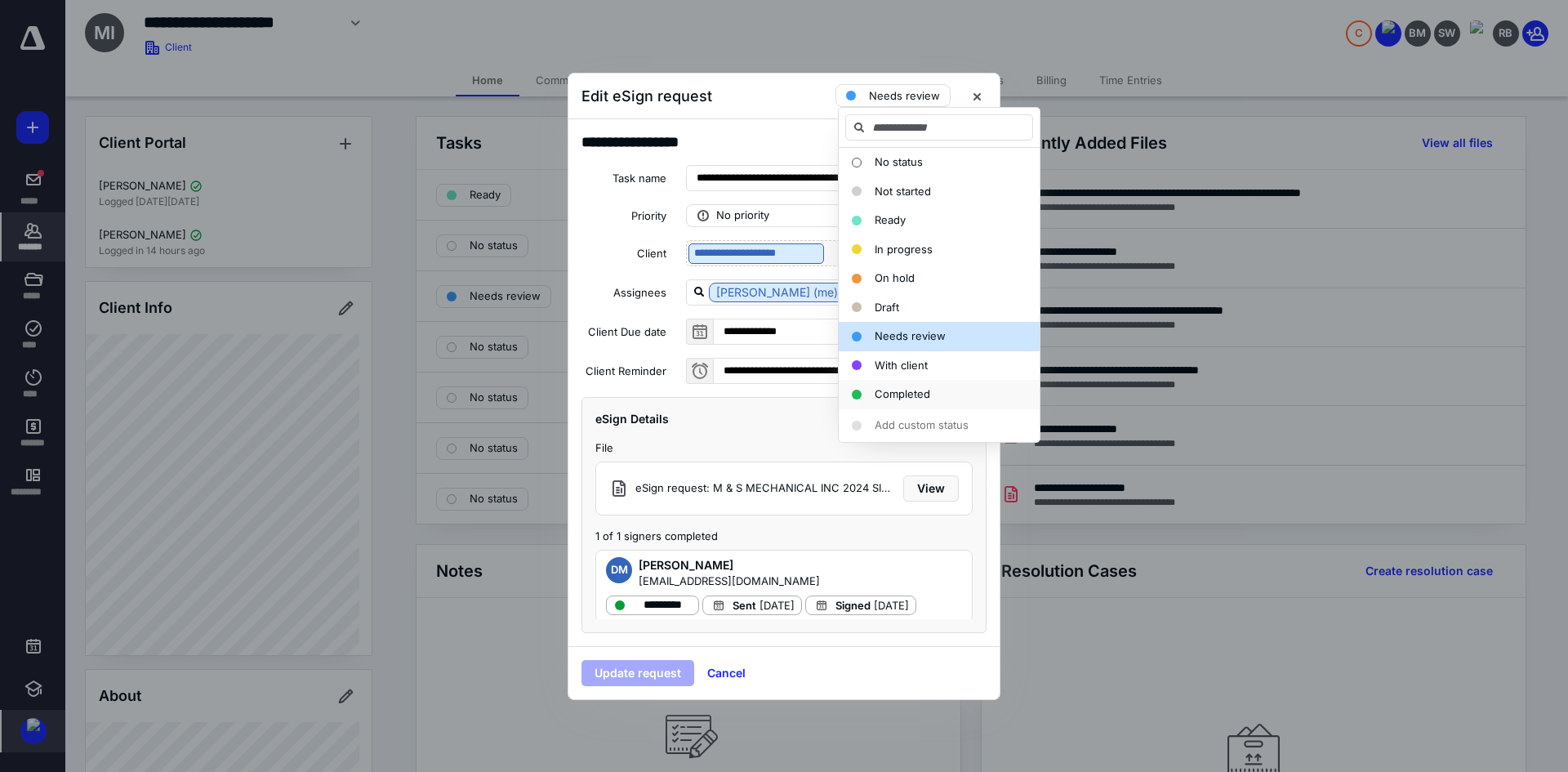 click on "Completed" at bounding box center (902, 394) 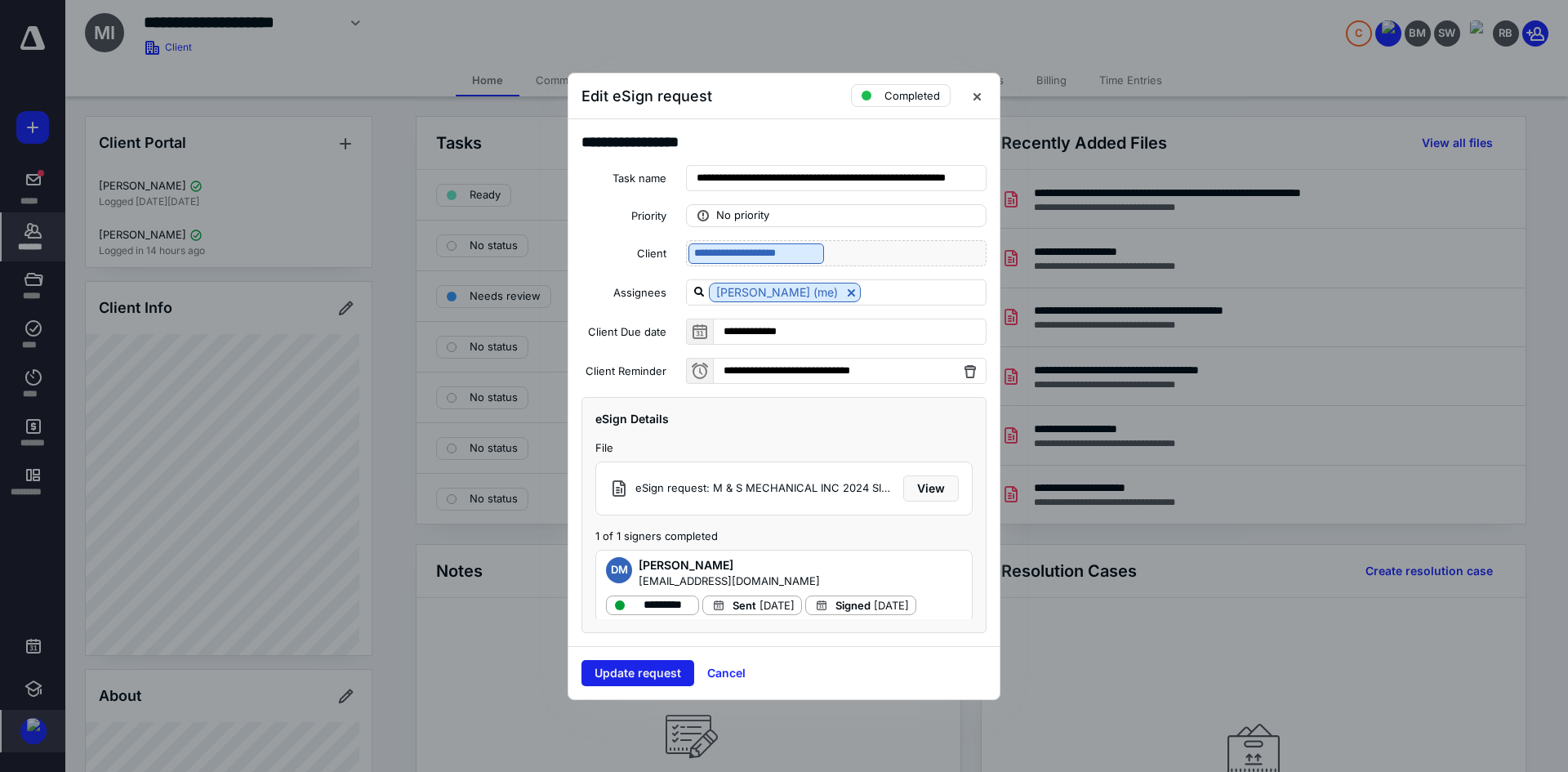 click on "Update request" at bounding box center (638, 673) 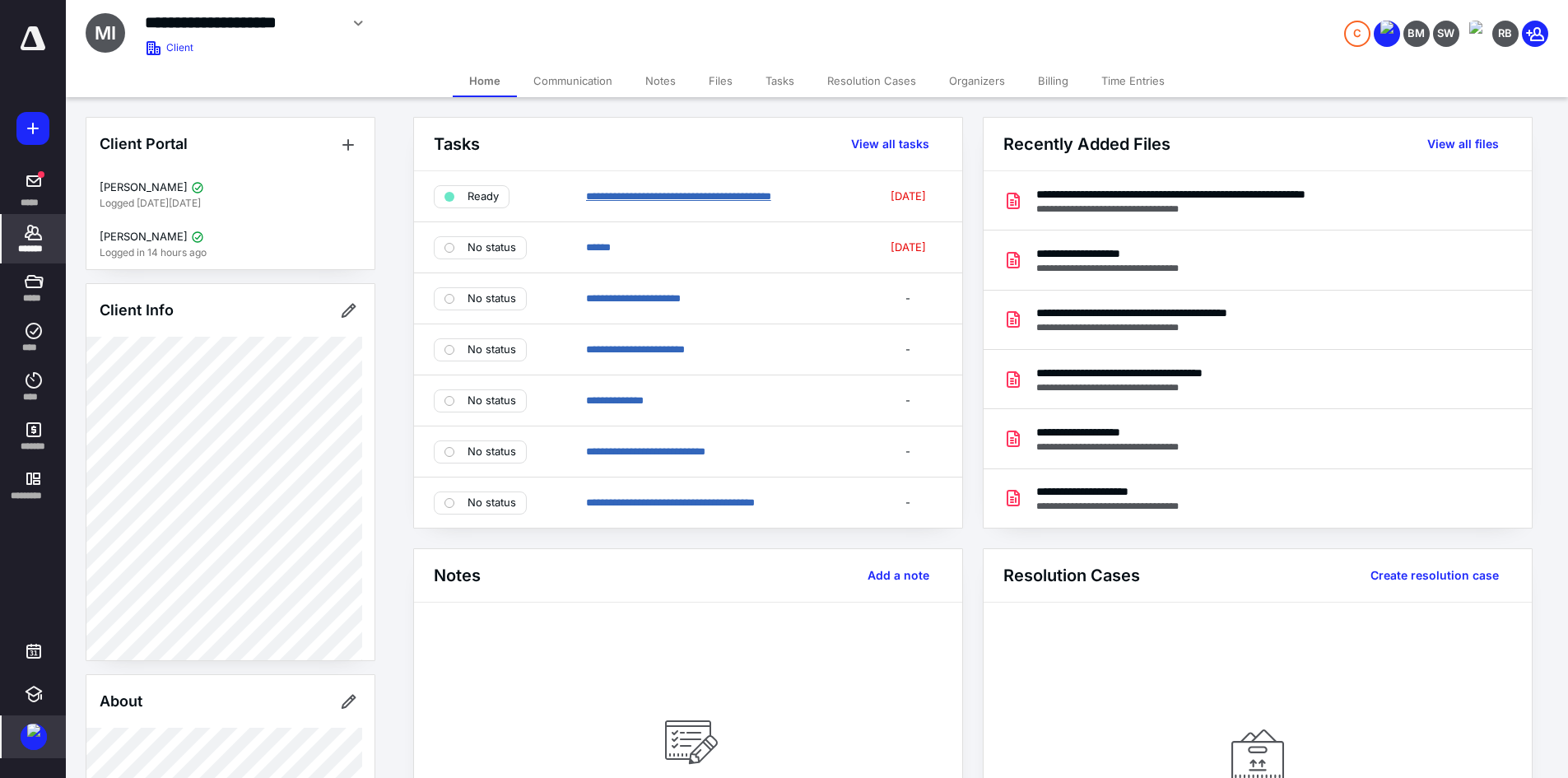 click on "**********" at bounding box center [678, 196] 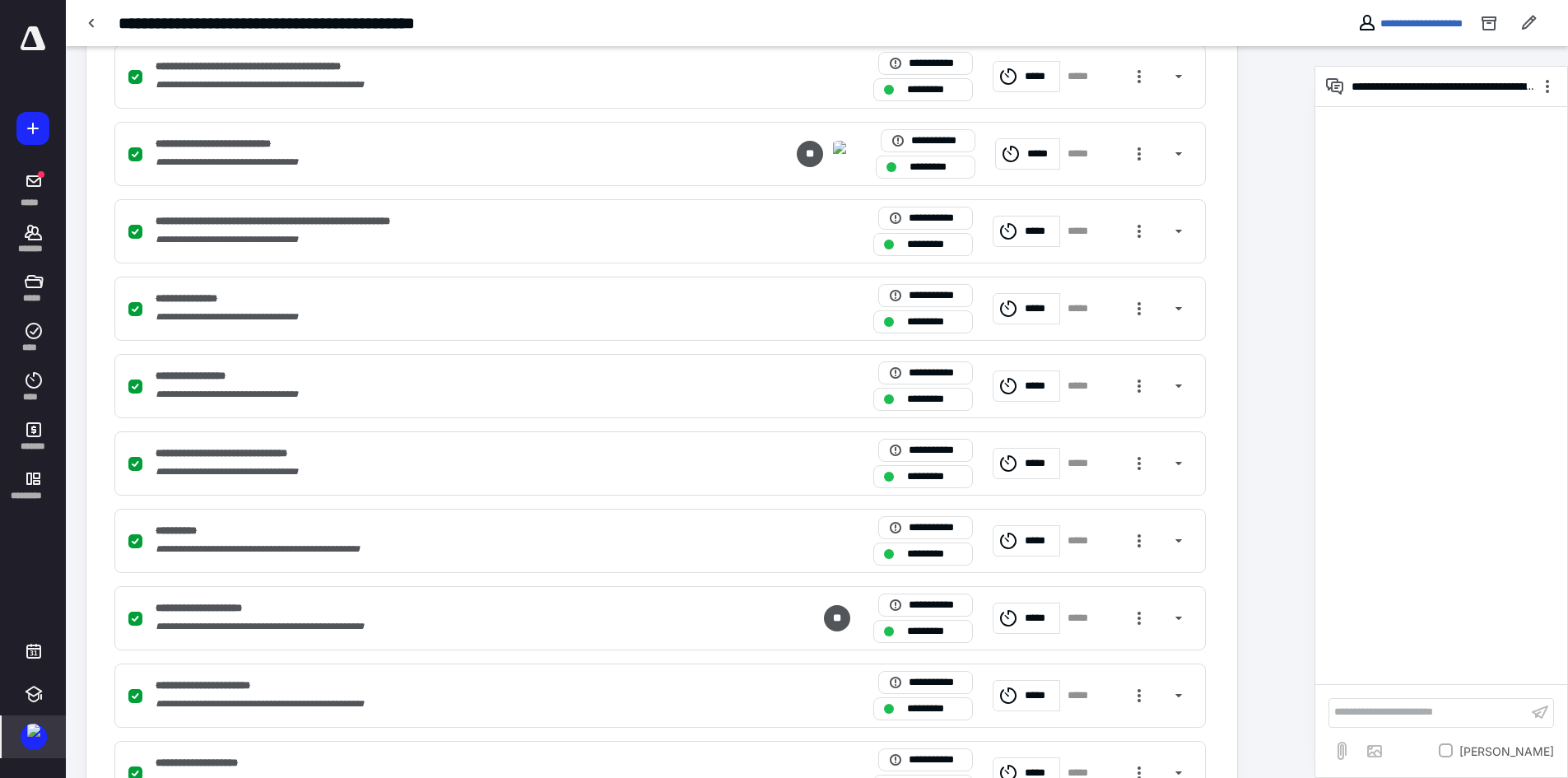 scroll, scrollTop: 1153, scrollLeft: 0, axis: vertical 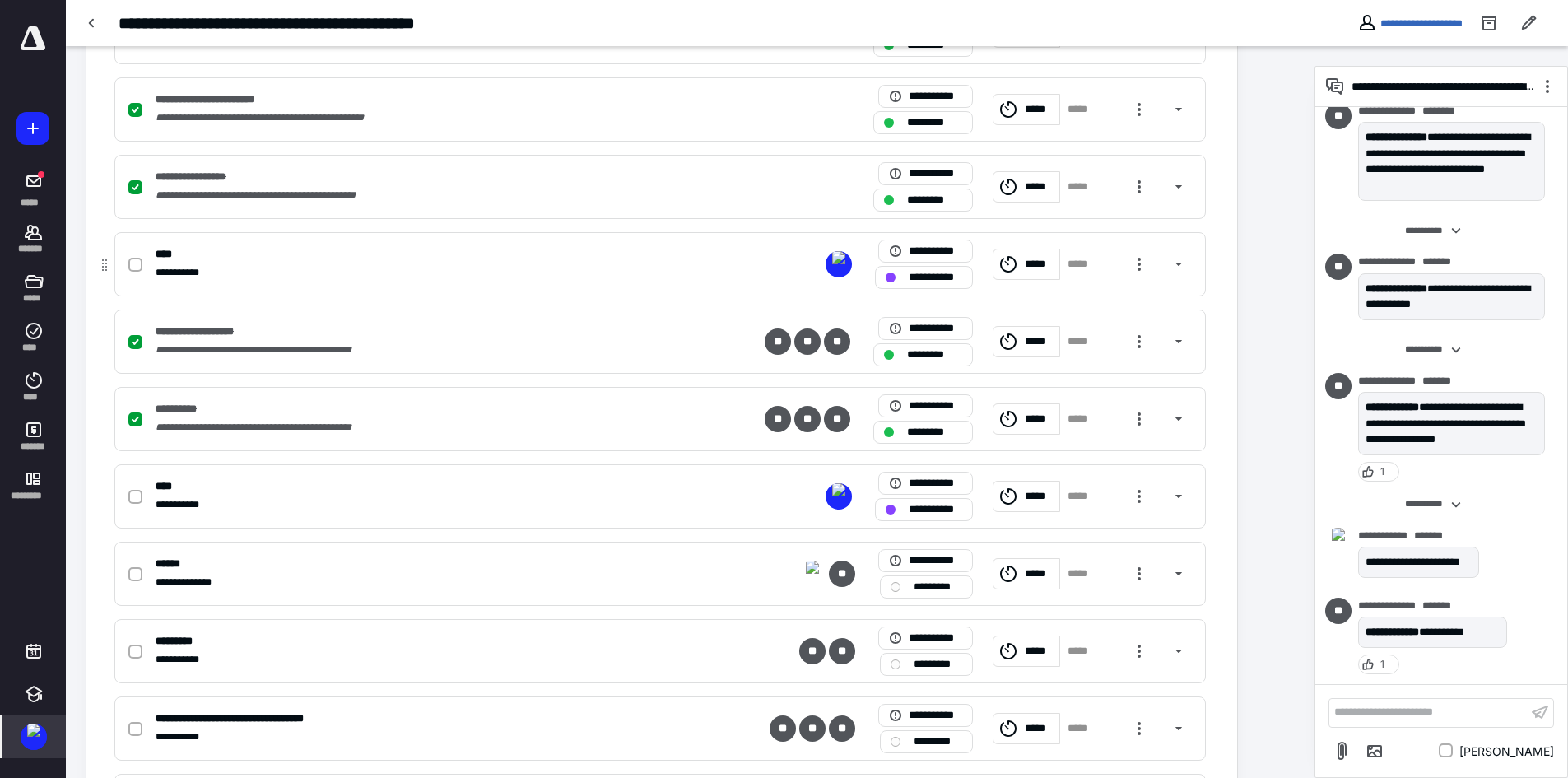 click 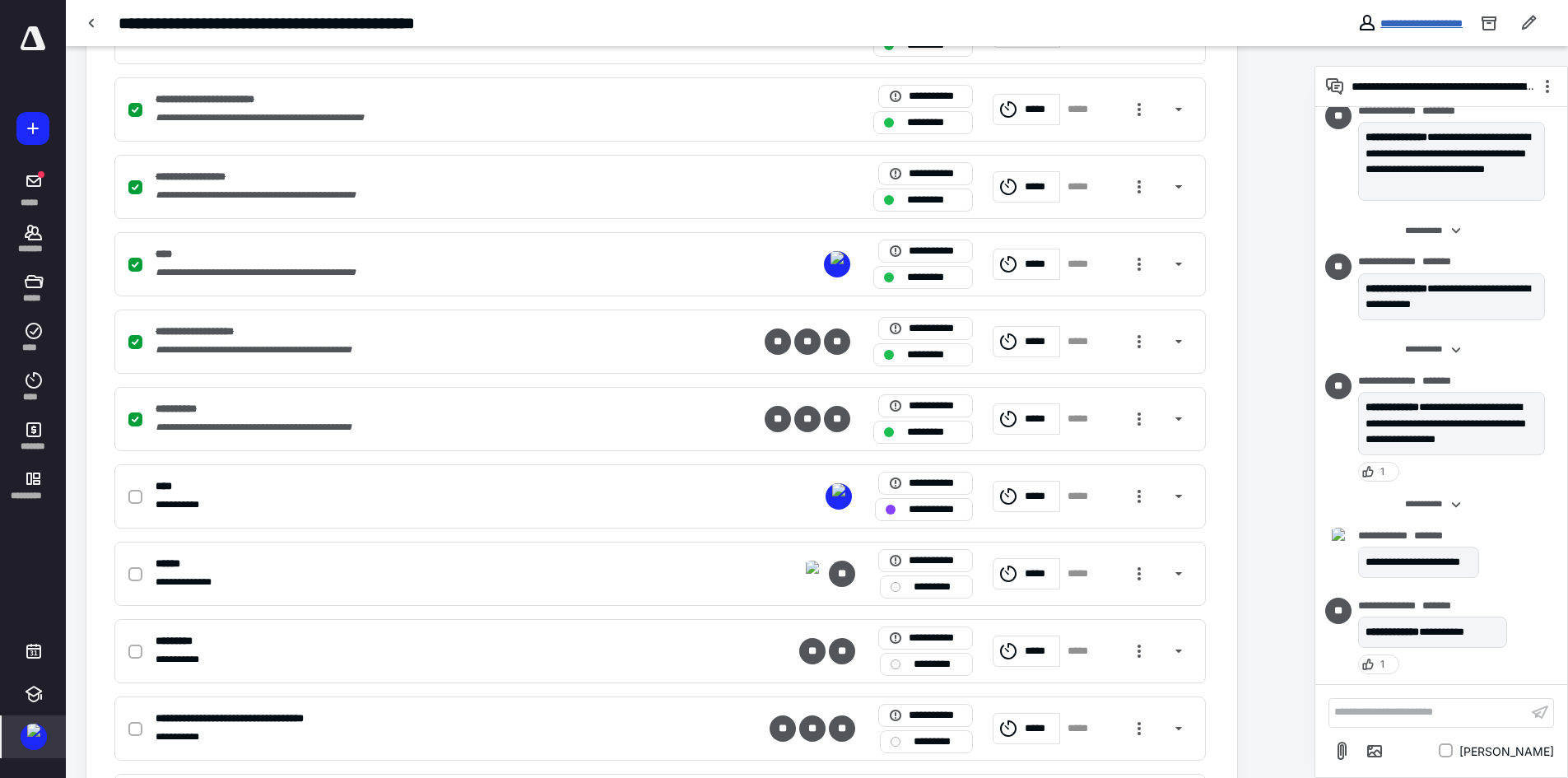 click on "**********" at bounding box center (1421, 23) 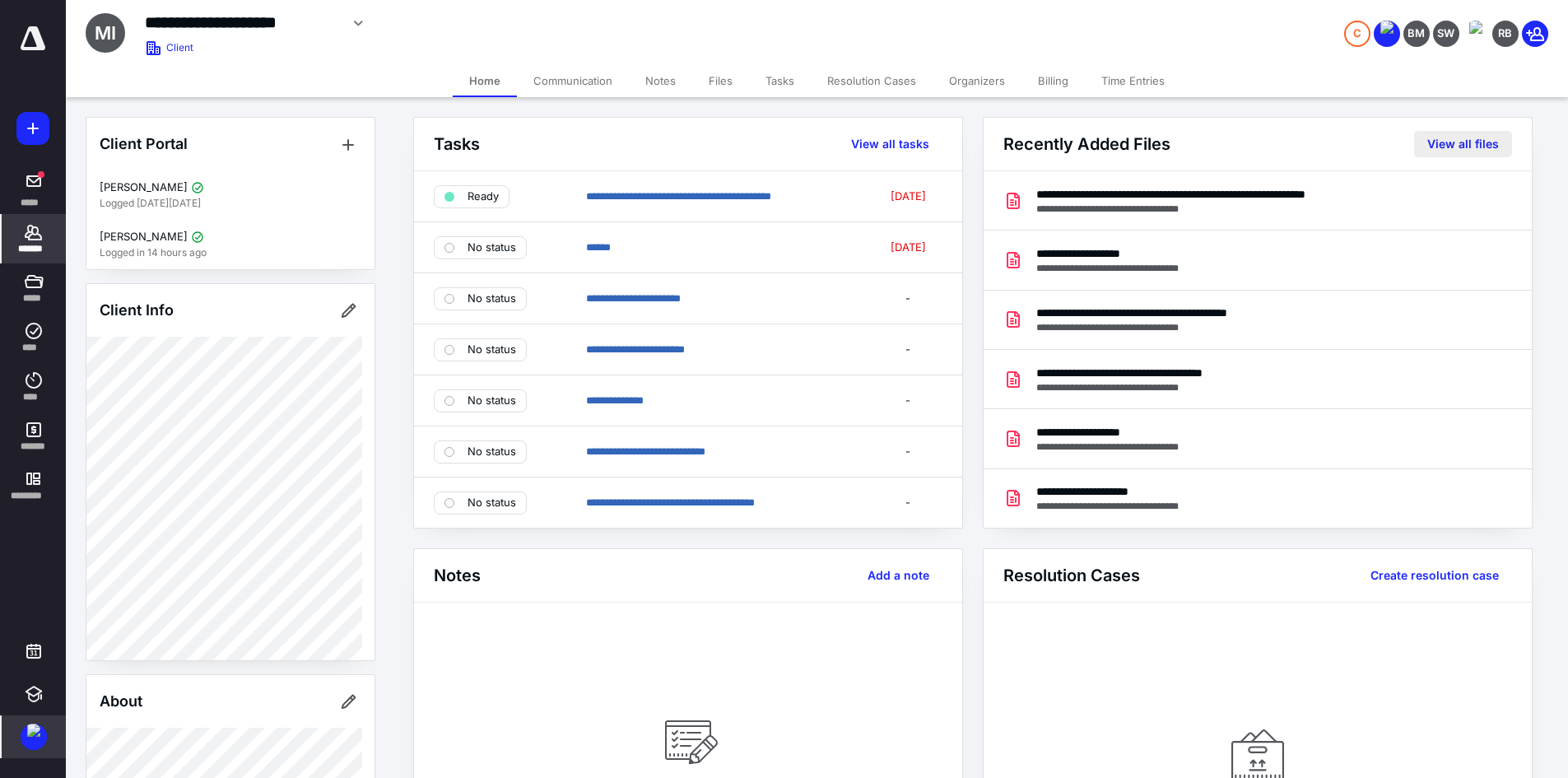 click on "View all files" at bounding box center [1463, 144] 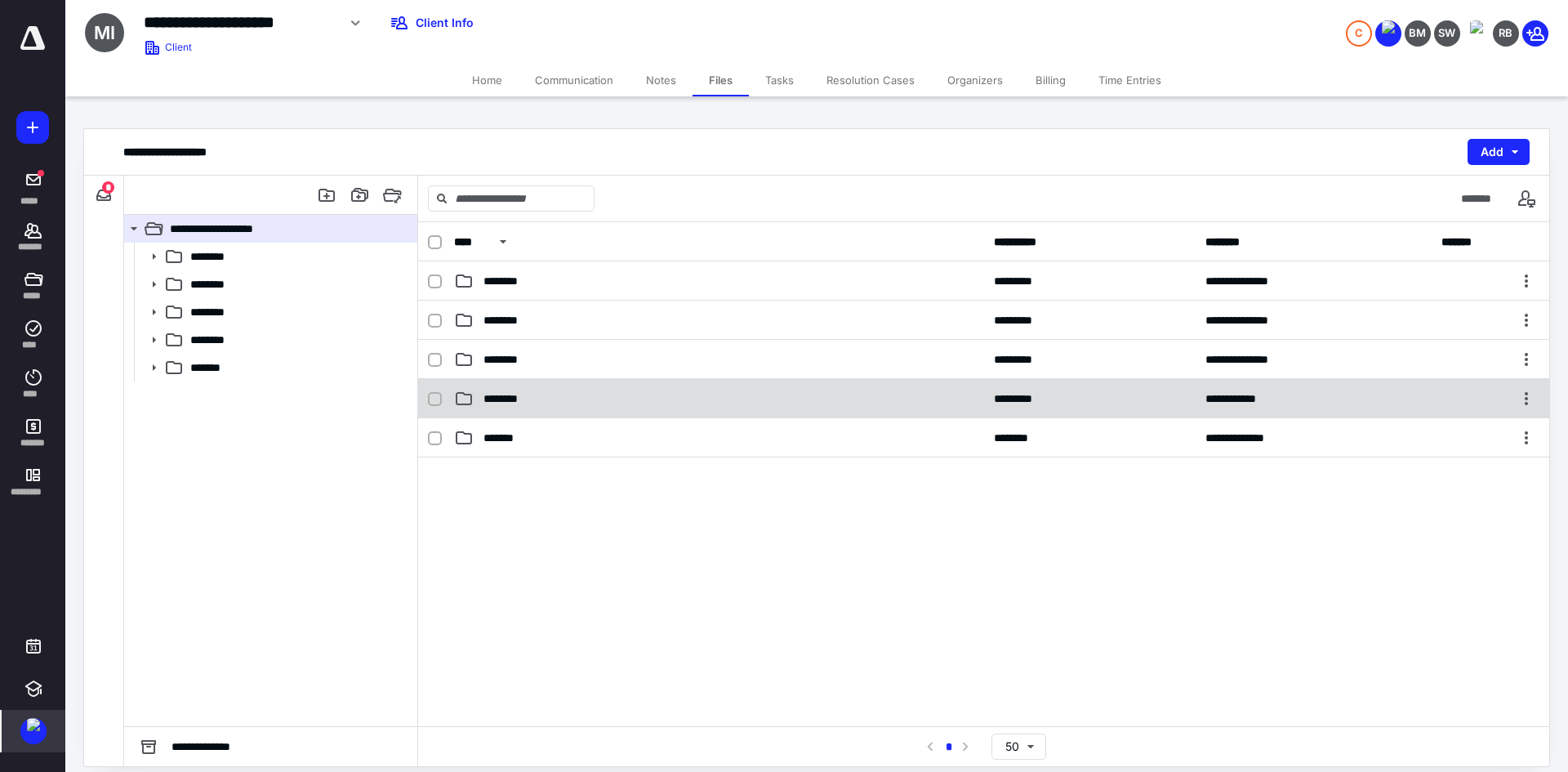 click on "********" at bounding box center (719, 399) 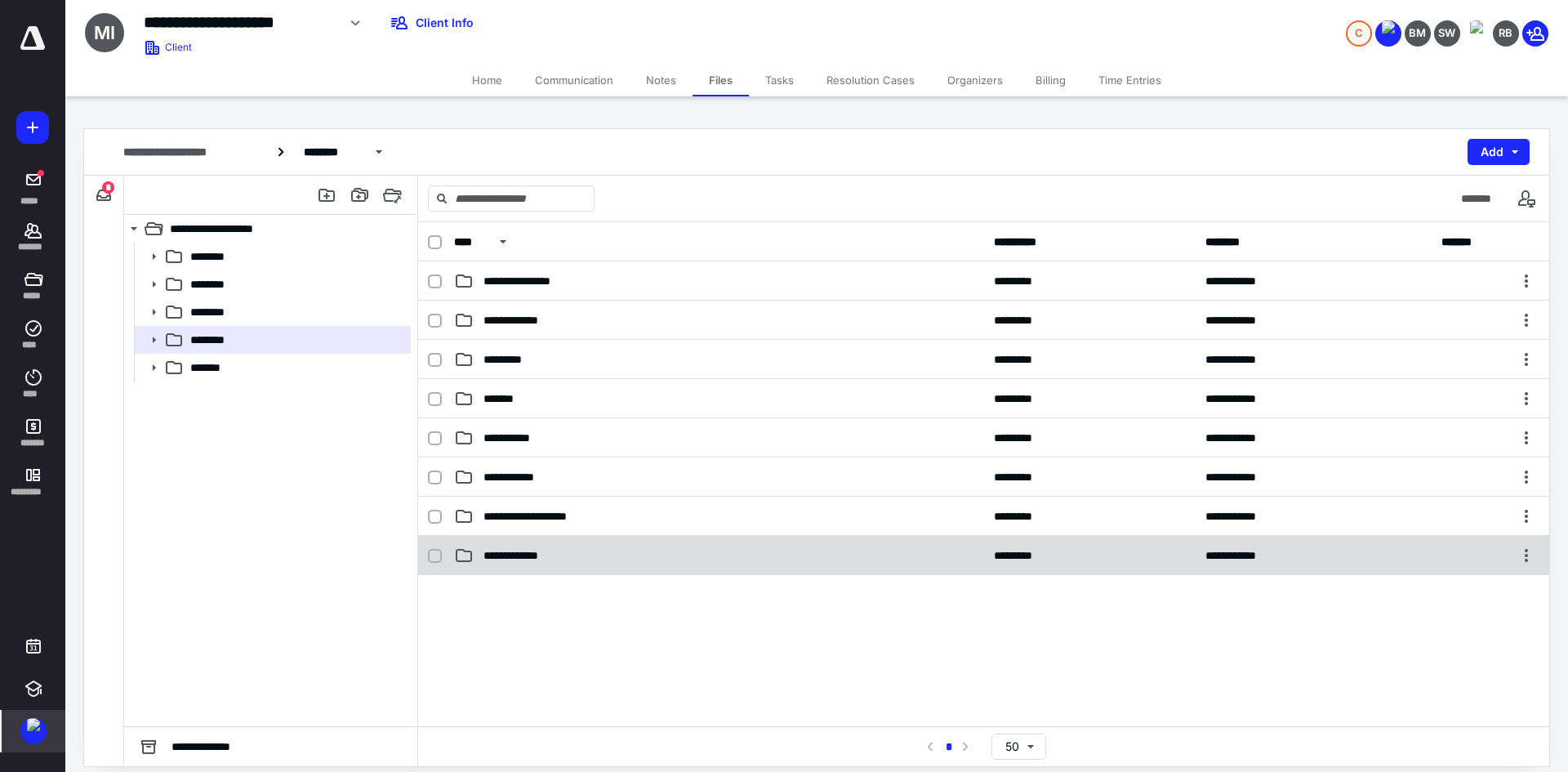 click on "**********" at bounding box center (719, 556) 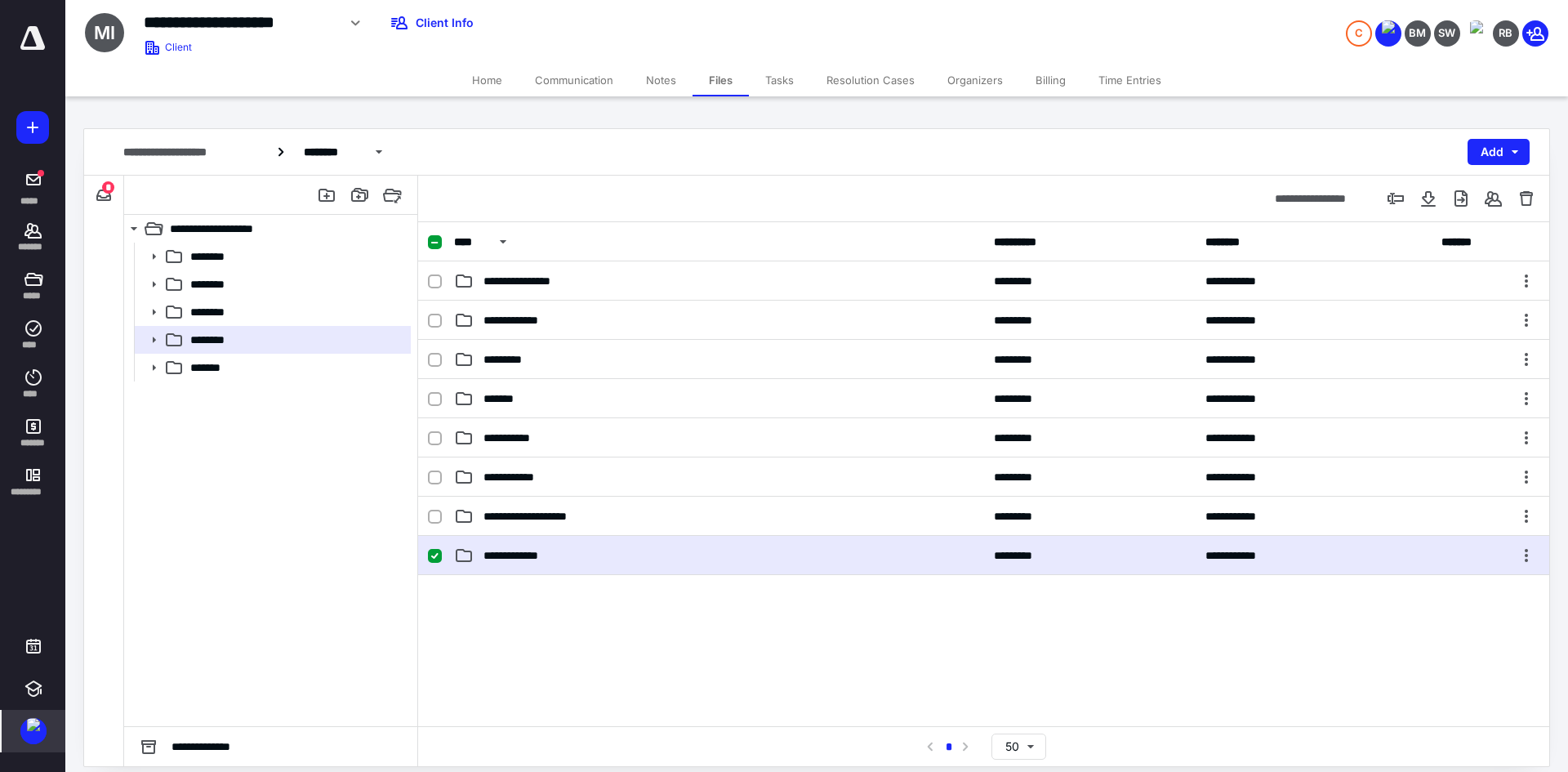 click on "**********" at bounding box center [719, 556] 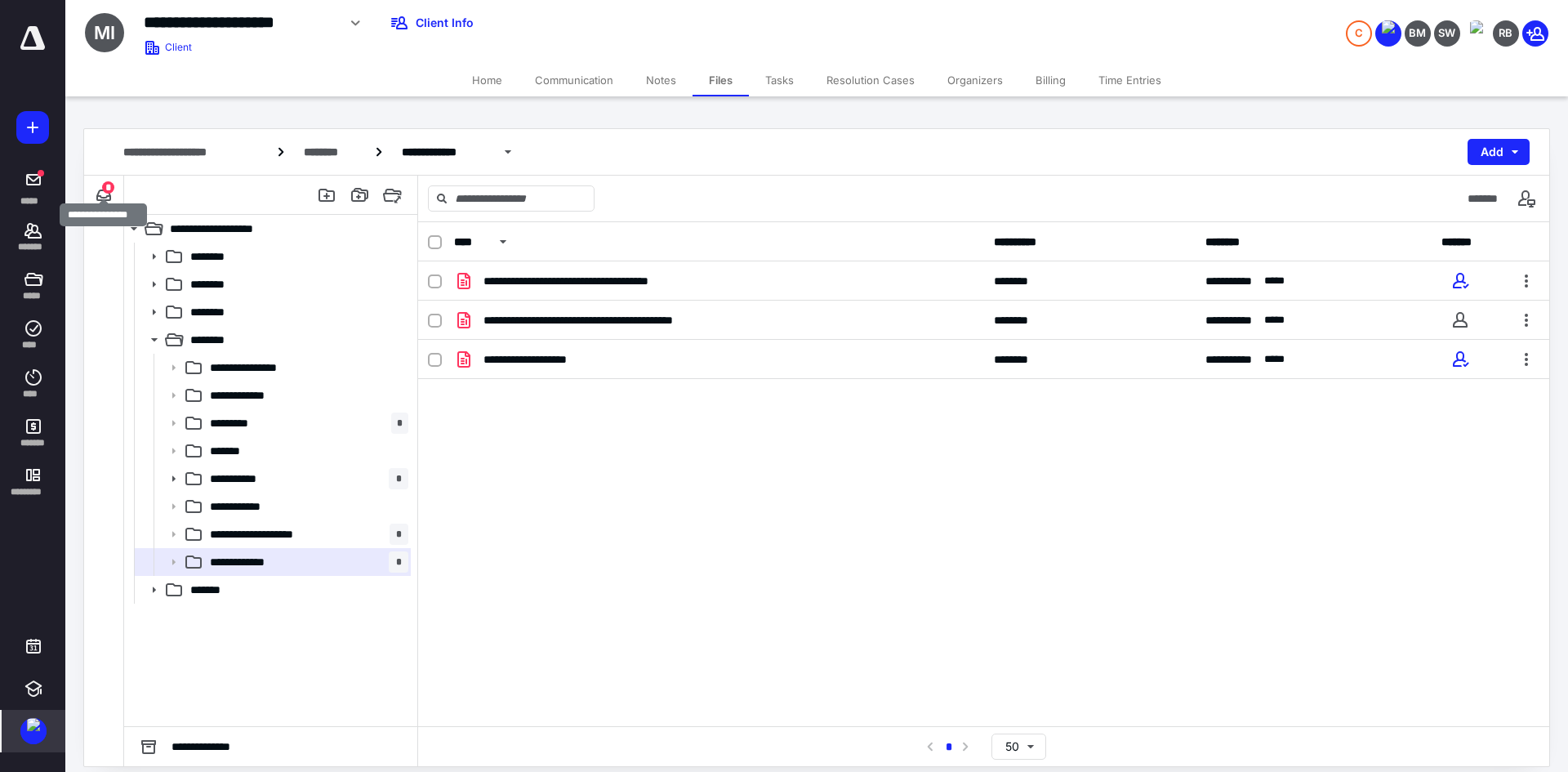 click on "*" at bounding box center [108, 187] 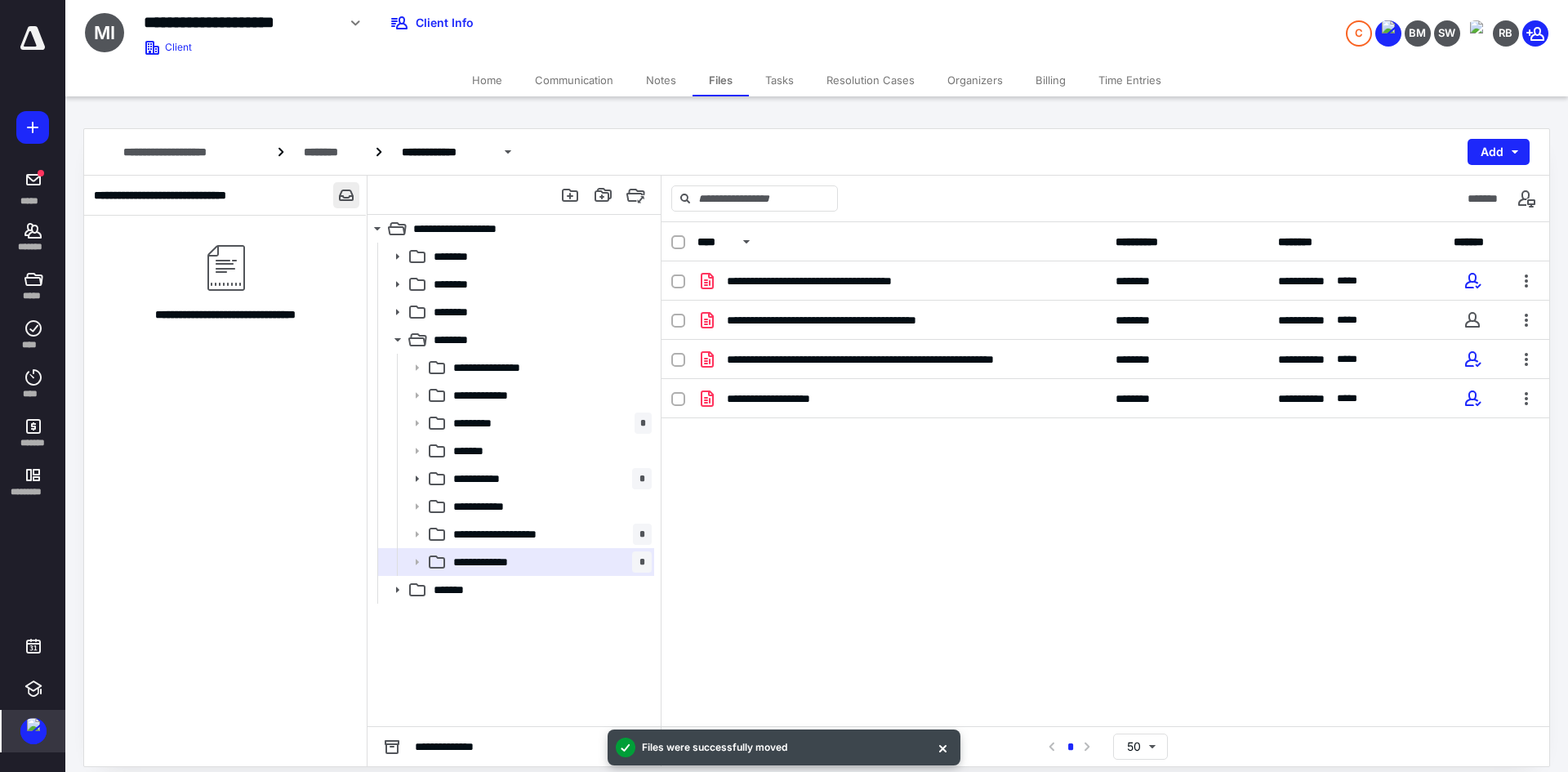 click at bounding box center (346, 195) 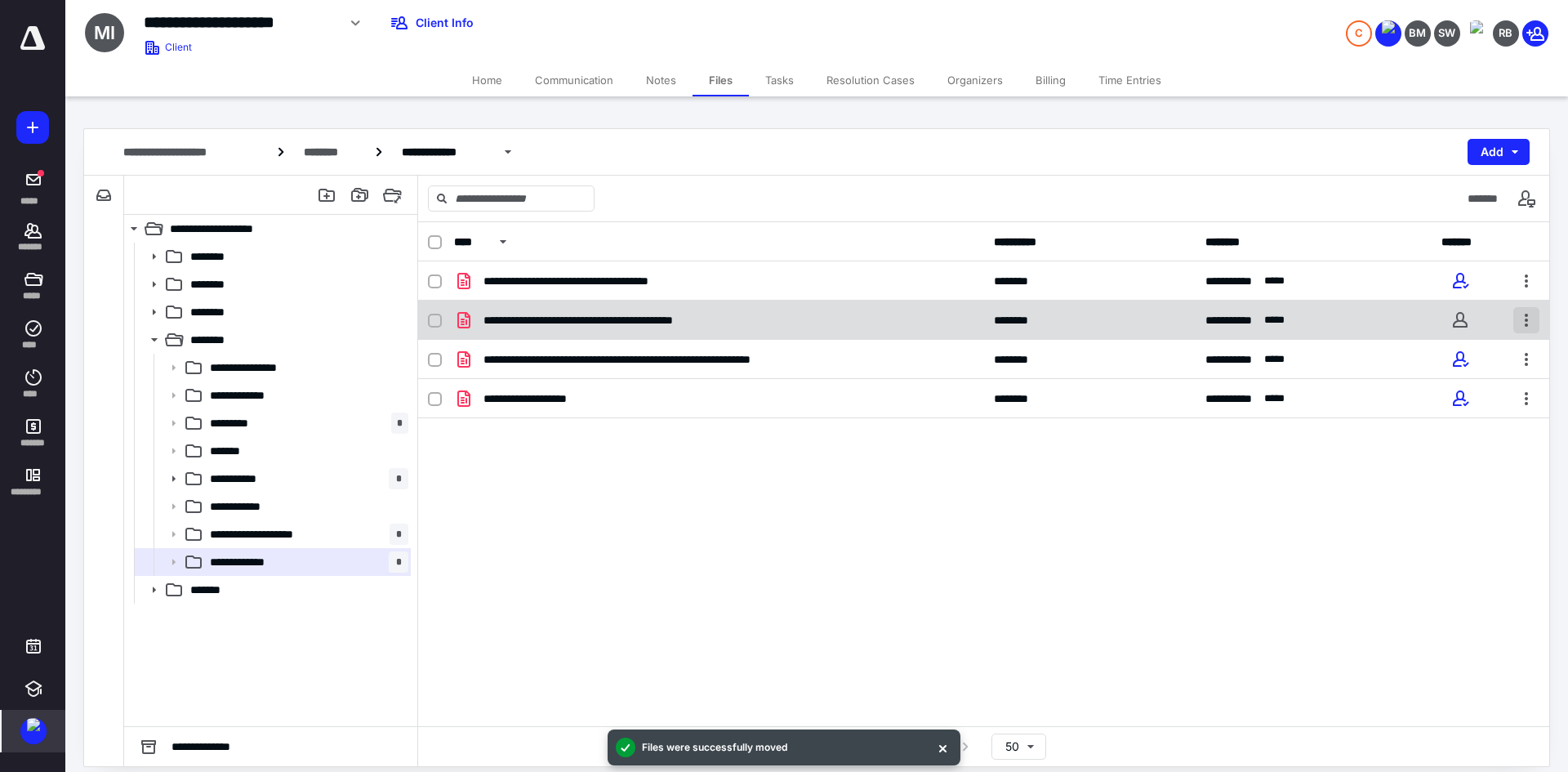 click at bounding box center [1526, 320] 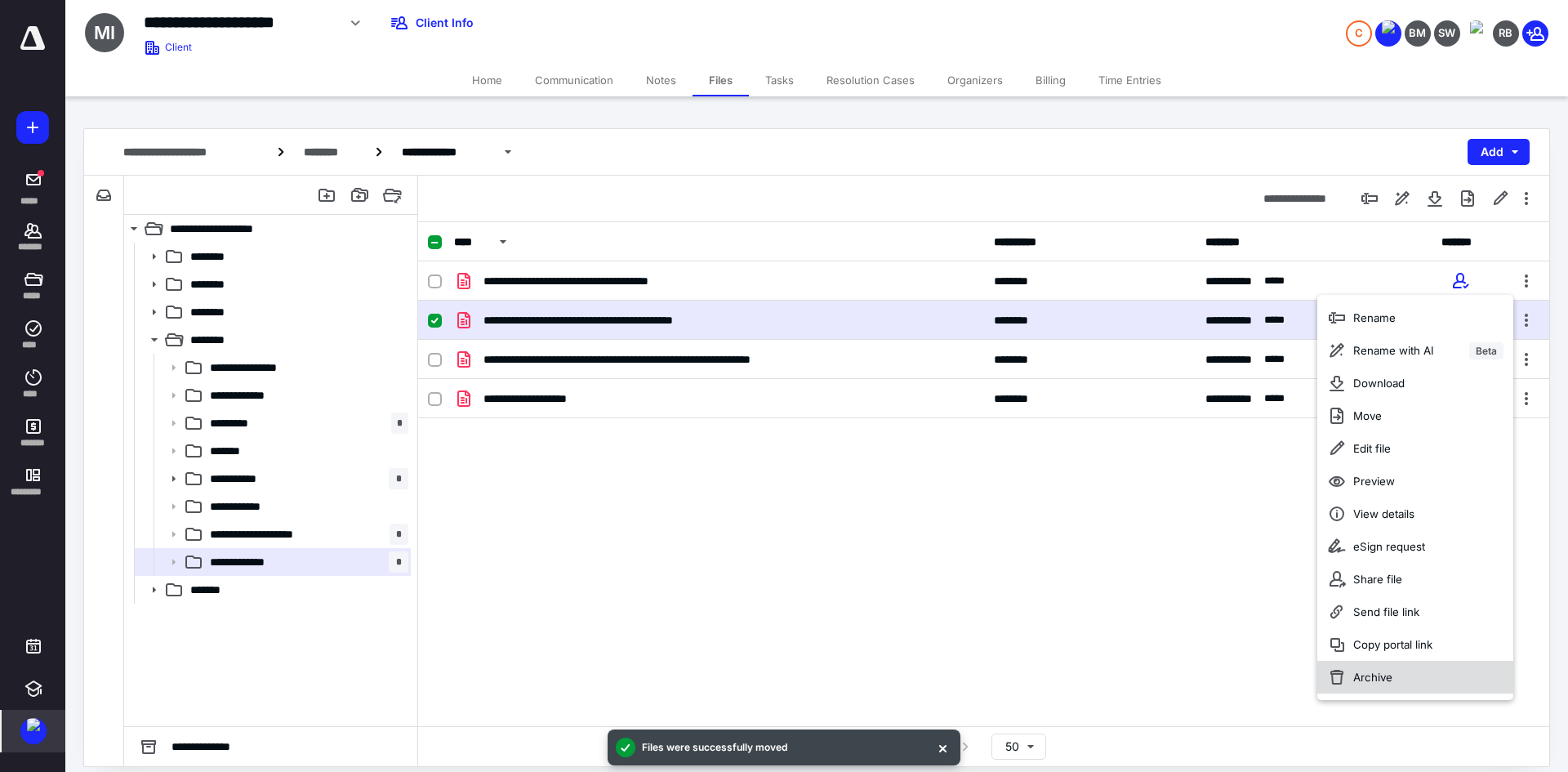 click on "Archive" at bounding box center [1415, 677] 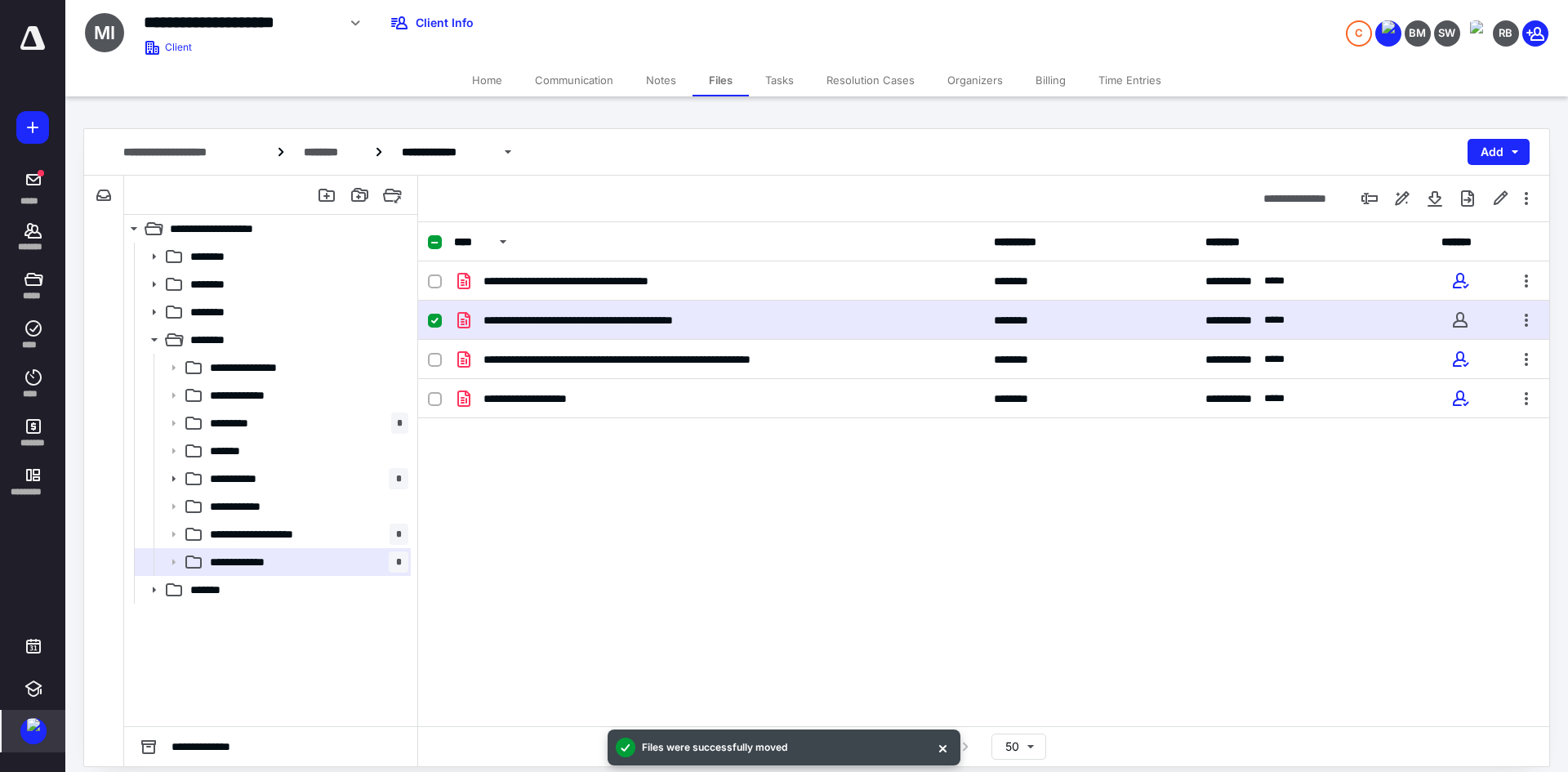 checkbox on "false" 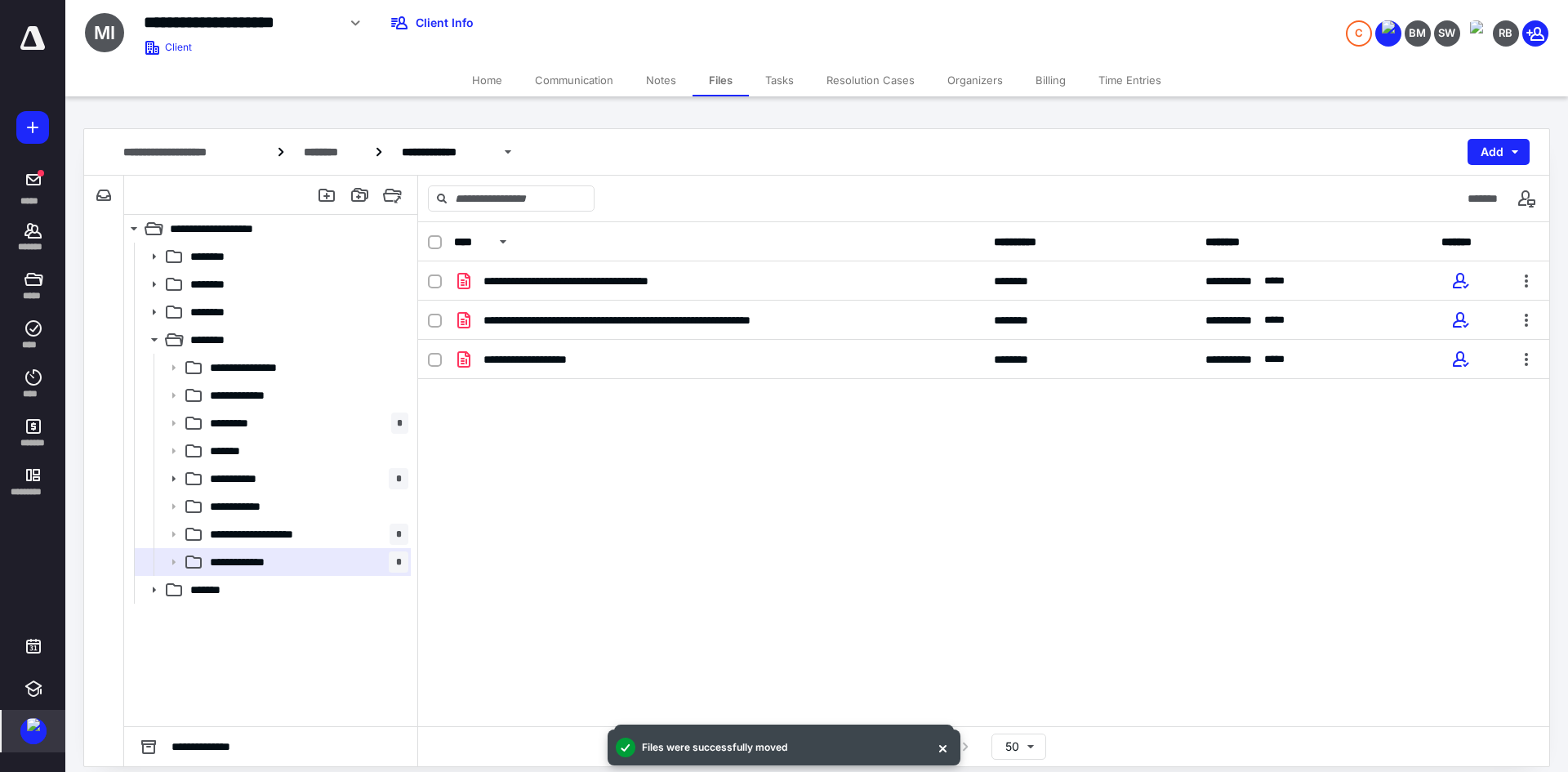 click on "Home" at bounding box center [487, 80] 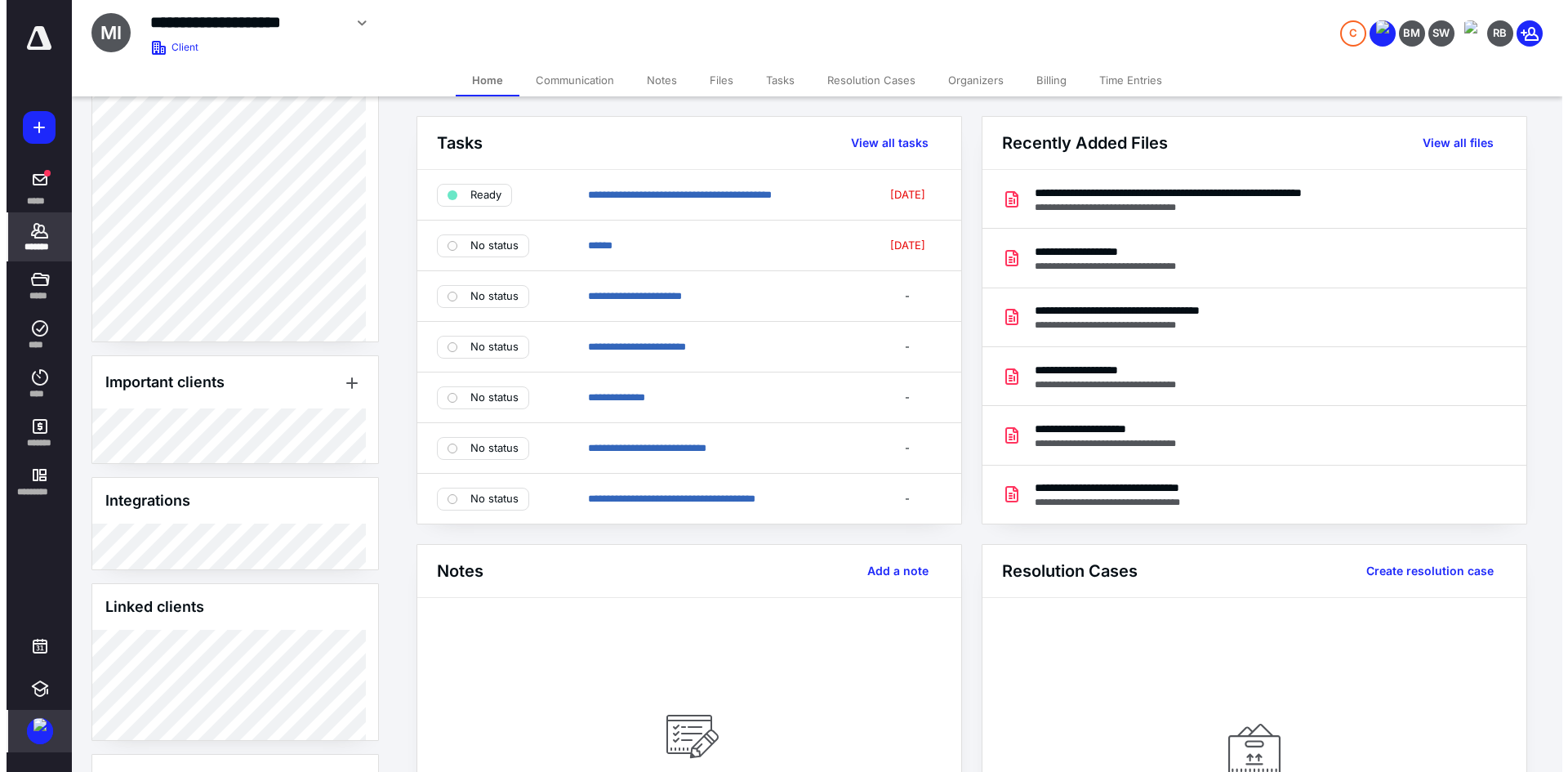 scroll, scrollTop: 817, scrollLeft: 0, axis: vertical 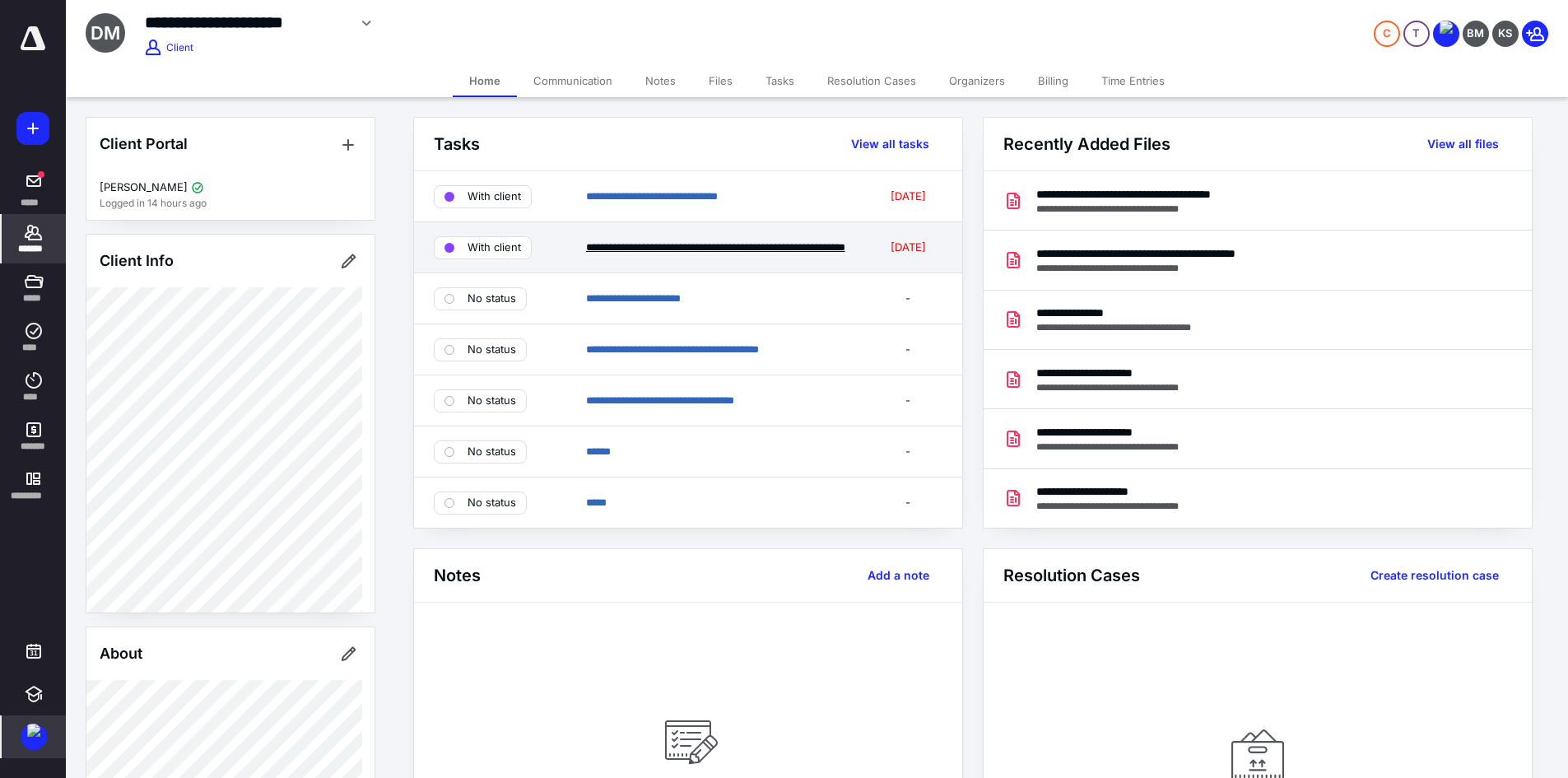 click on "**********" at bounding box center [715, 247] 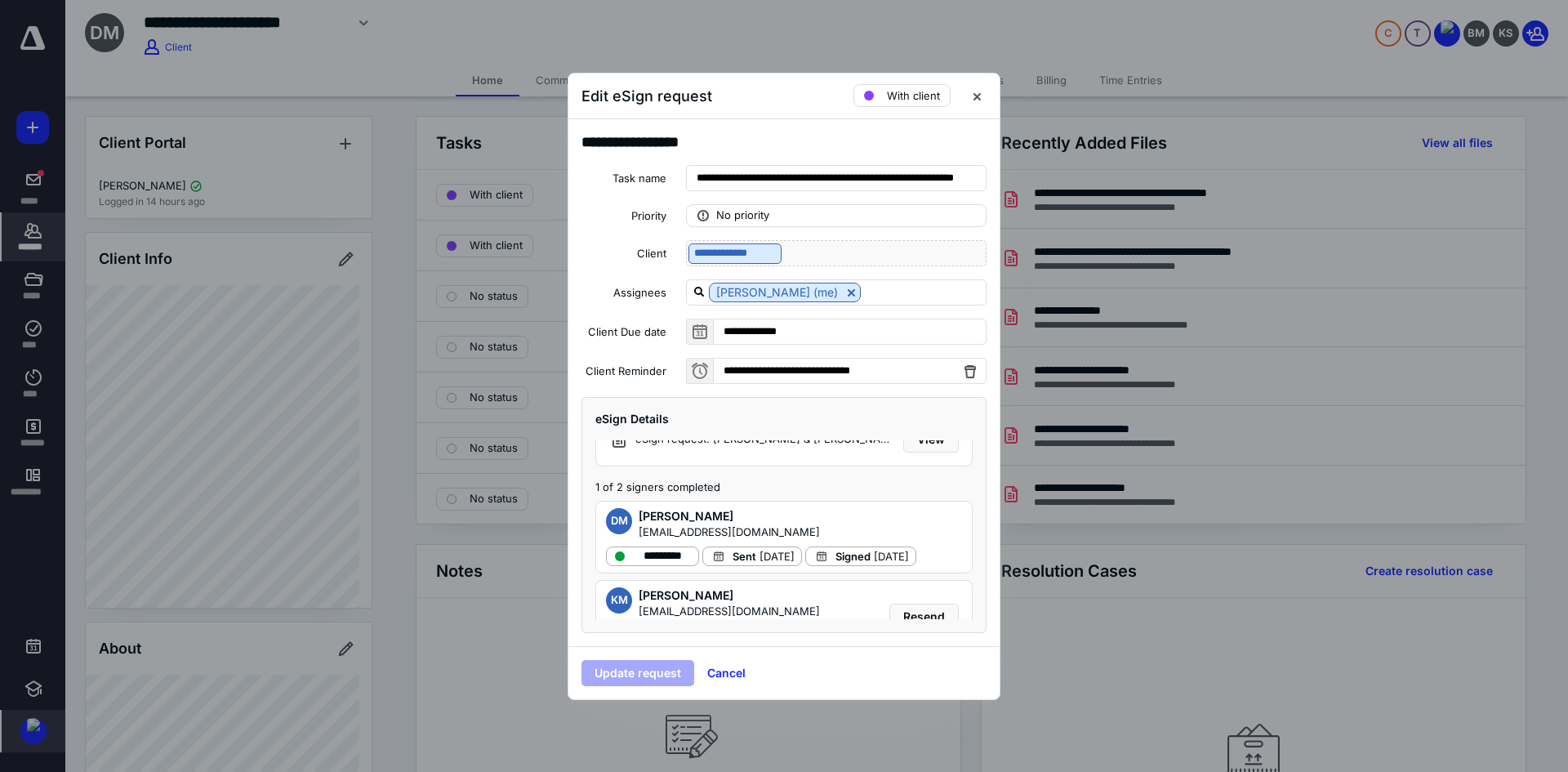 scroll, scrollTop: 0, scrollLeft: 0, axis: both 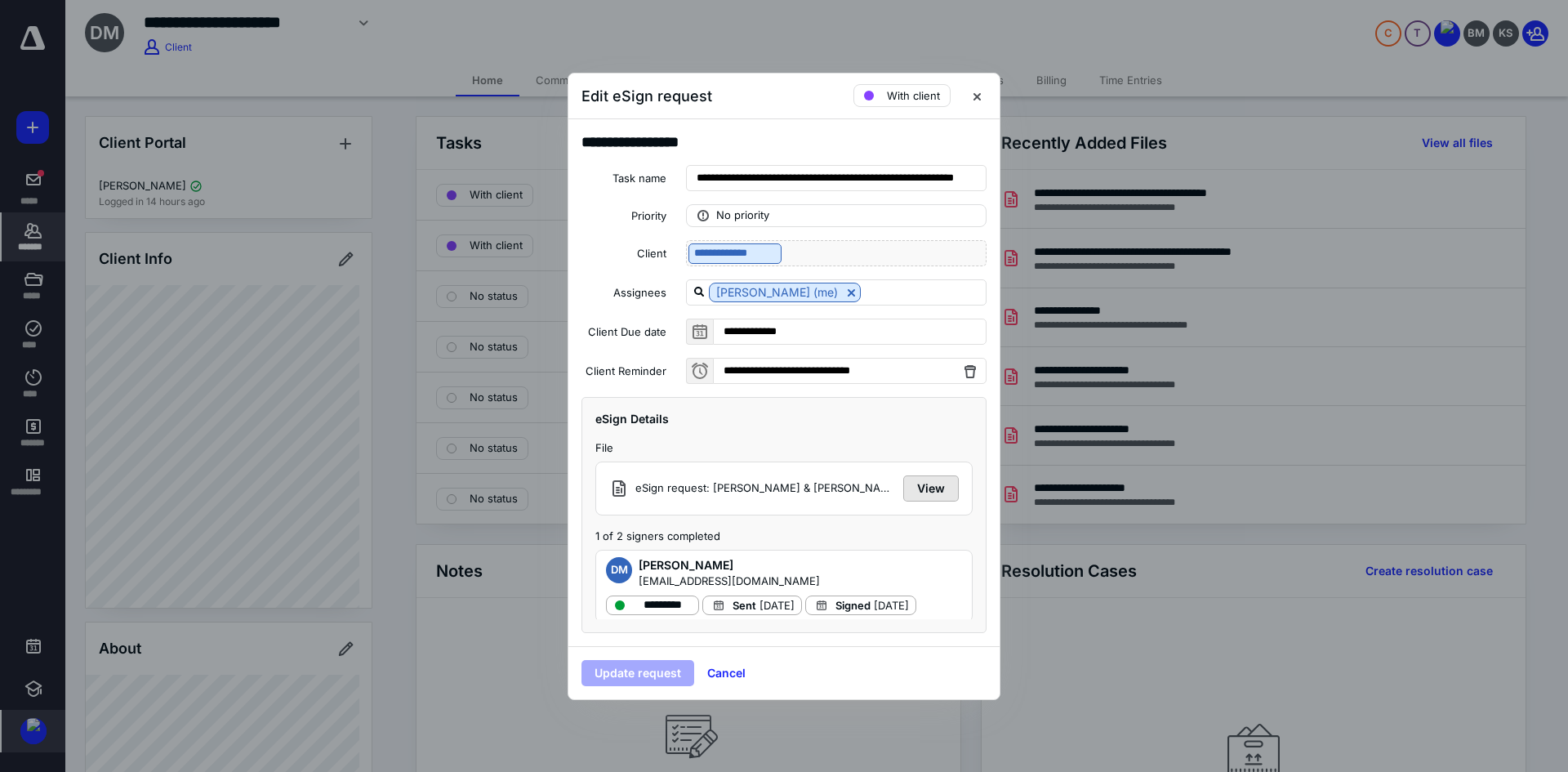 click on "View" at bounding box center (931, 489) 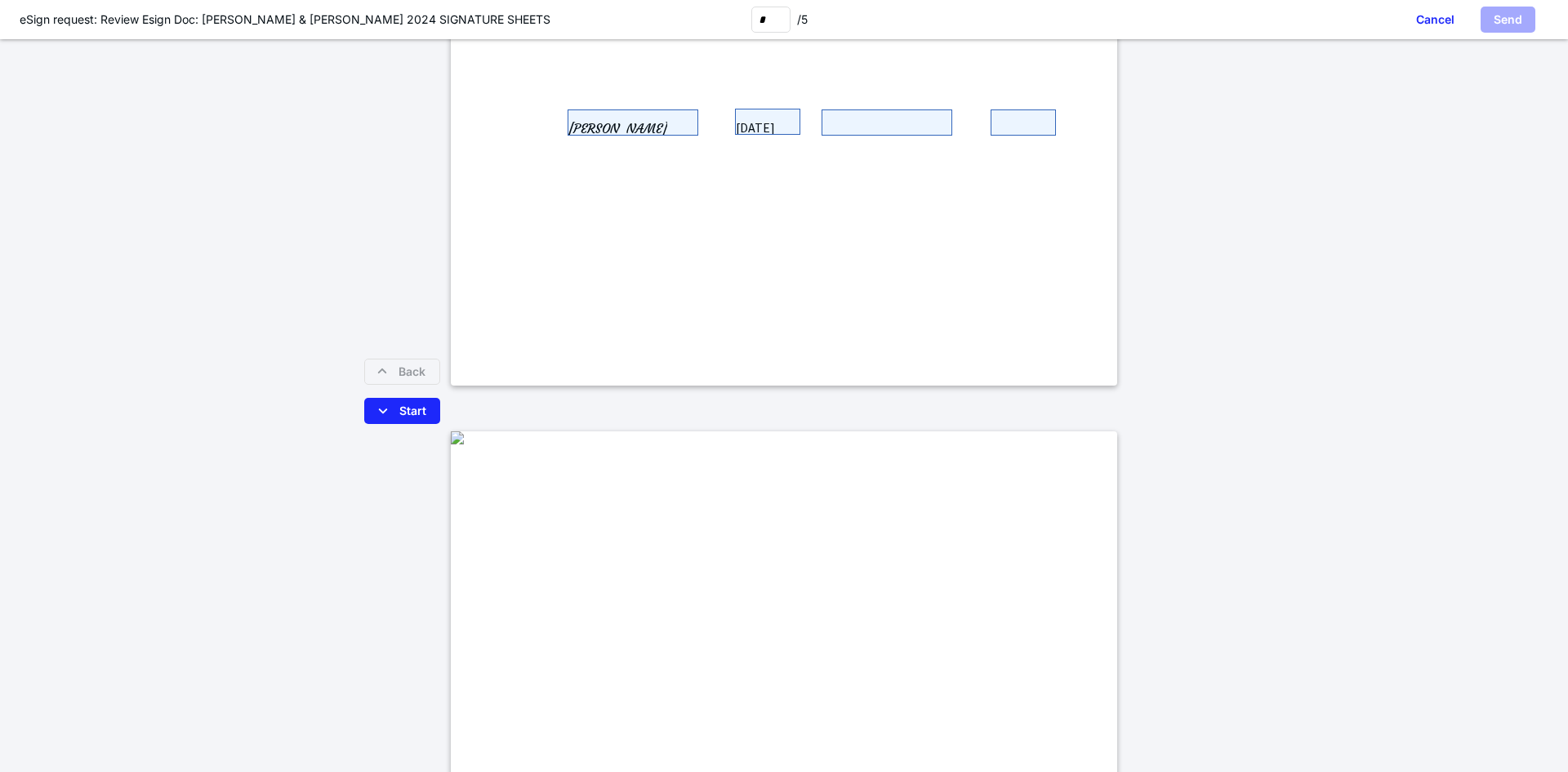 scroll, scrollTop: 980, scrollLeft: 0, axis: vertical 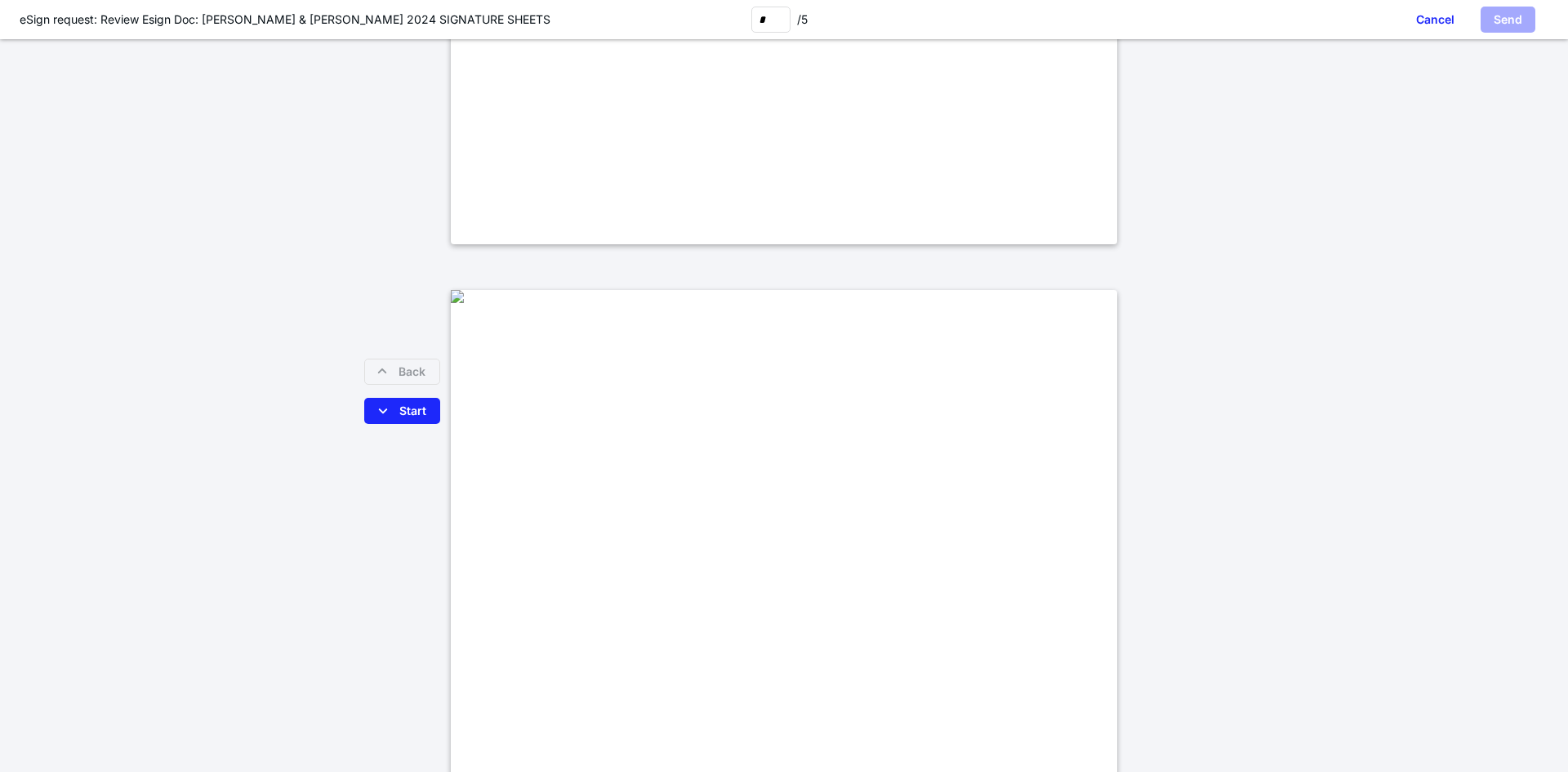 type on "*" 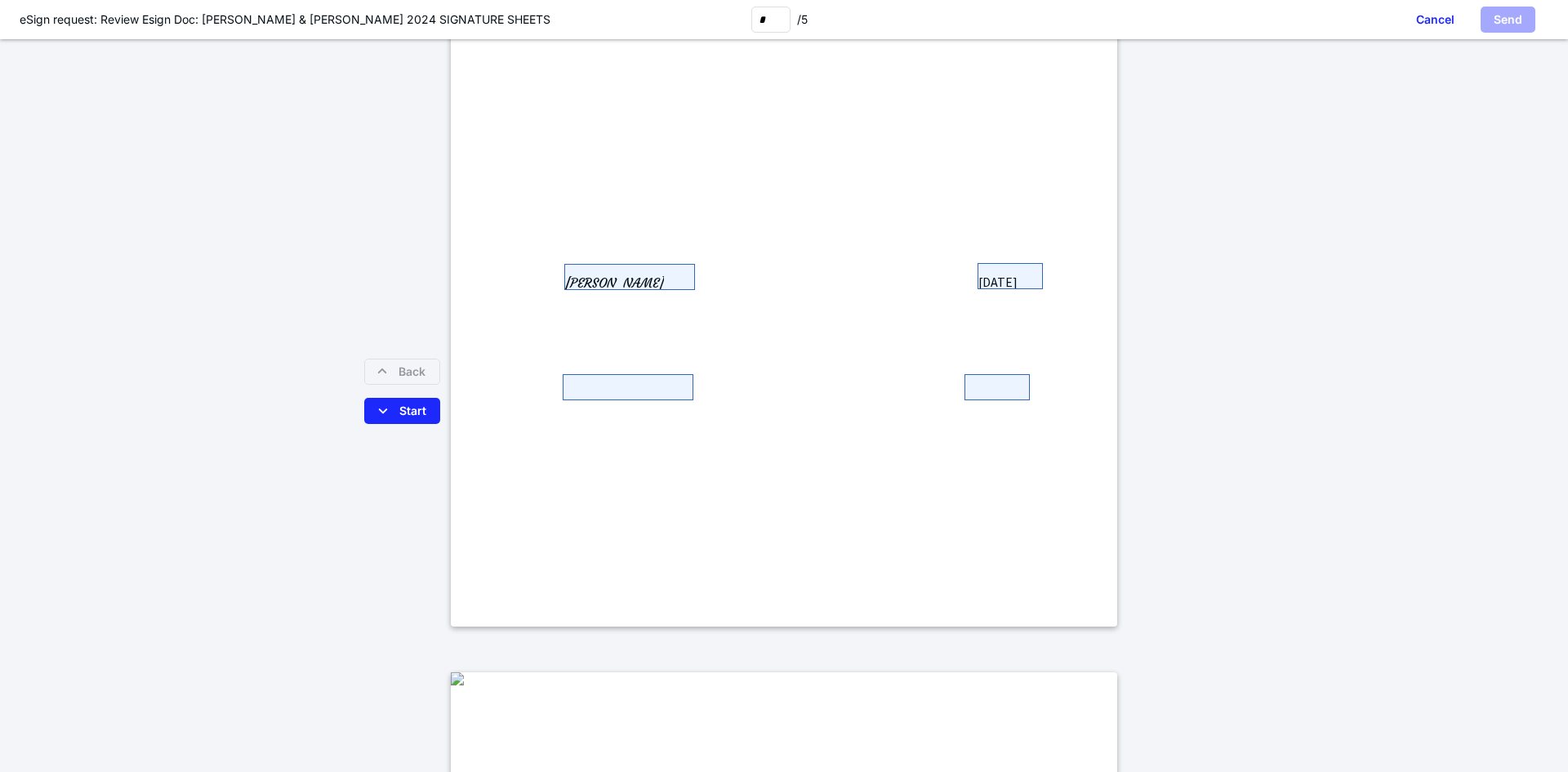 scroll, scrollTop: 0, scrollLeft: 0, axis: both 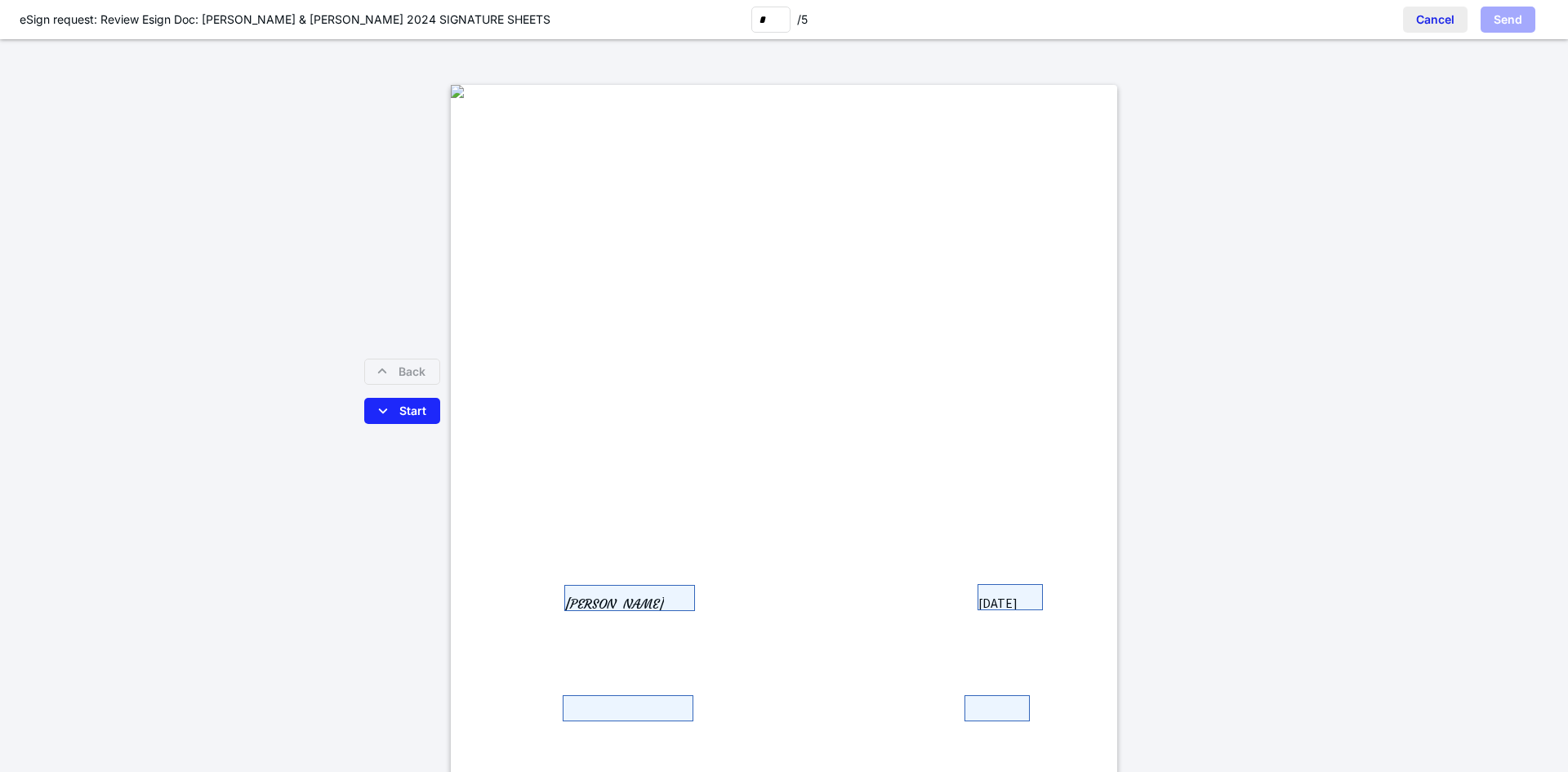 click on "Cancel" at bounding box center [1435, 20] 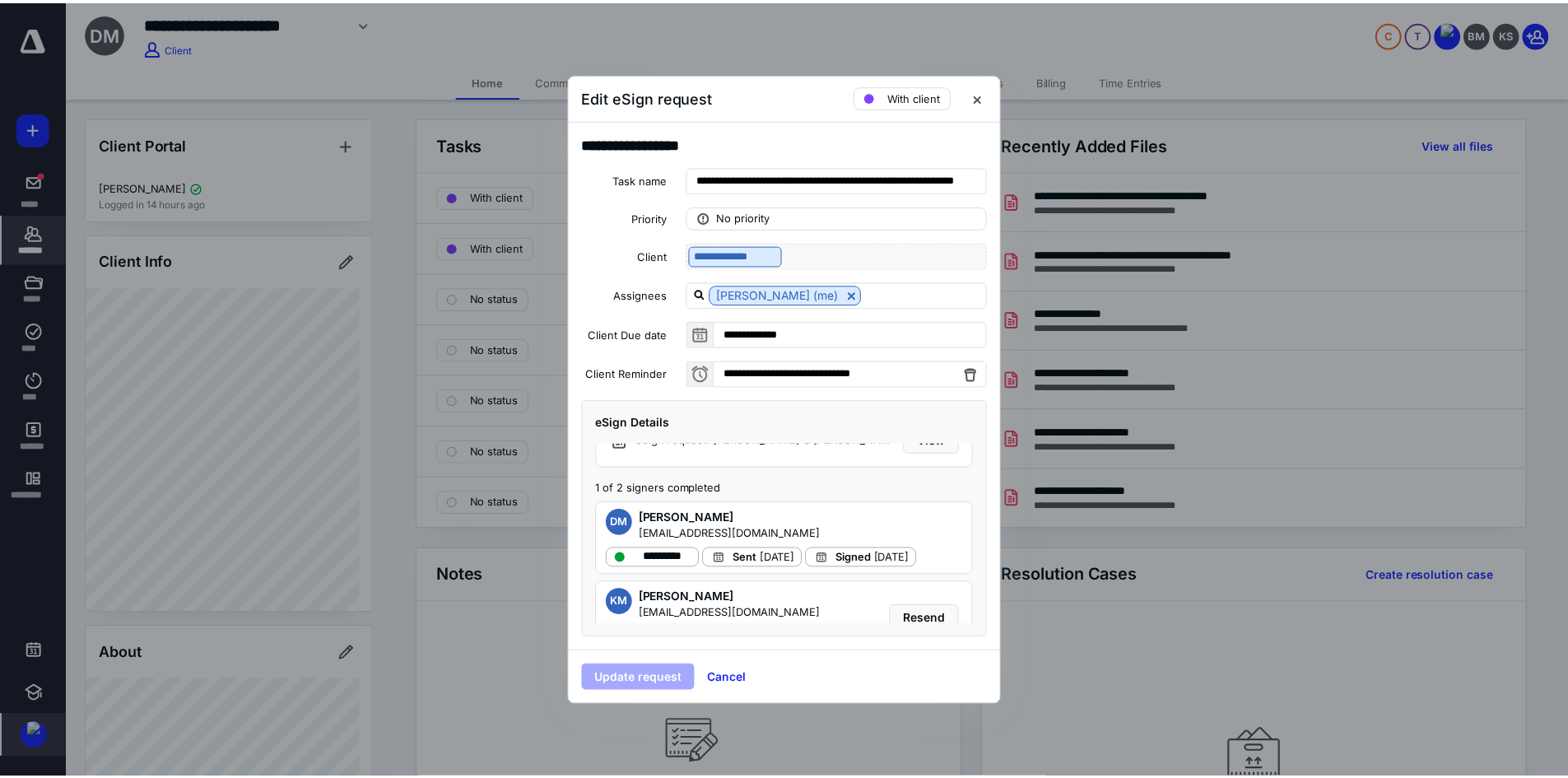 scroll, scrollTop: 103, scrollLeft: 0, axis: vertical 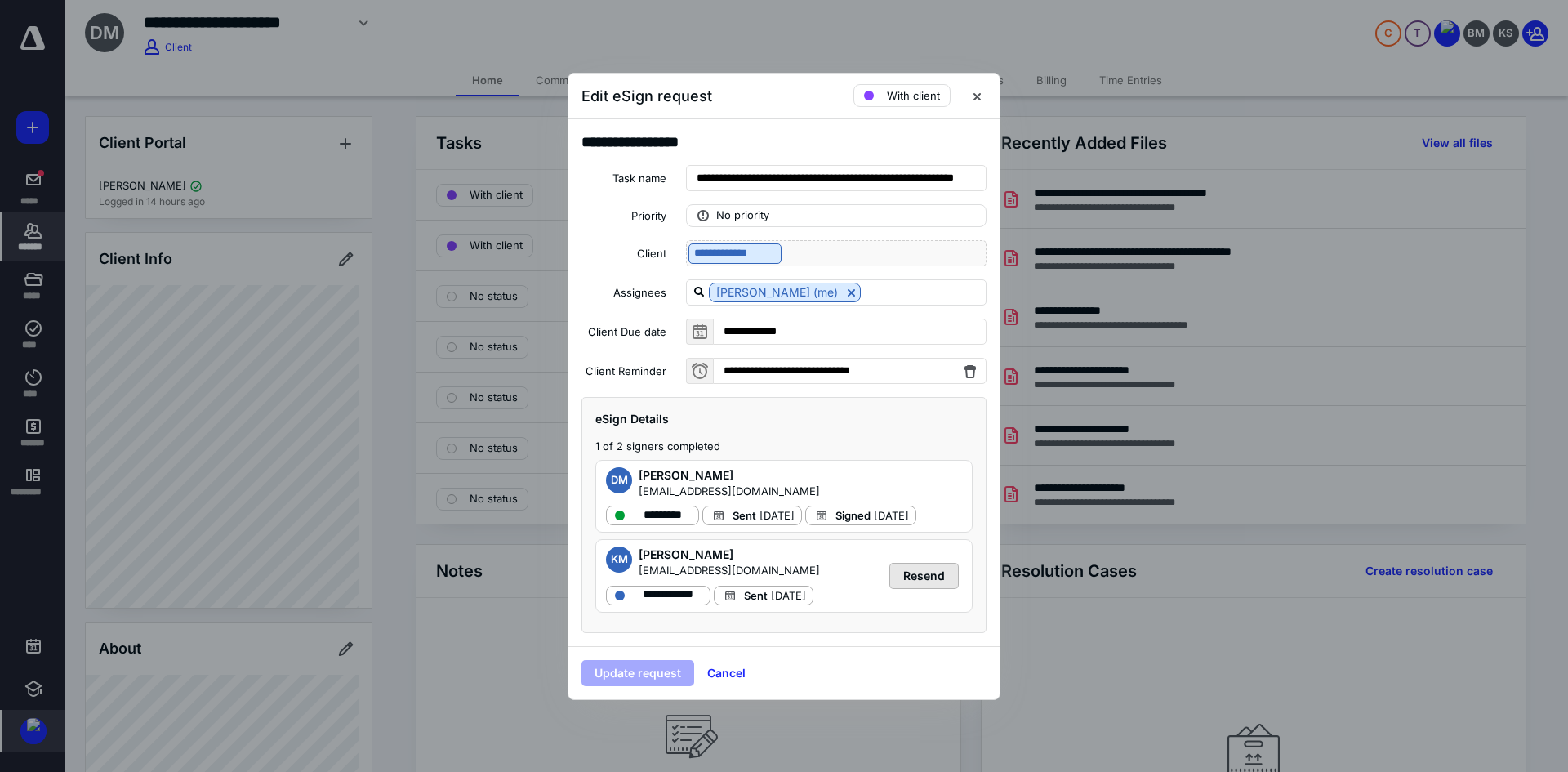 click on "Resend" at bounding box center (924, 576) 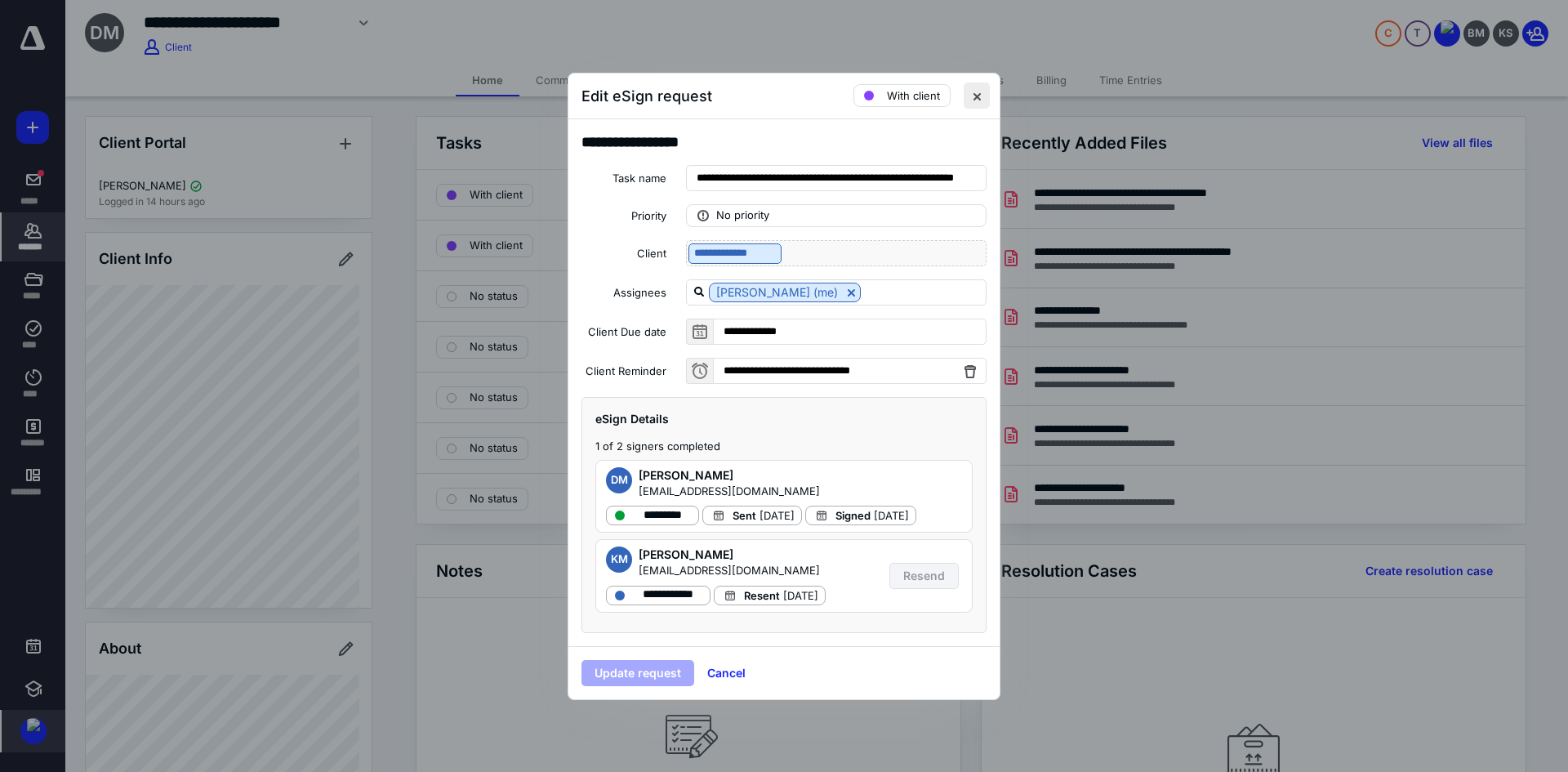 click at bounding box center (977, 96) 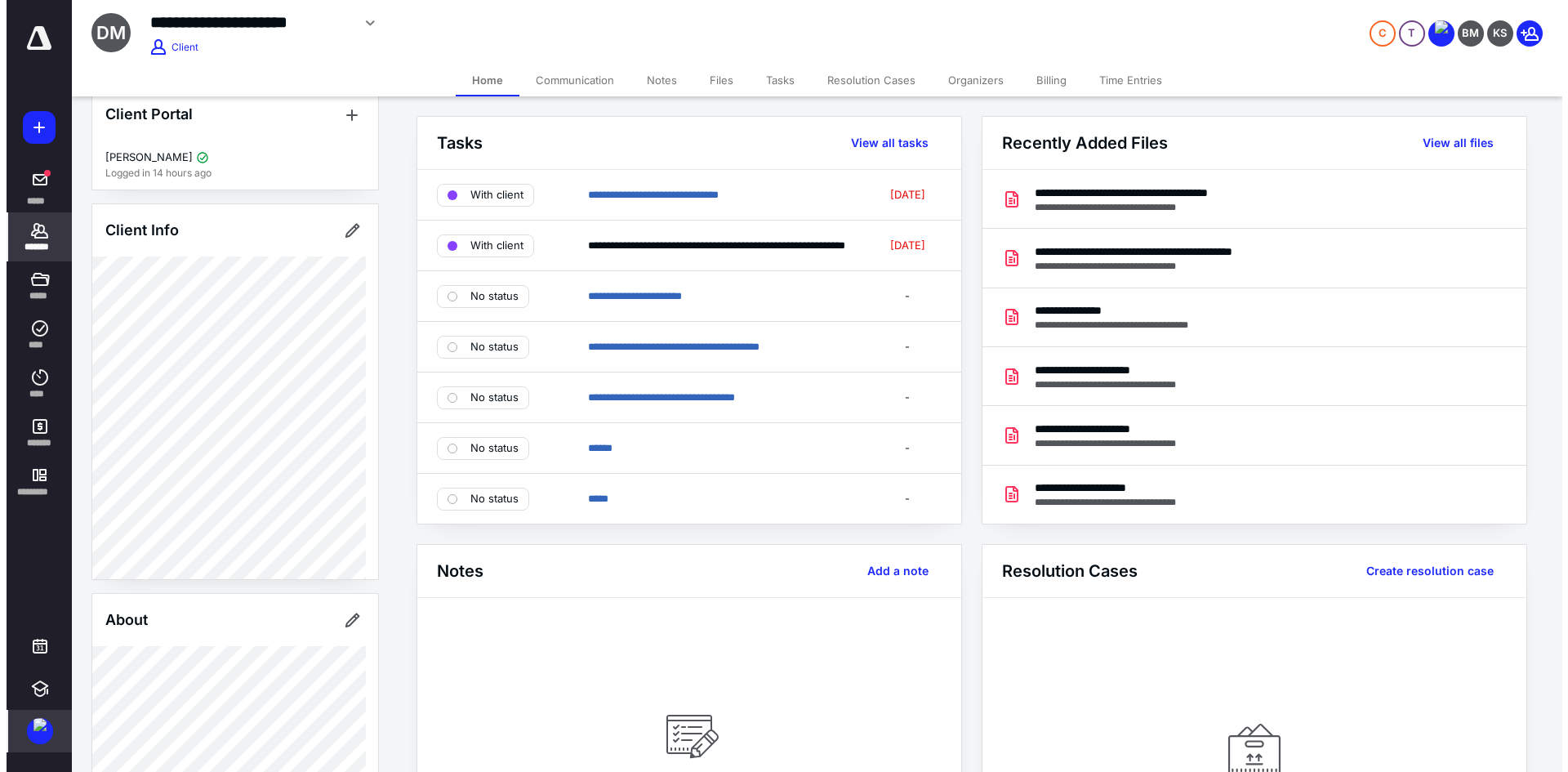scroll, scrollTop: 0, scrollLeft: 0, axis: both 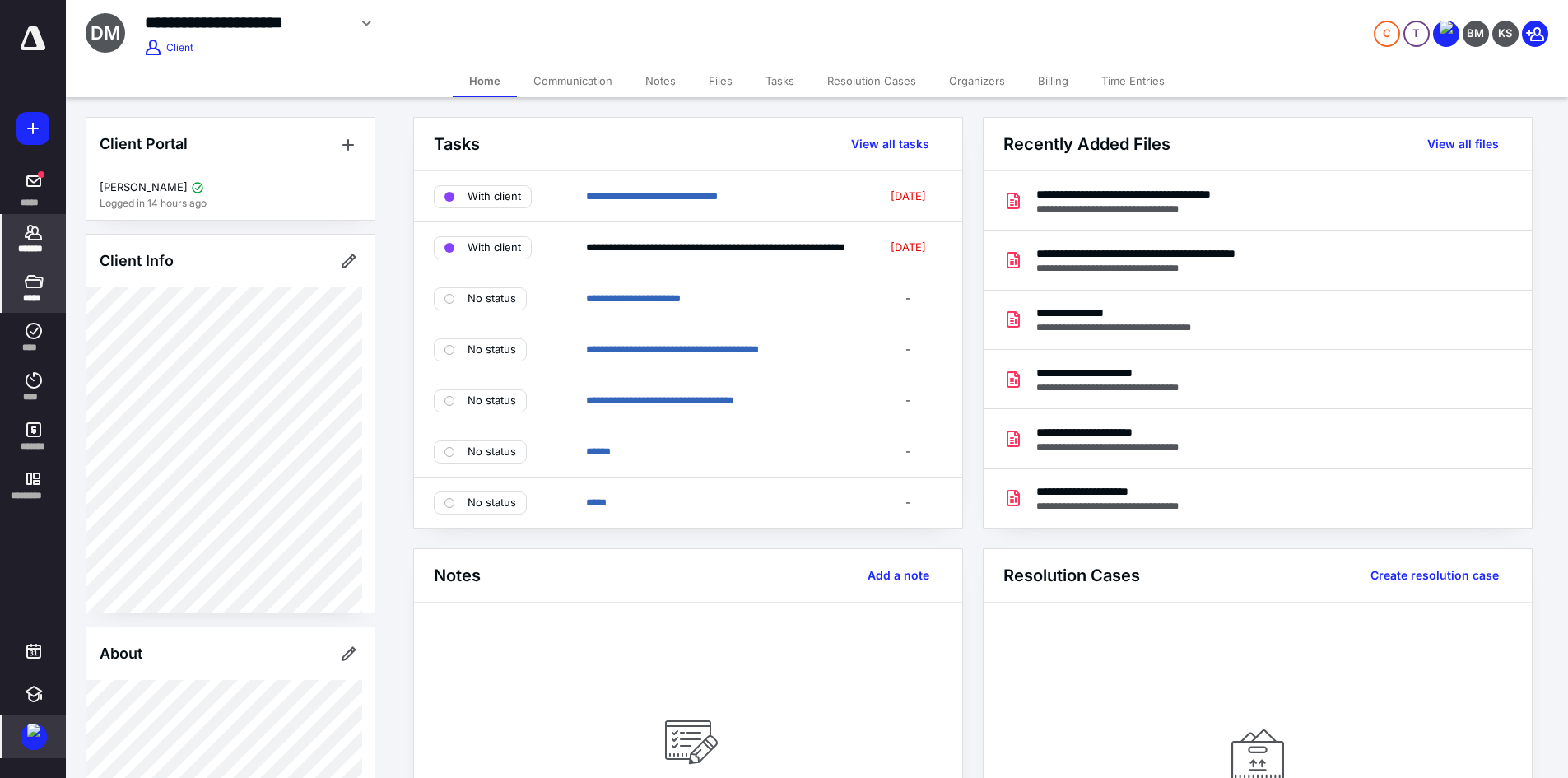 click on "*****" at bounding box center (34, 288) 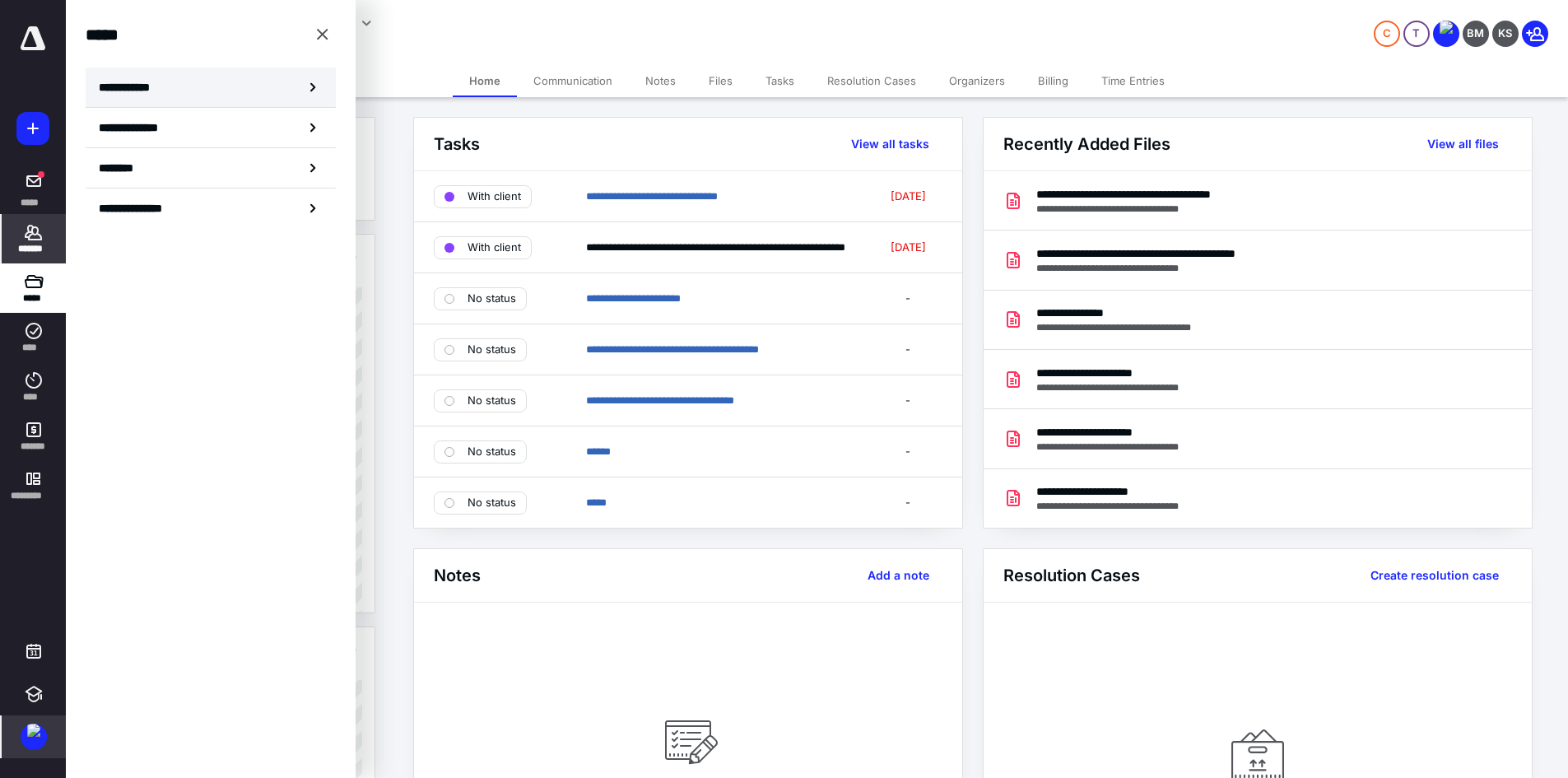 click on "**********" at bounding box center [129, 87] 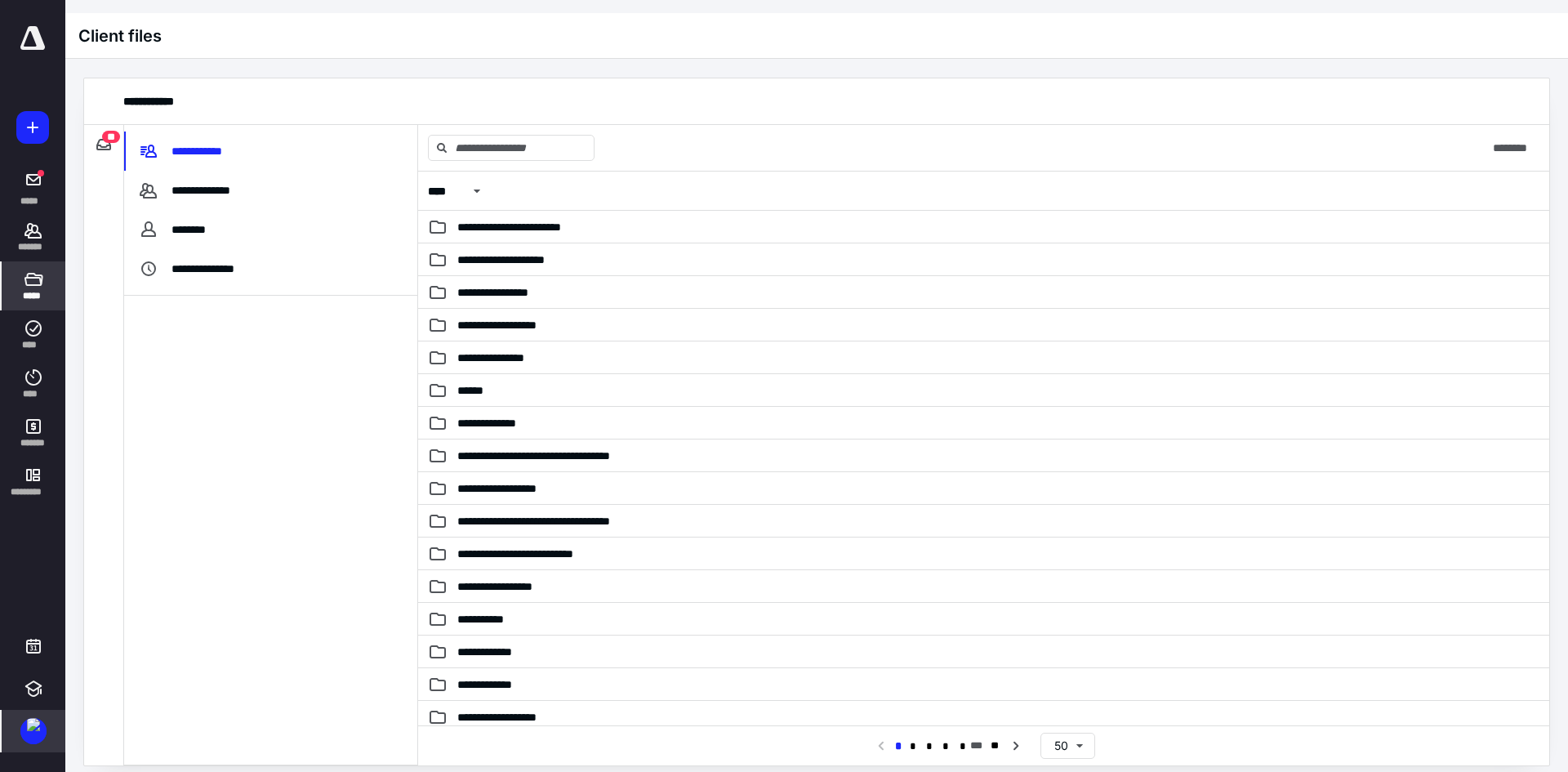 drag, startPoint x: 327, startPoint y: 290, endPoint x: 185, endPoint y: 501, distance: 254.3325 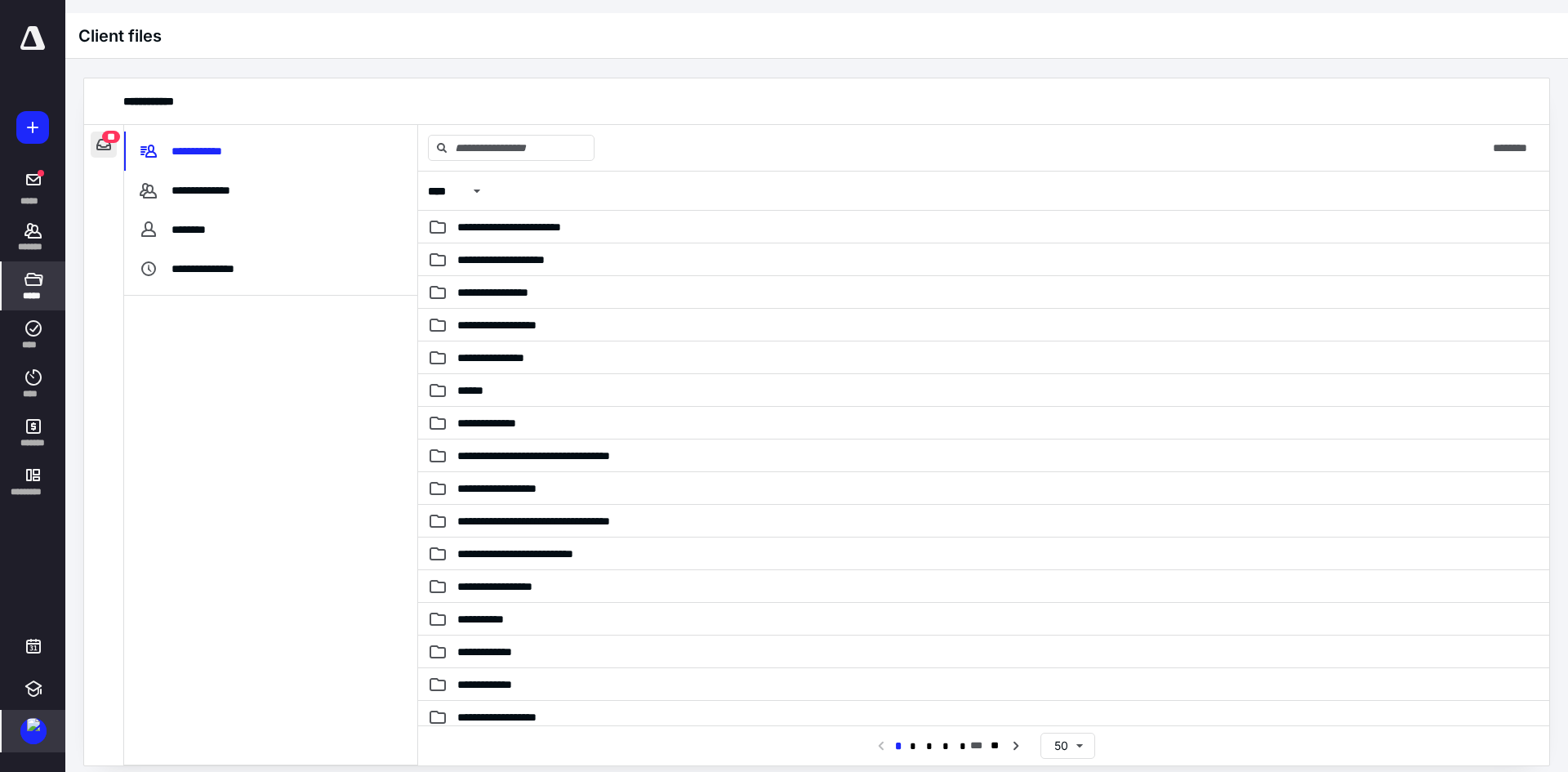 click at bounding box center [104, 145] 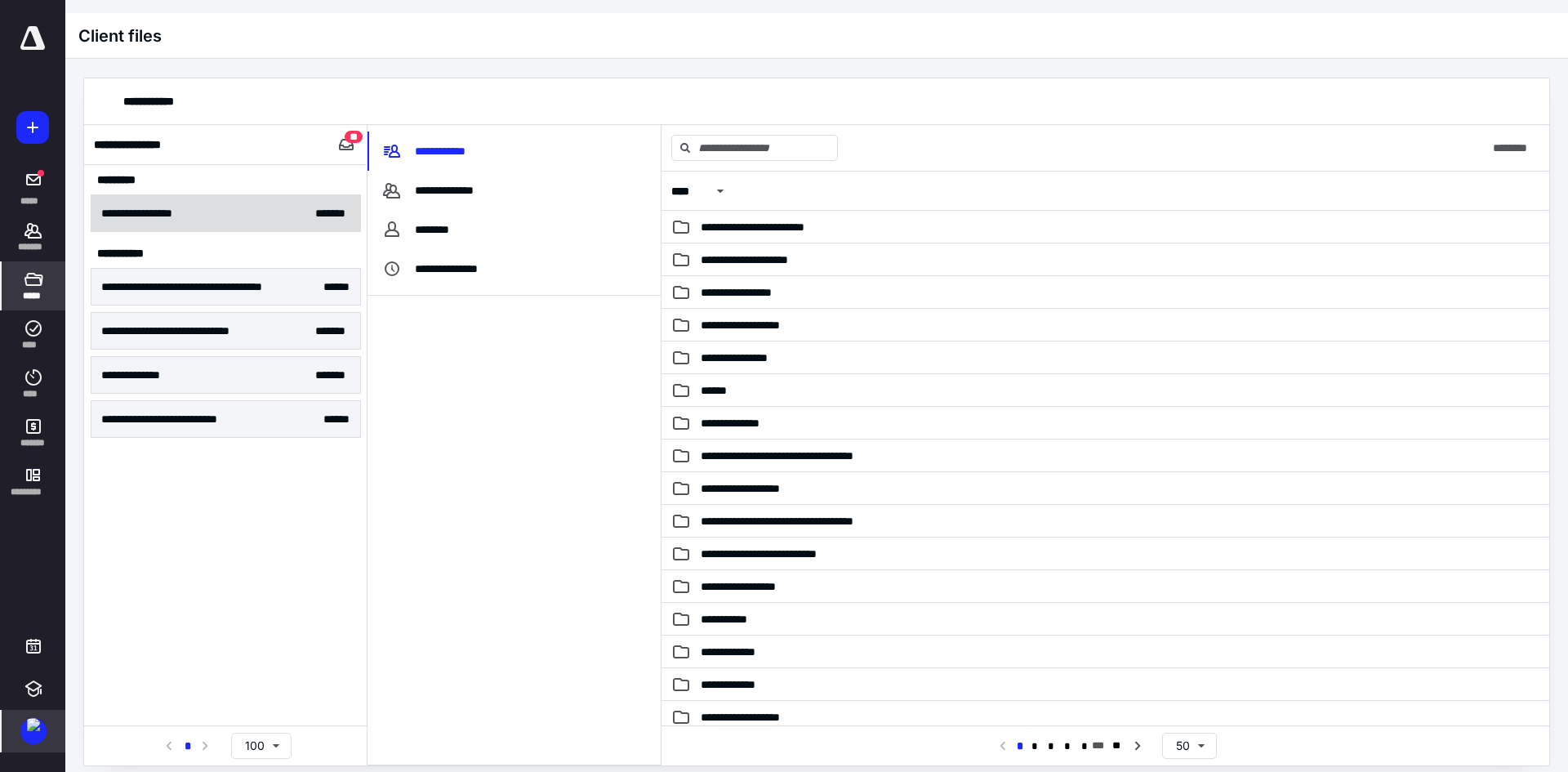 click on "**********" at bounding box center [225, 213] 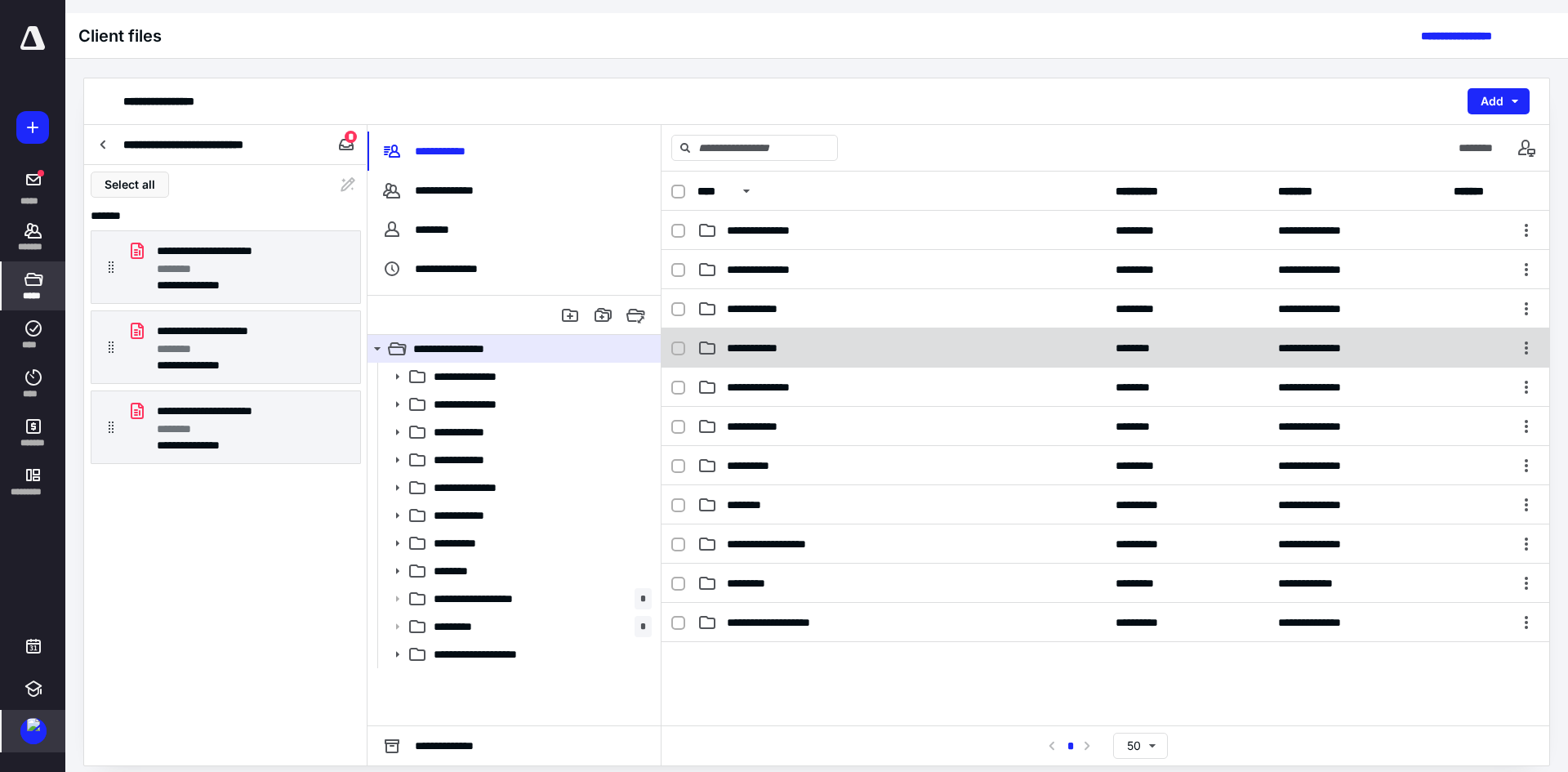 click on "**********" at bounding box center [902, 348] 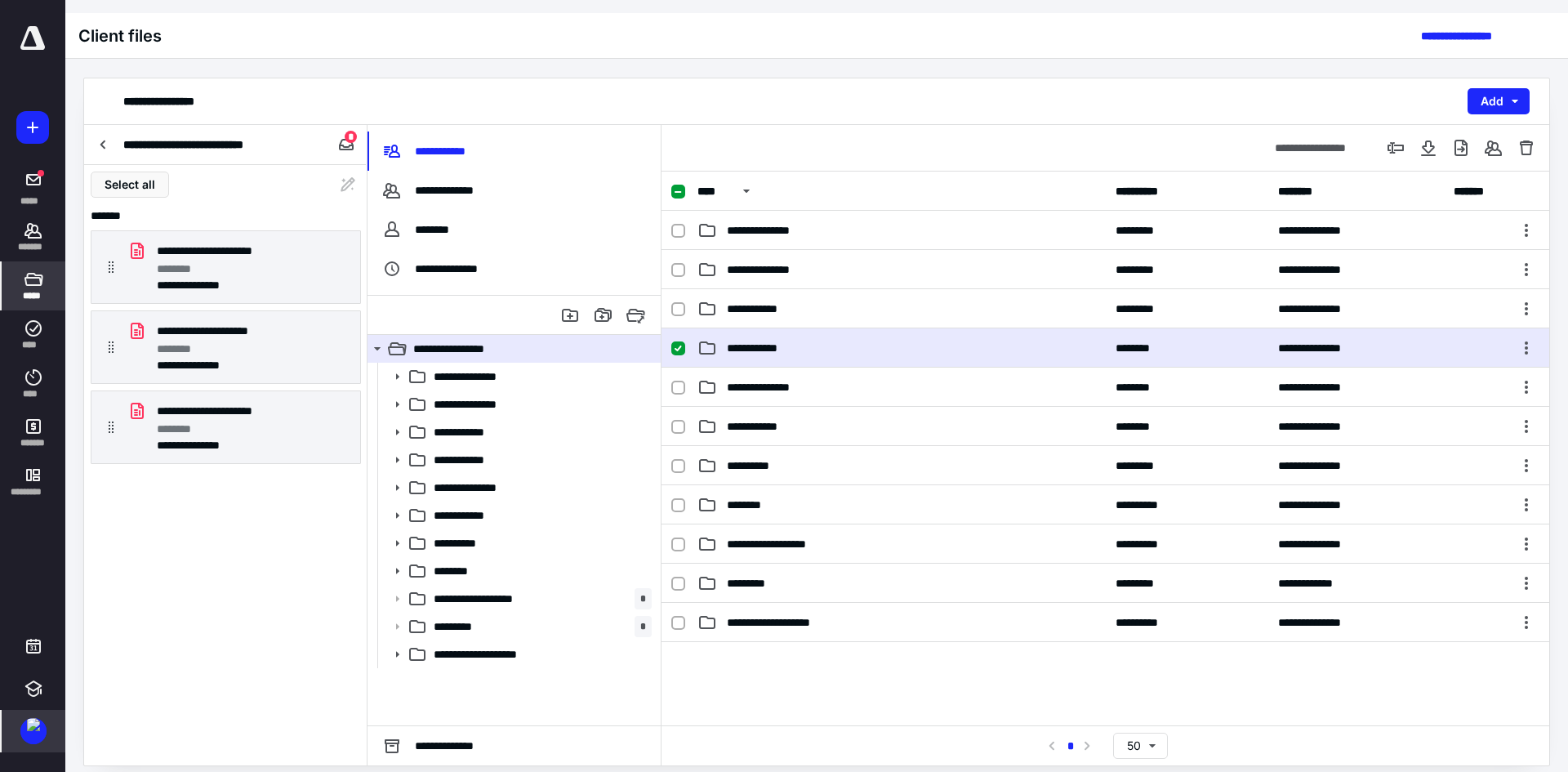 click on "**********" at bounding box center (902, 348) 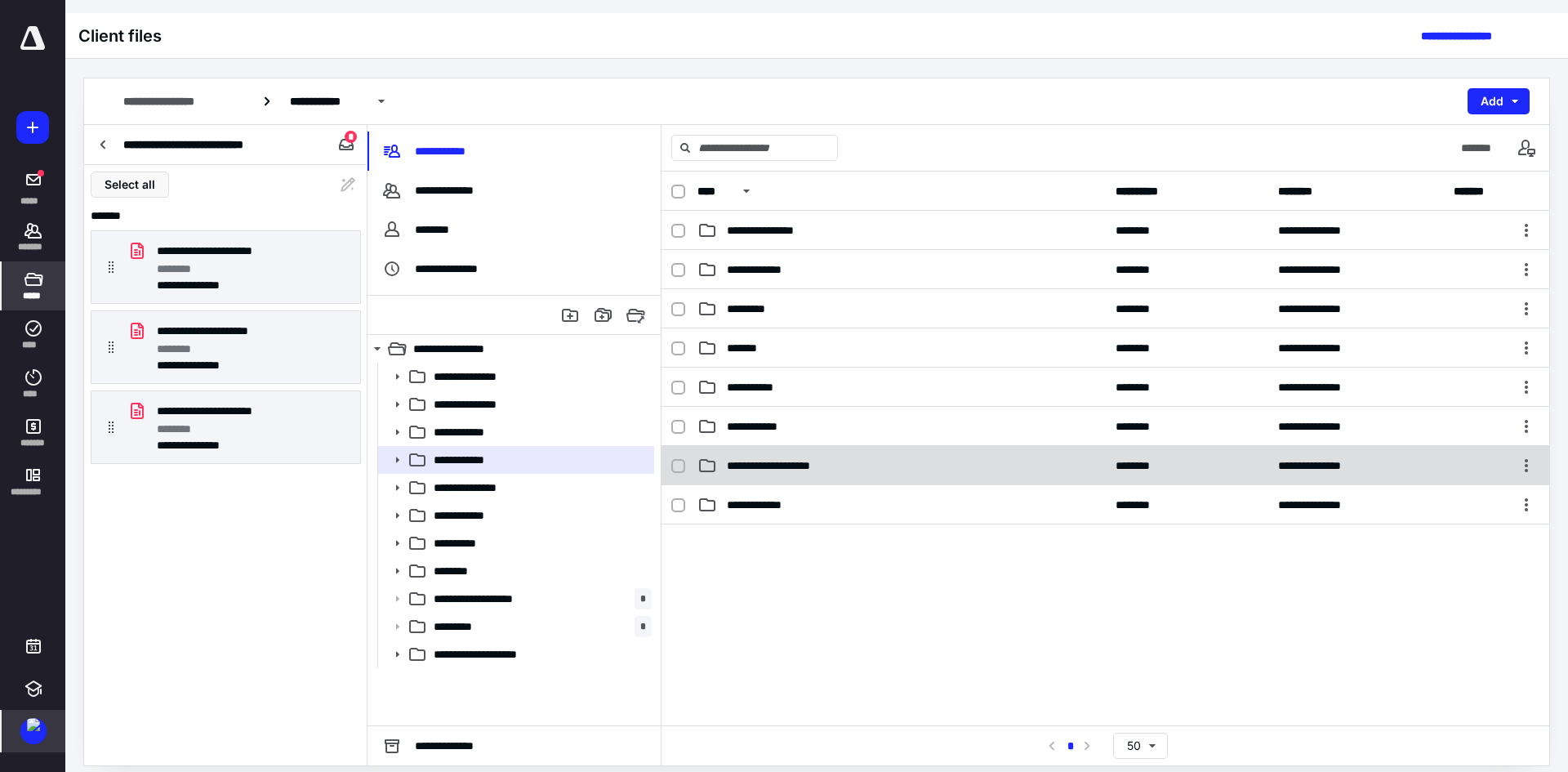 click on "**********" at bounding box center [902, 466] 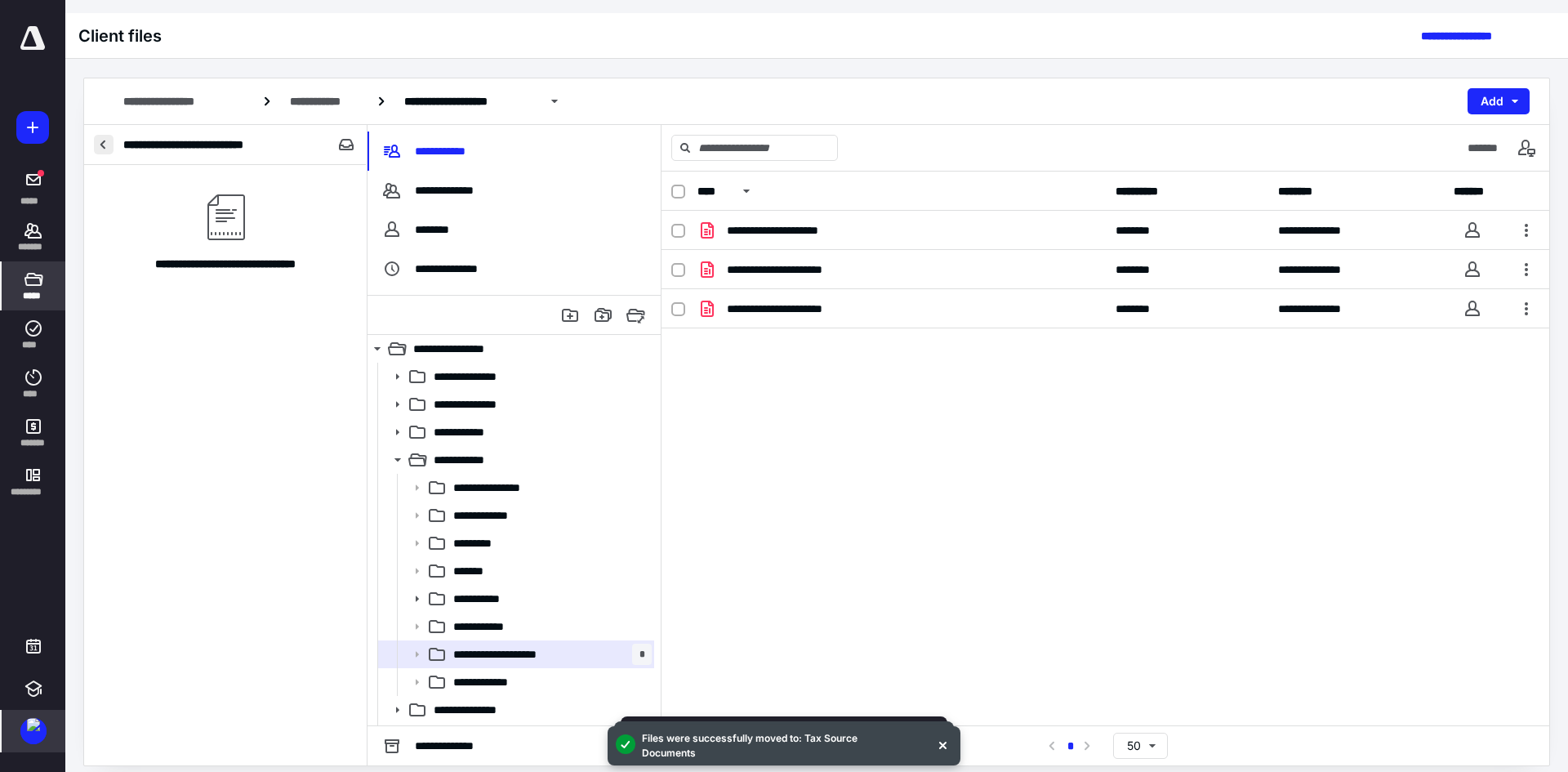 click at bounding box center (104, 145) 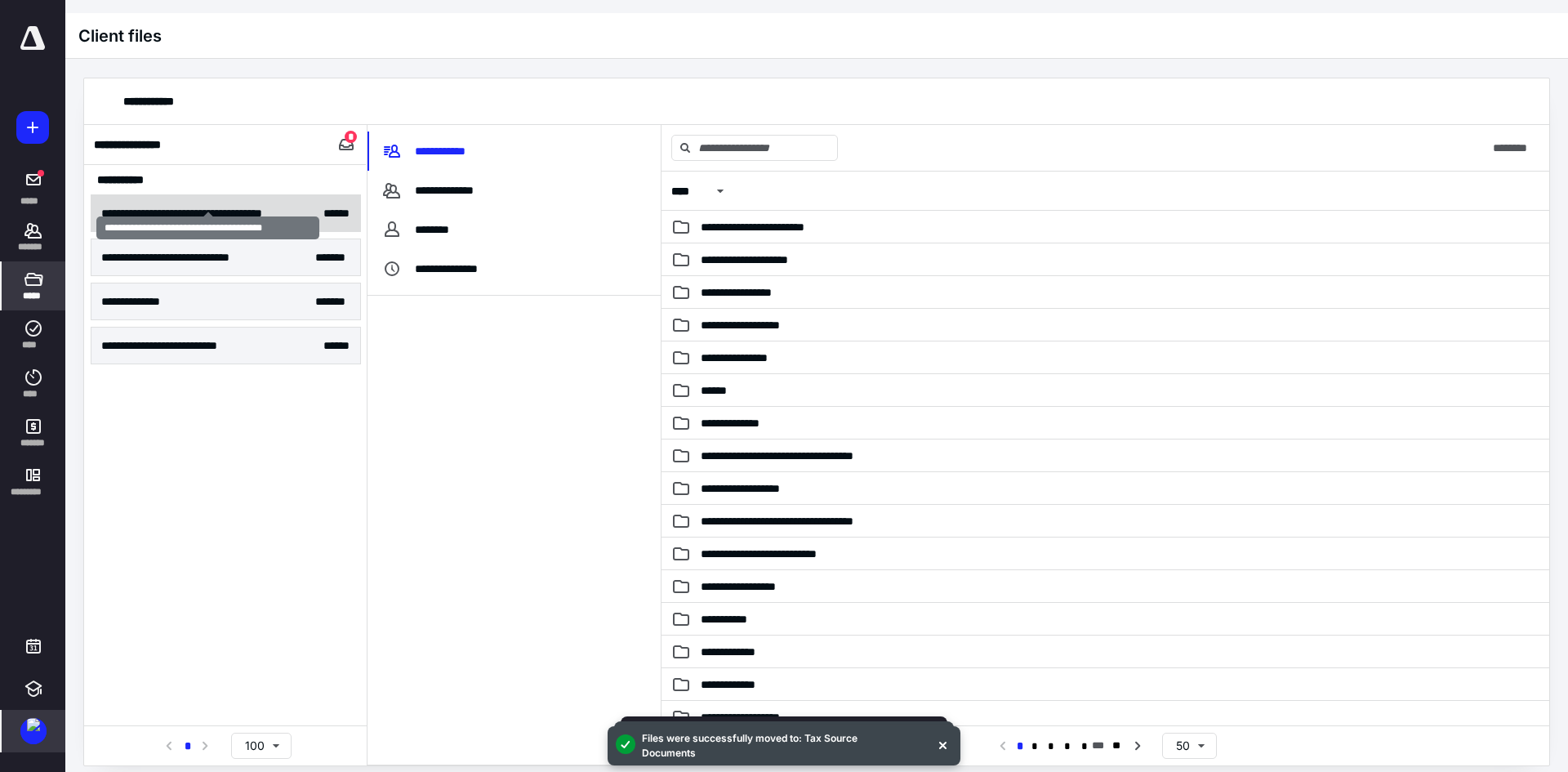 click on "**********" at bounding box center [207, 213] 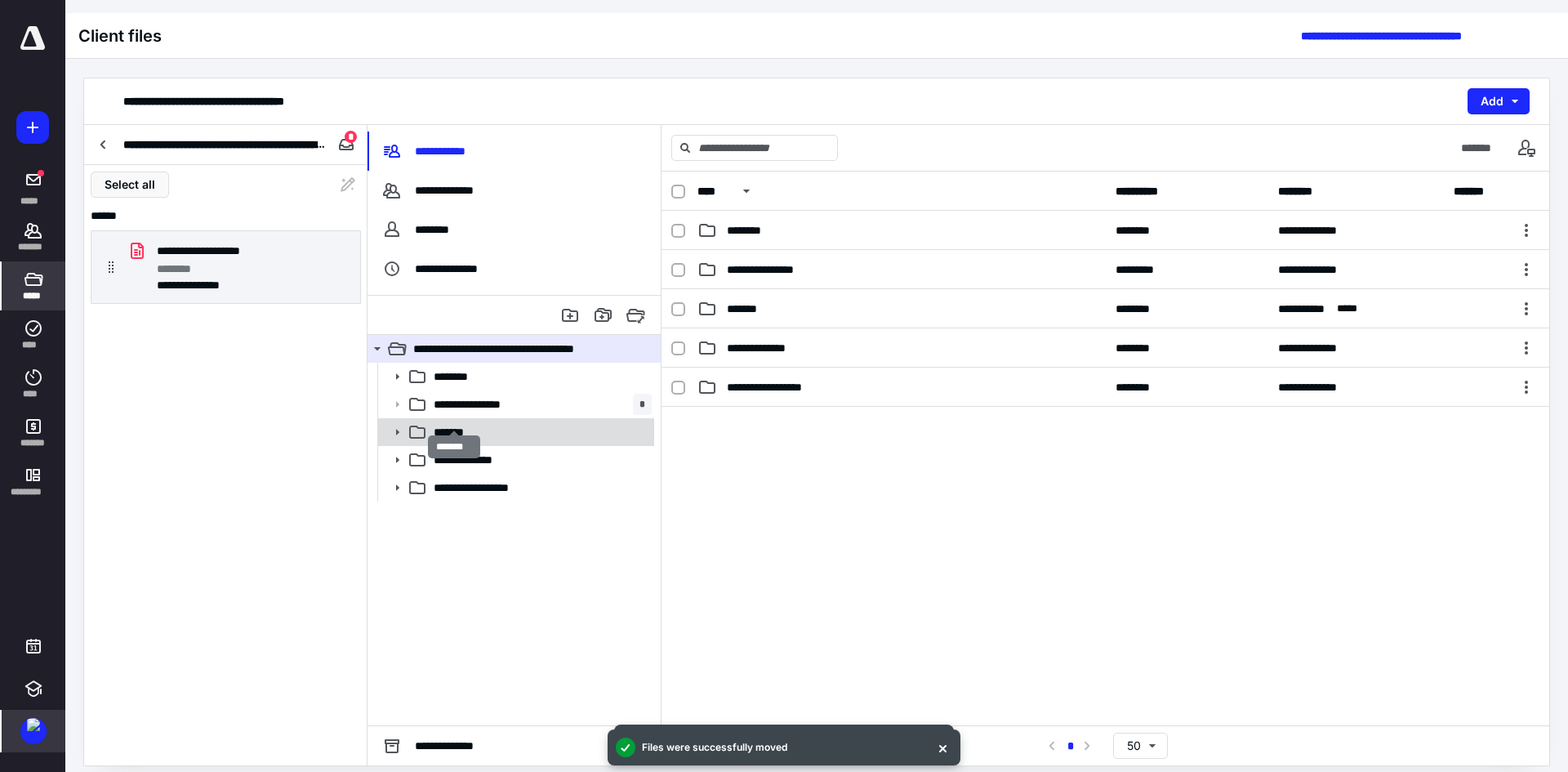 click on "*******" at bounding box center (454, 432) 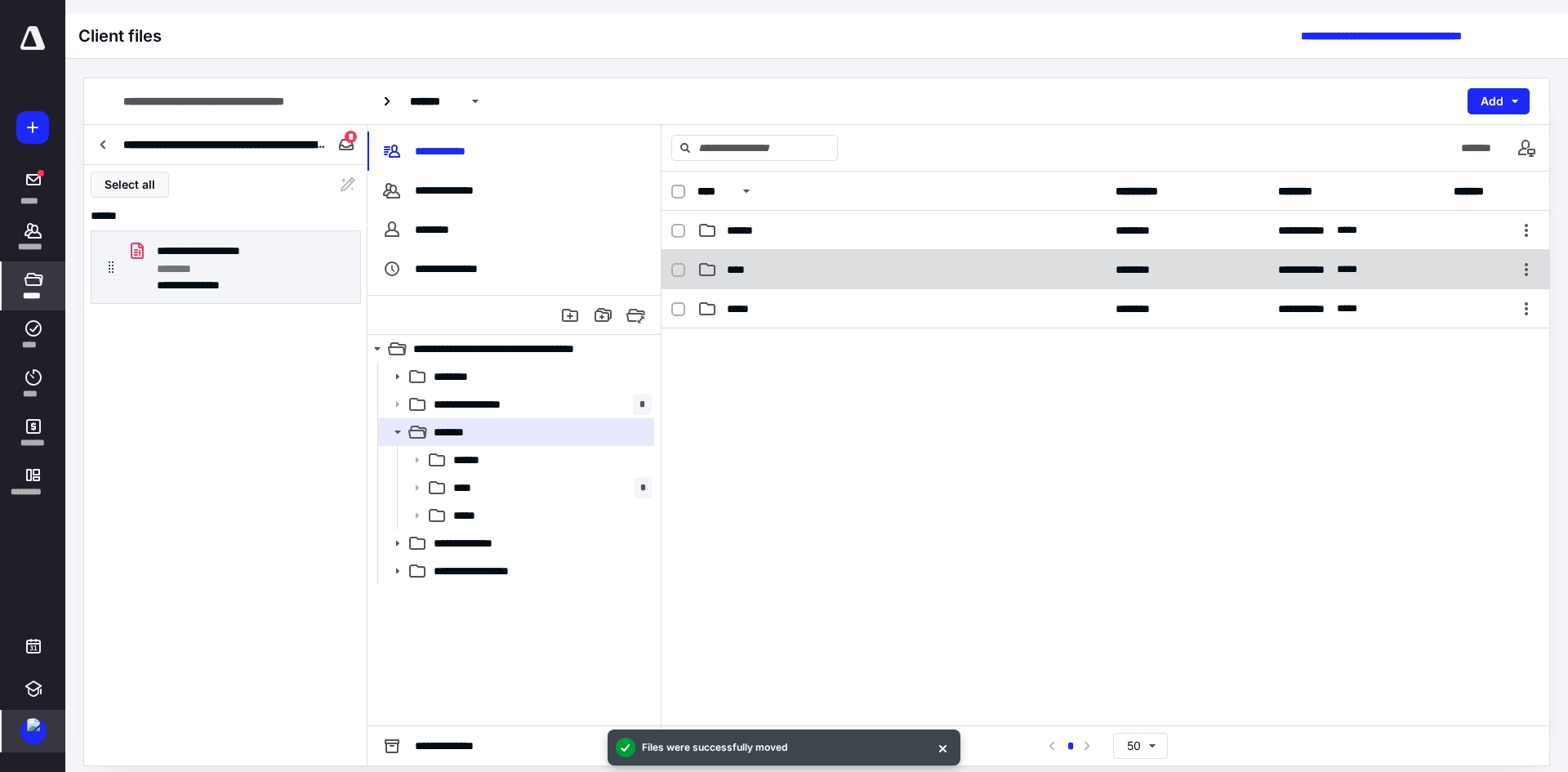 click on "****" at bounding box center [902, 270] 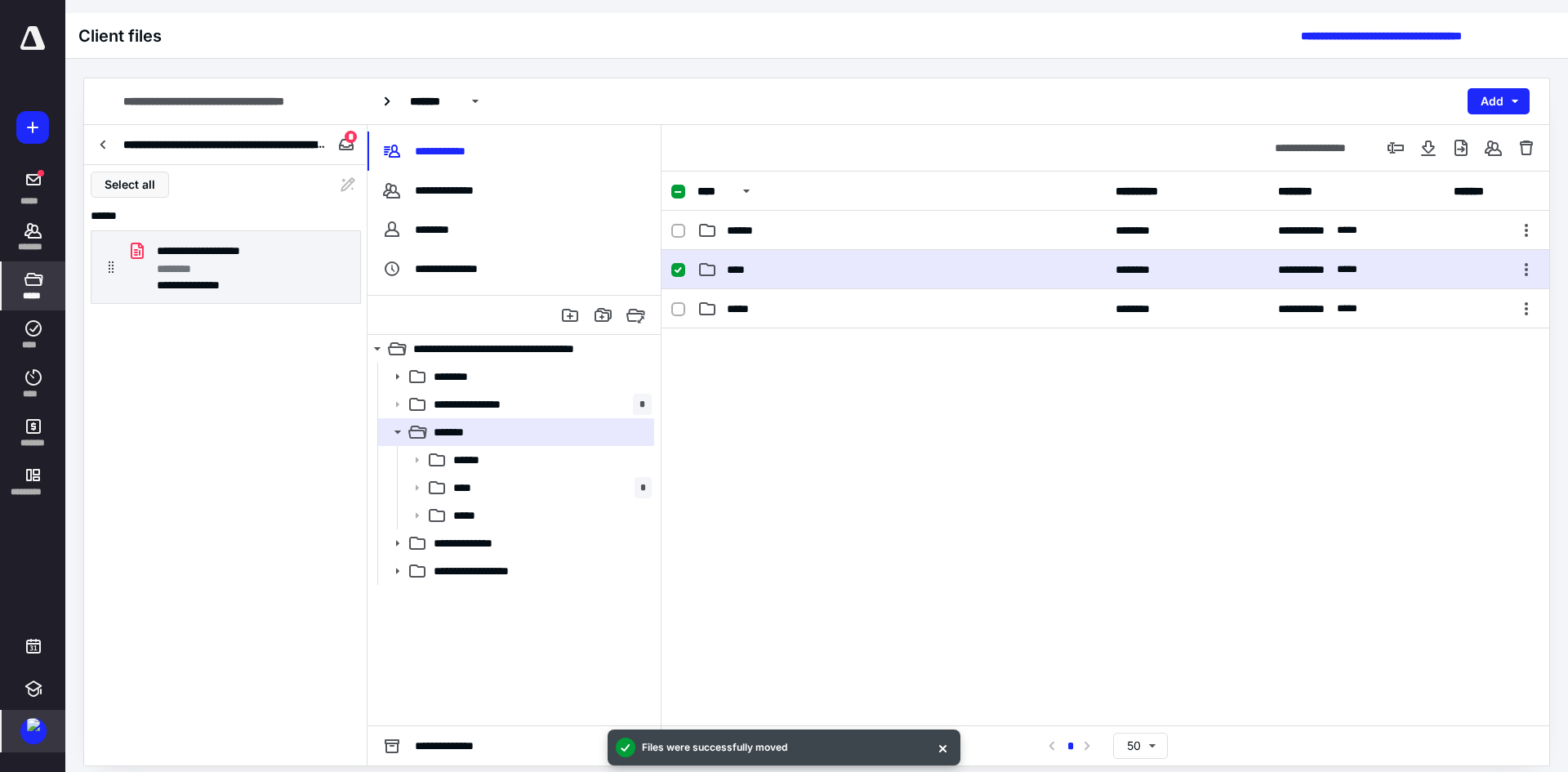 click on "****" at bounding box center [902, 270] 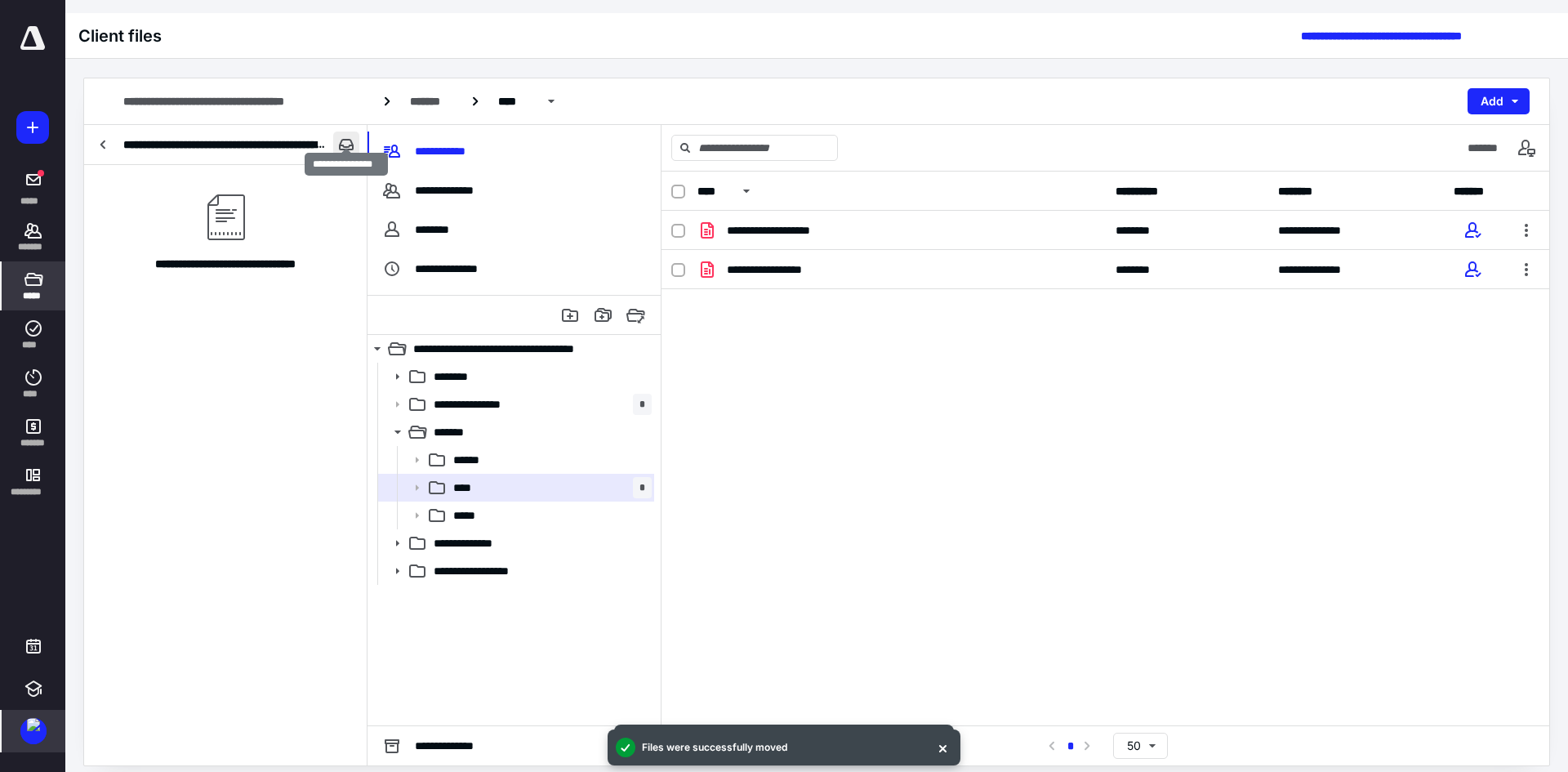 click at bounding box center [346, 145] 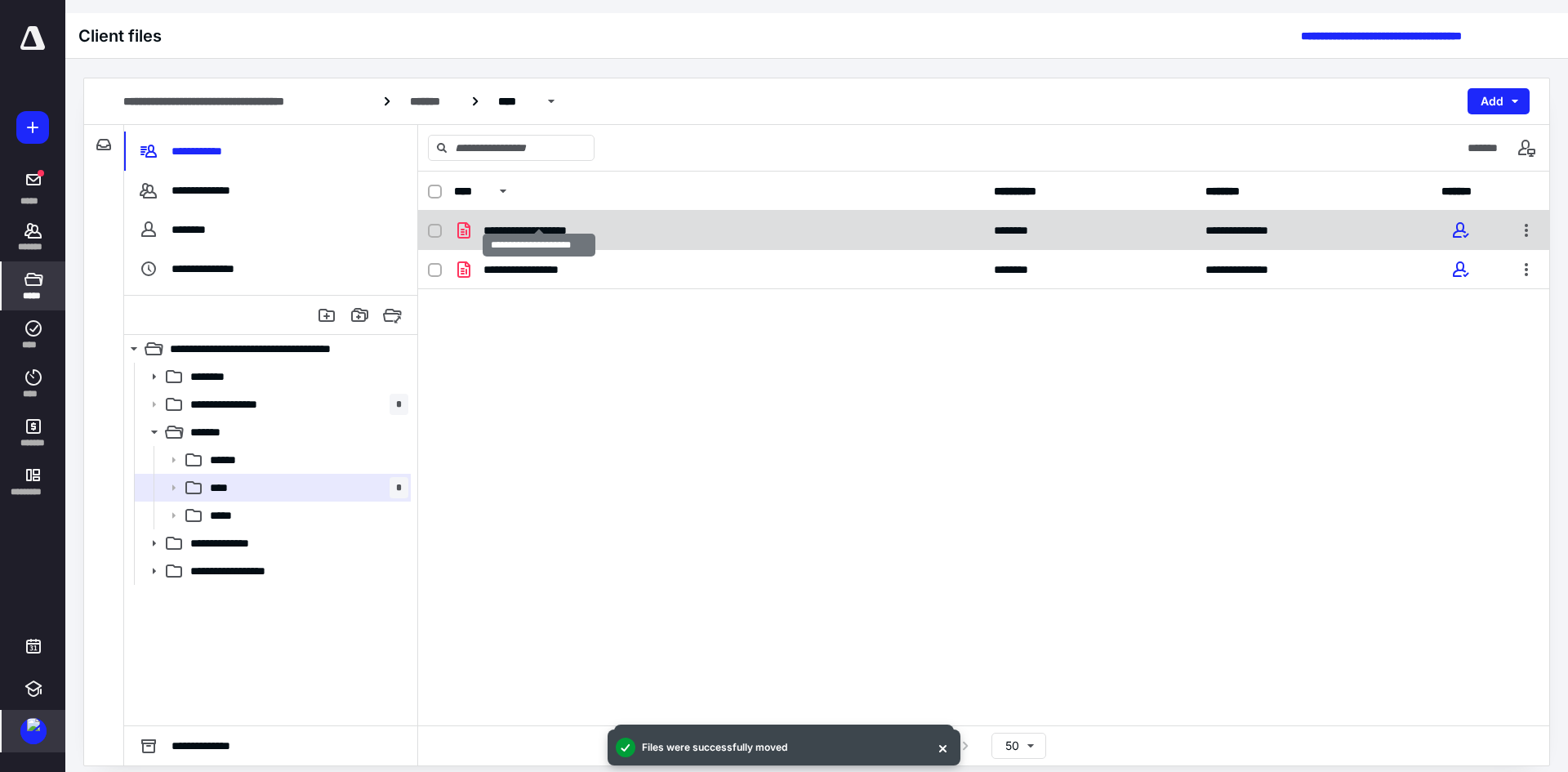 click on "**********" at bounding box center [538, 230] 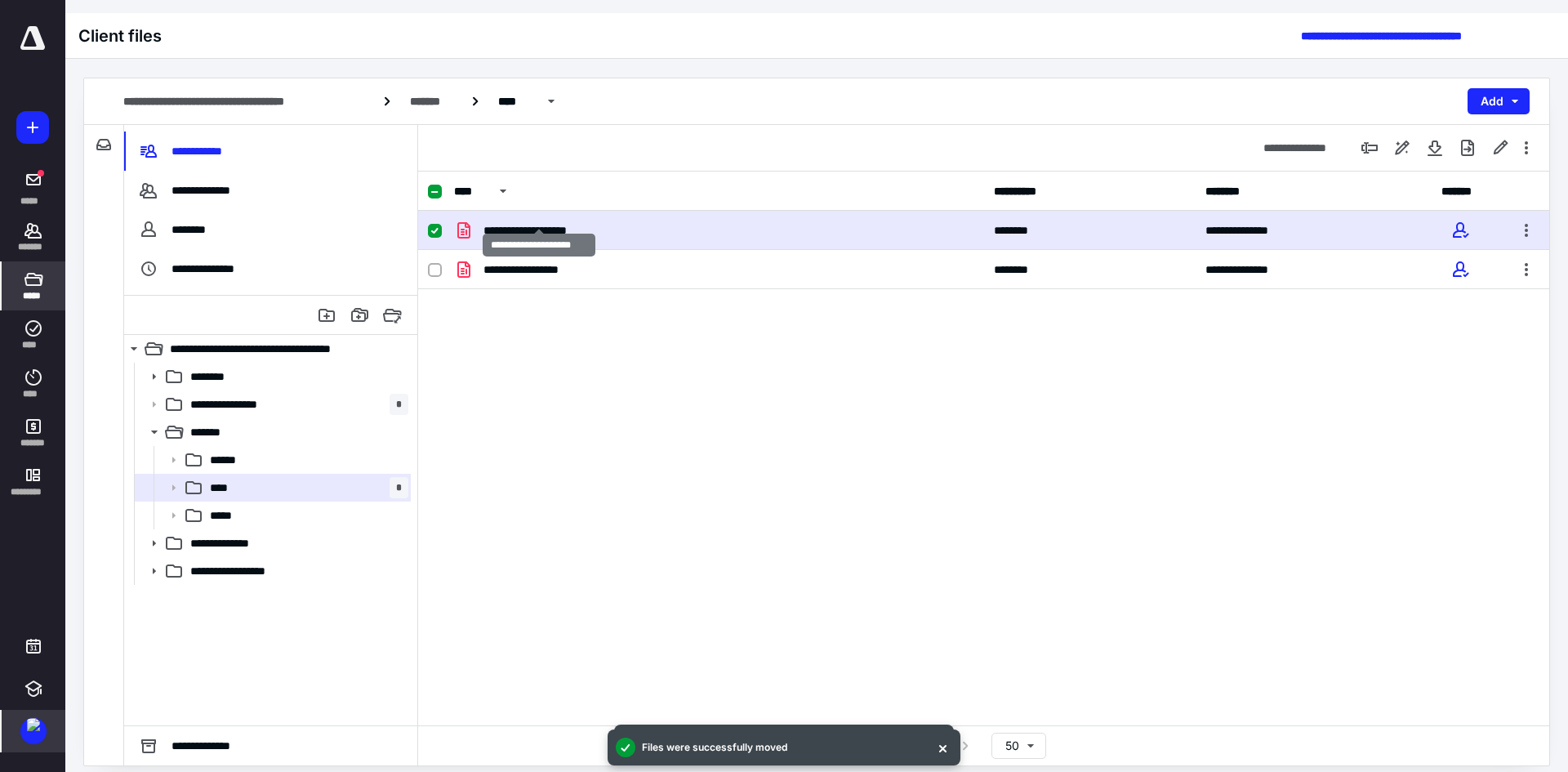click on "**********" at bounding box center (538, 230) 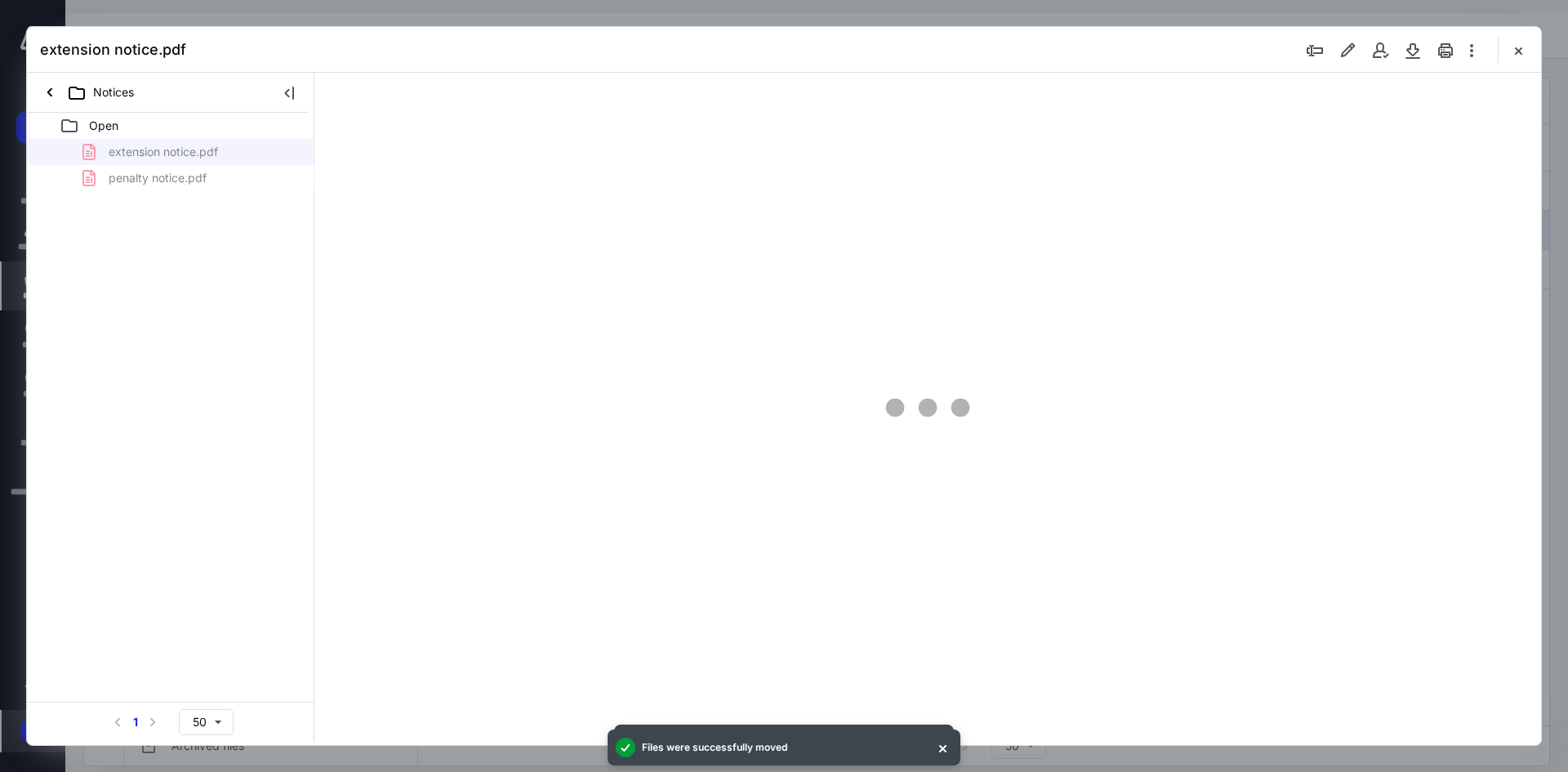 scroll, scrollTop: 0, scrollLeft: 0, axis: both 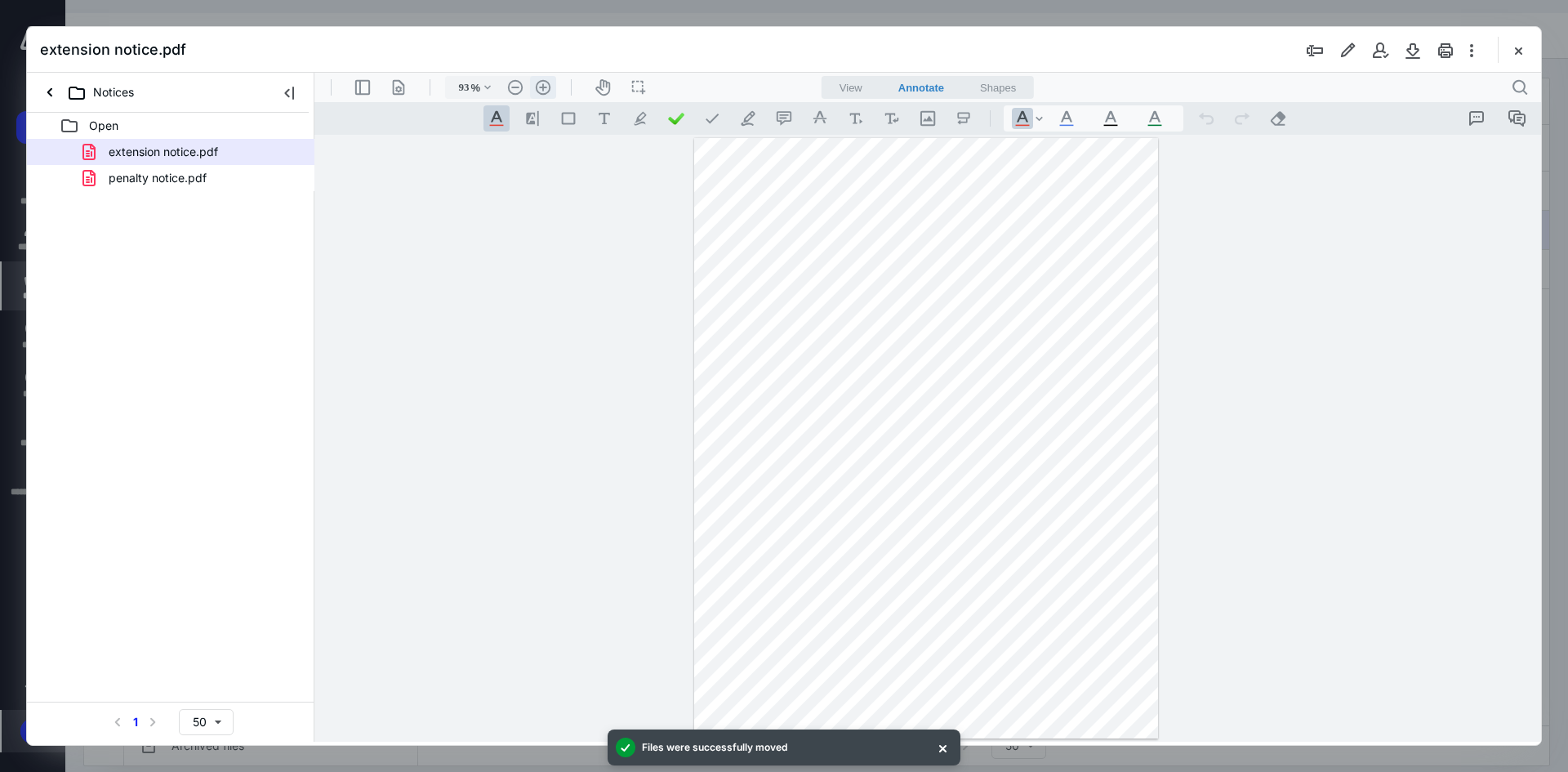 click on ".cls-1{fill:#abb0c4;} icon - header - zoom - in - line" at bounding box center (543, 87) 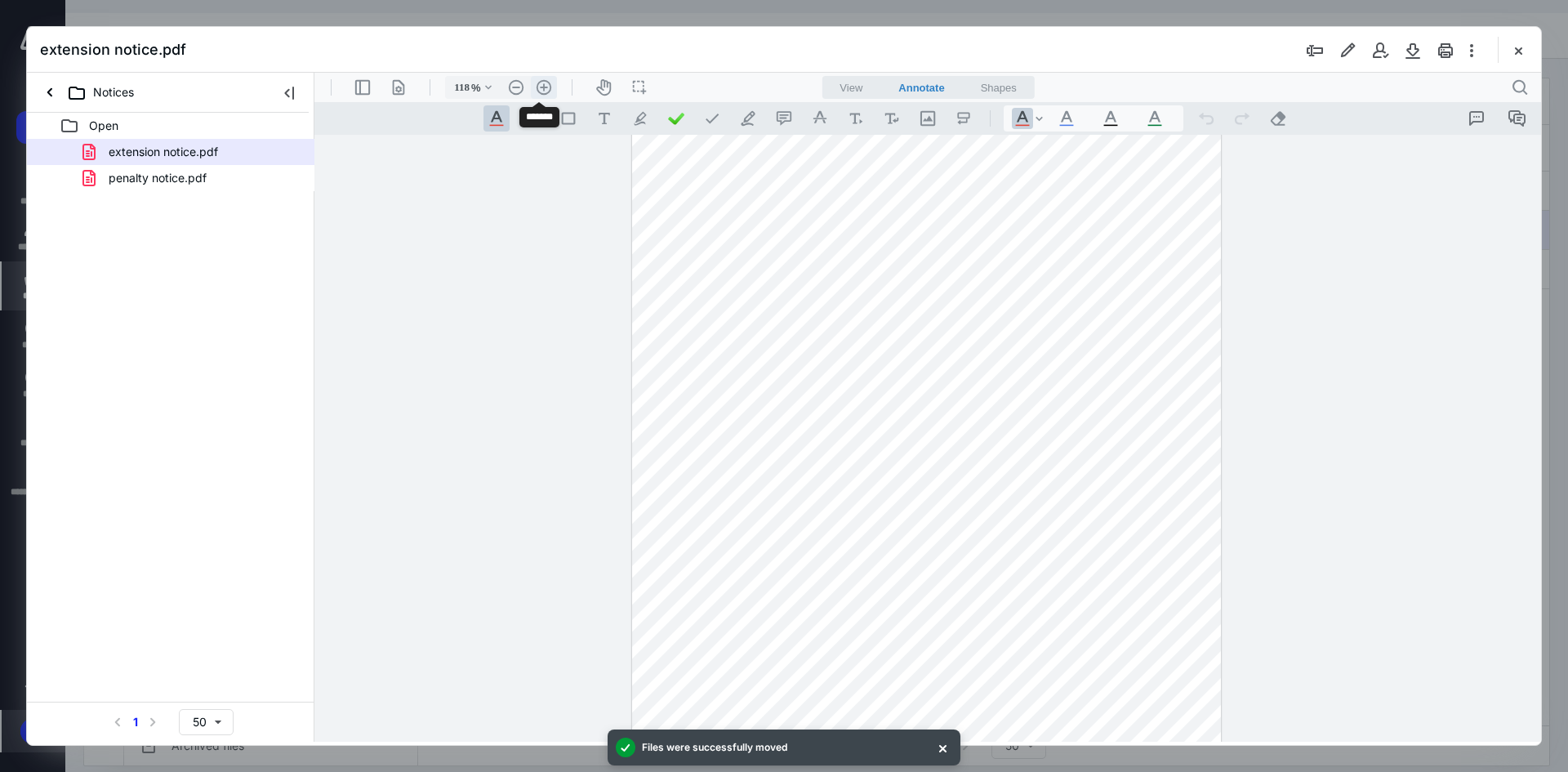click on ".cls-1{fill:#abb0c4;} icon - header - zoom - in - line" at bounding box center [544, 87] 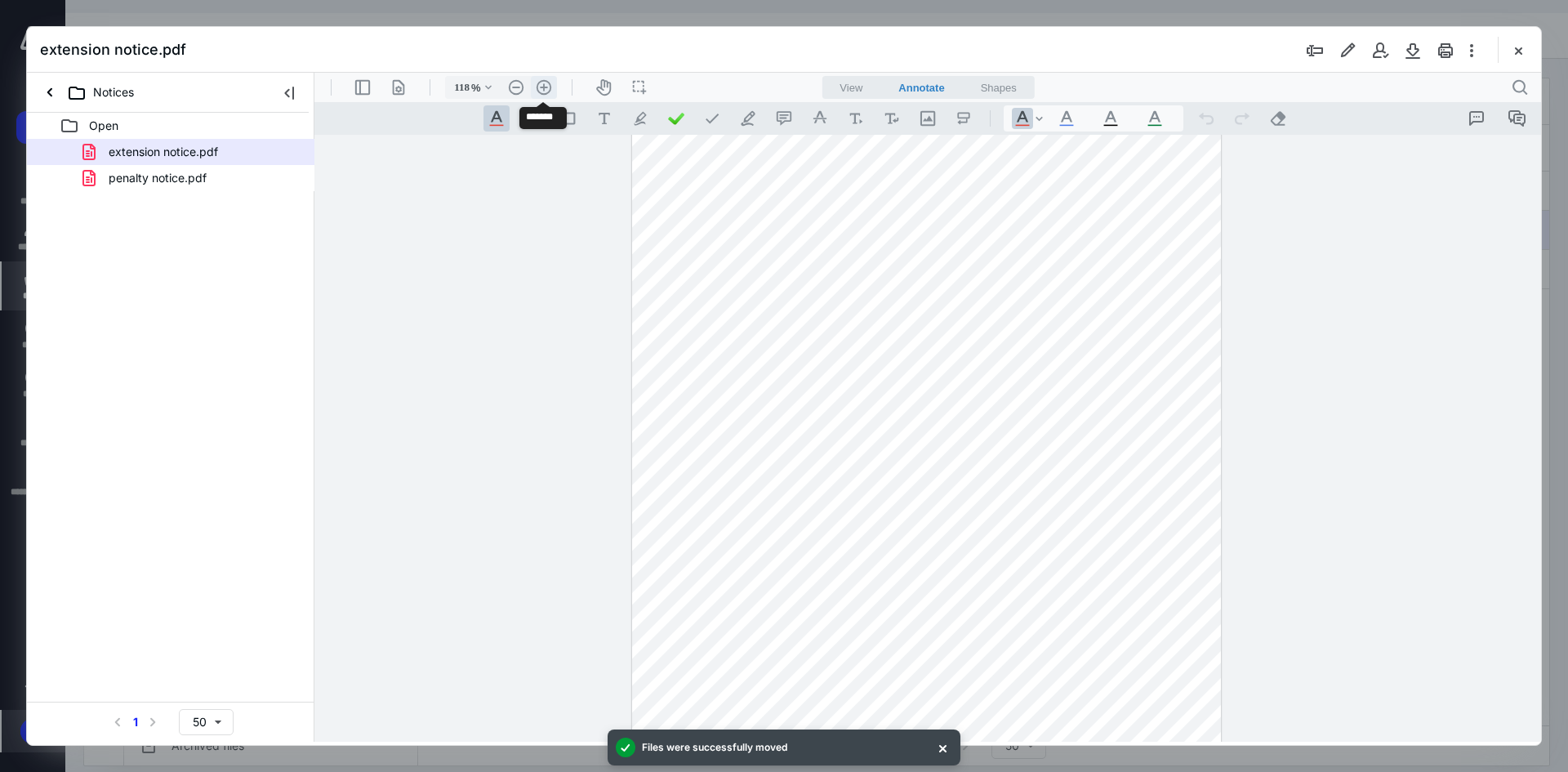 type on "143" 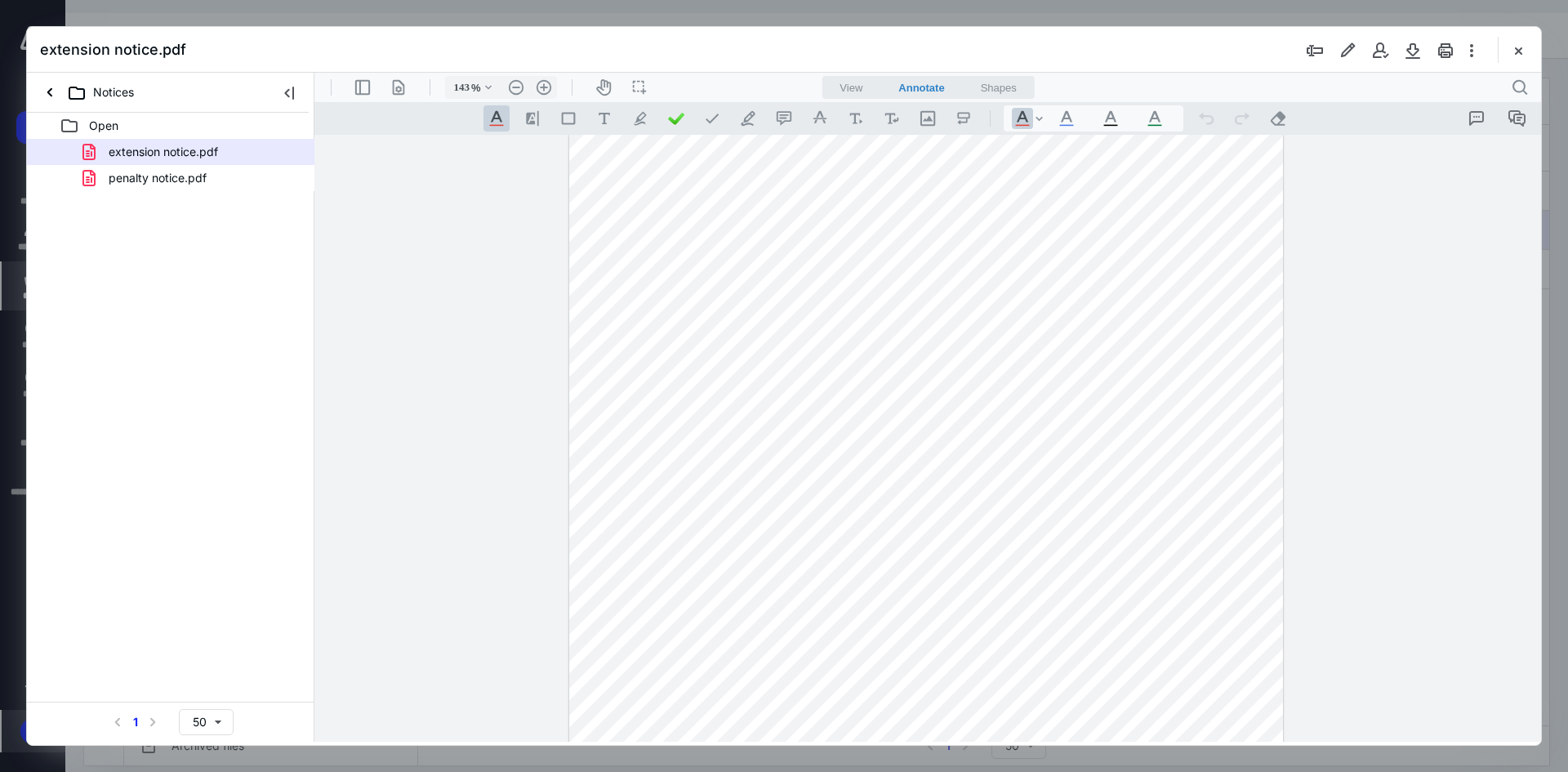 scroll, scrollTop: 0, scrollLeft: 0, axis: both 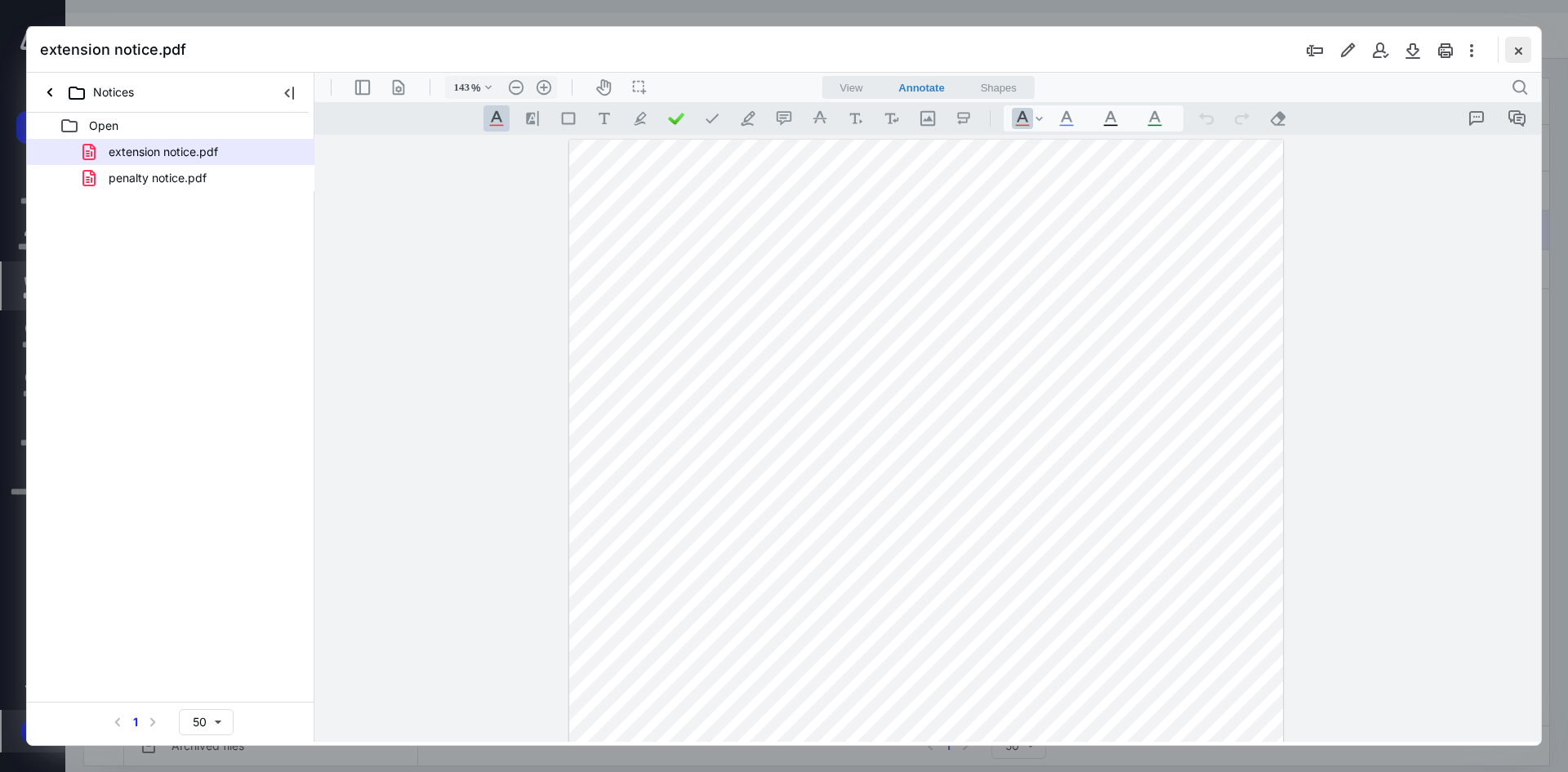 click at bounding box center (1518, 50) 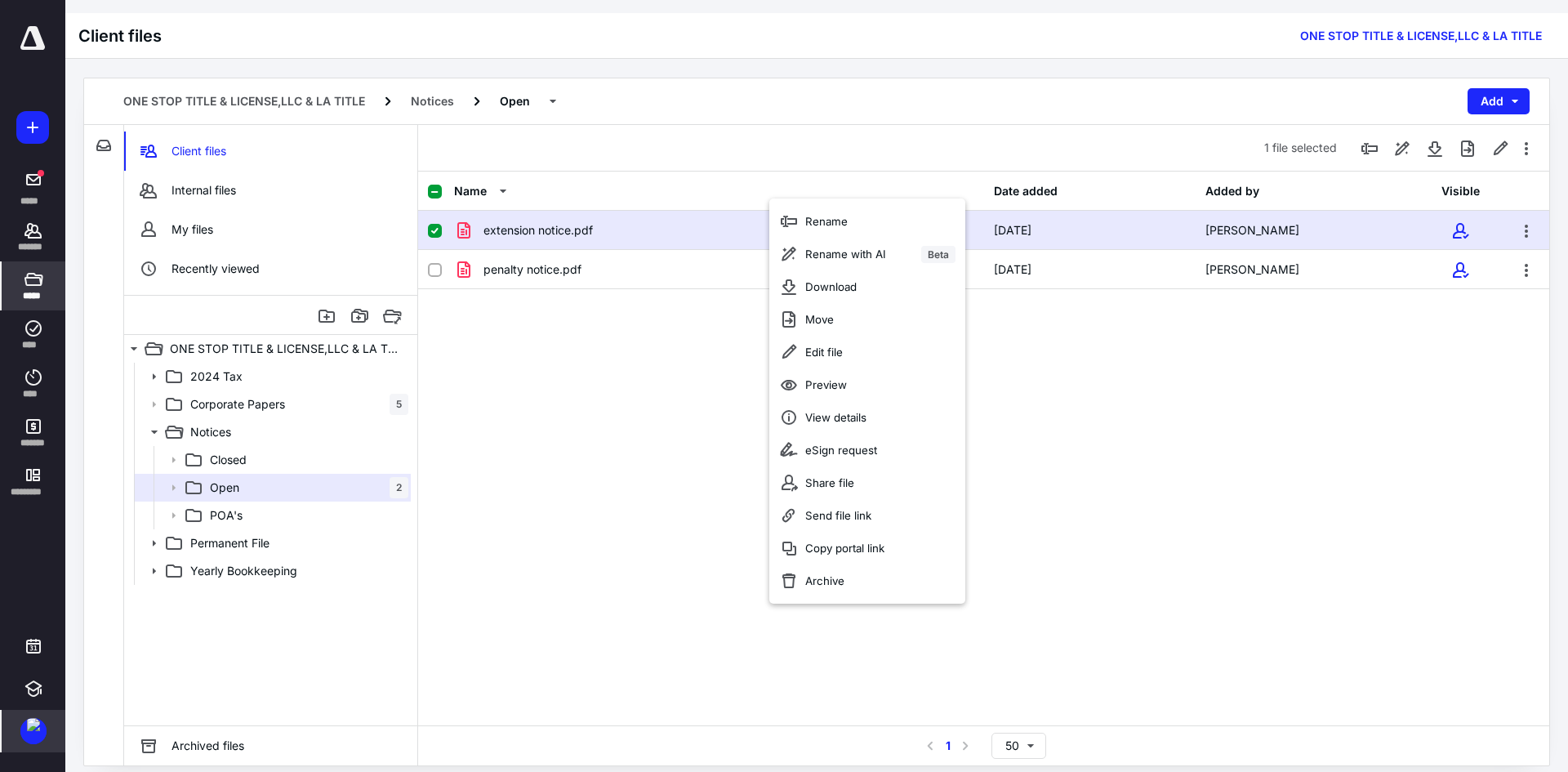 click on "Name Date added Added by Visible extension notice.pdf 7/8/2025 Miranda Scoggin penalty notice.pdf 7/7/2025 Miranda Scoggin" at bounding box center (983, 448) 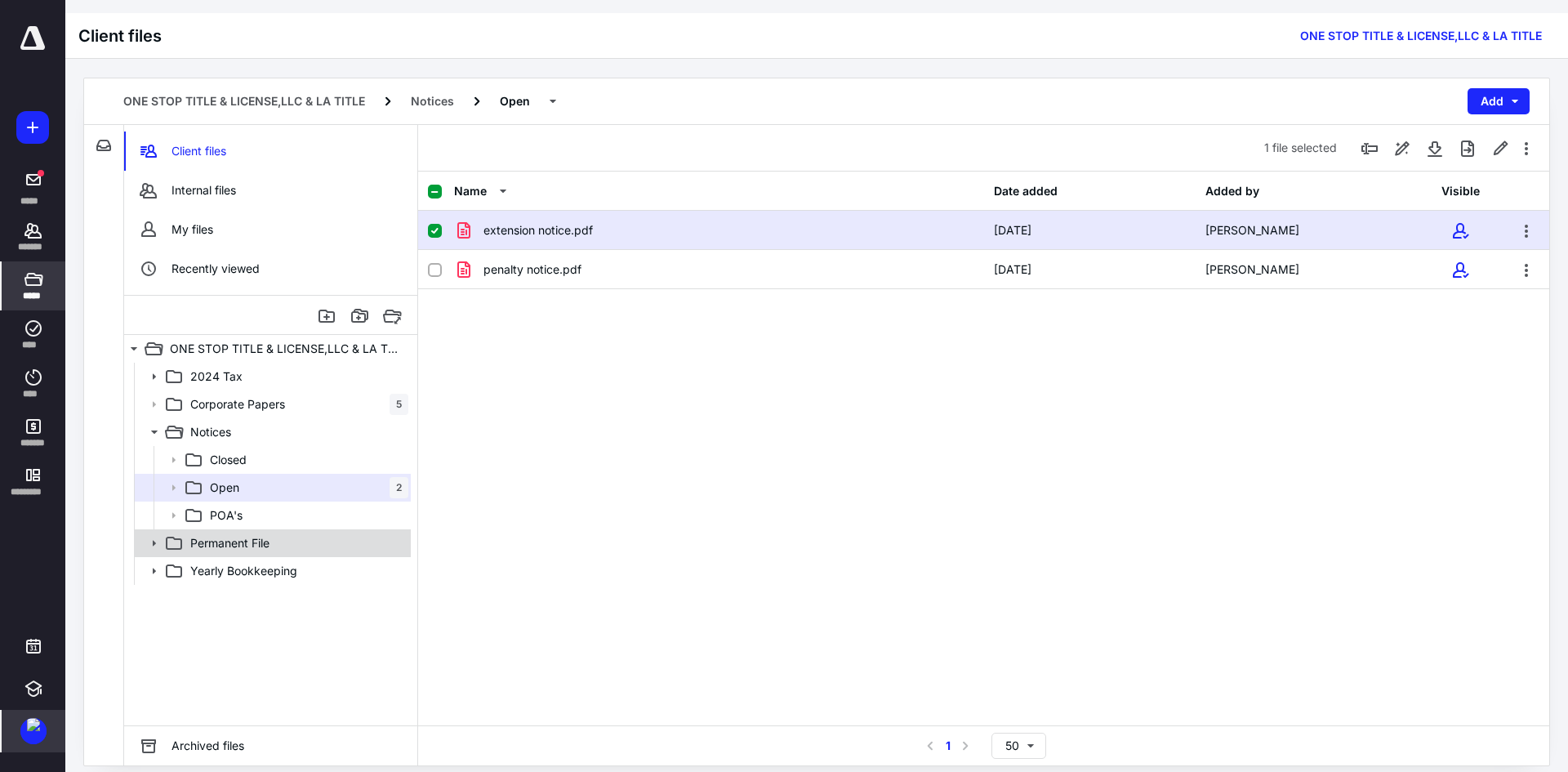click on "Permanent File" at bounding box center [296, 543] 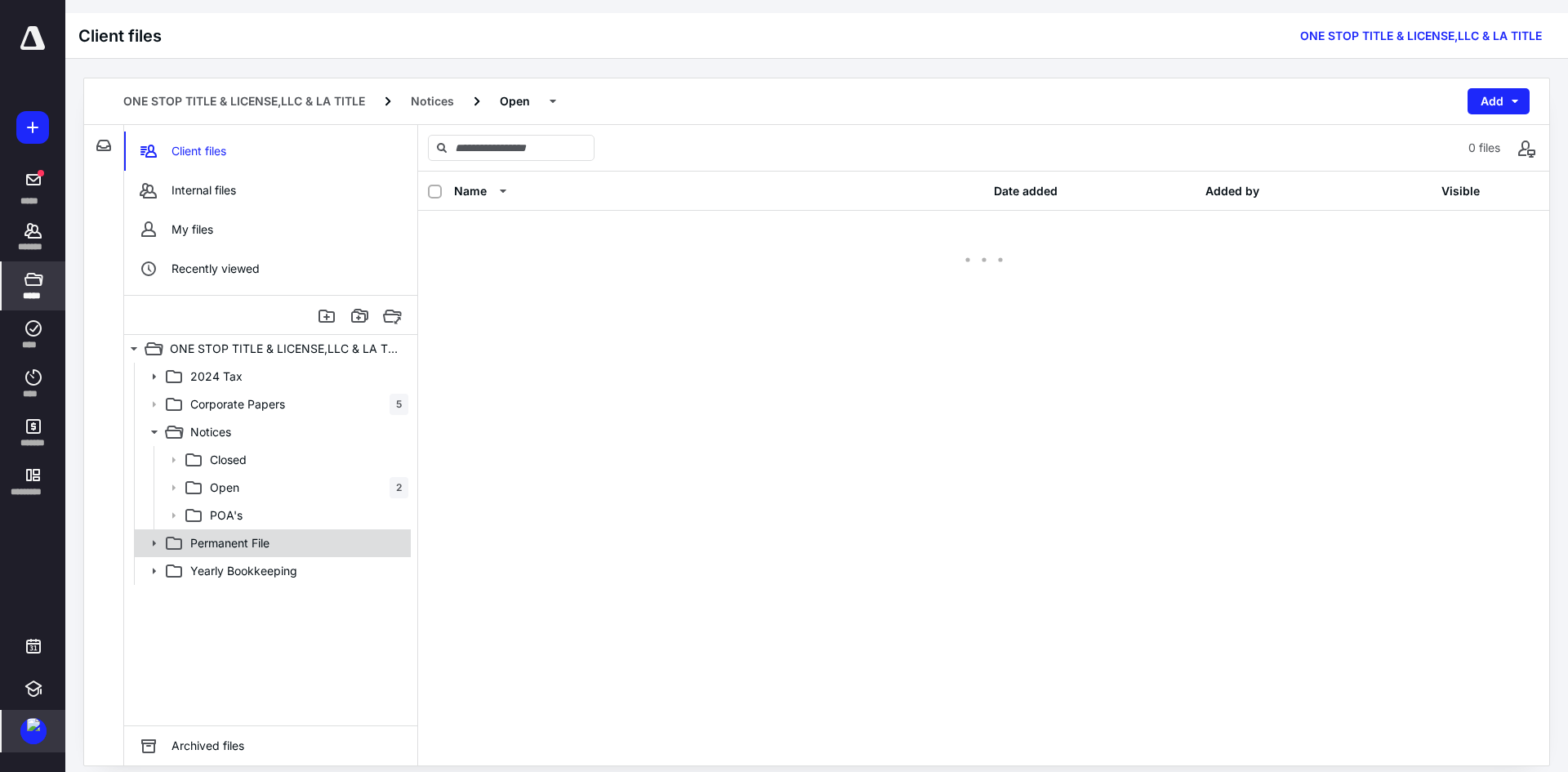 click on "Permanent File" at bounding box center (296, 543) 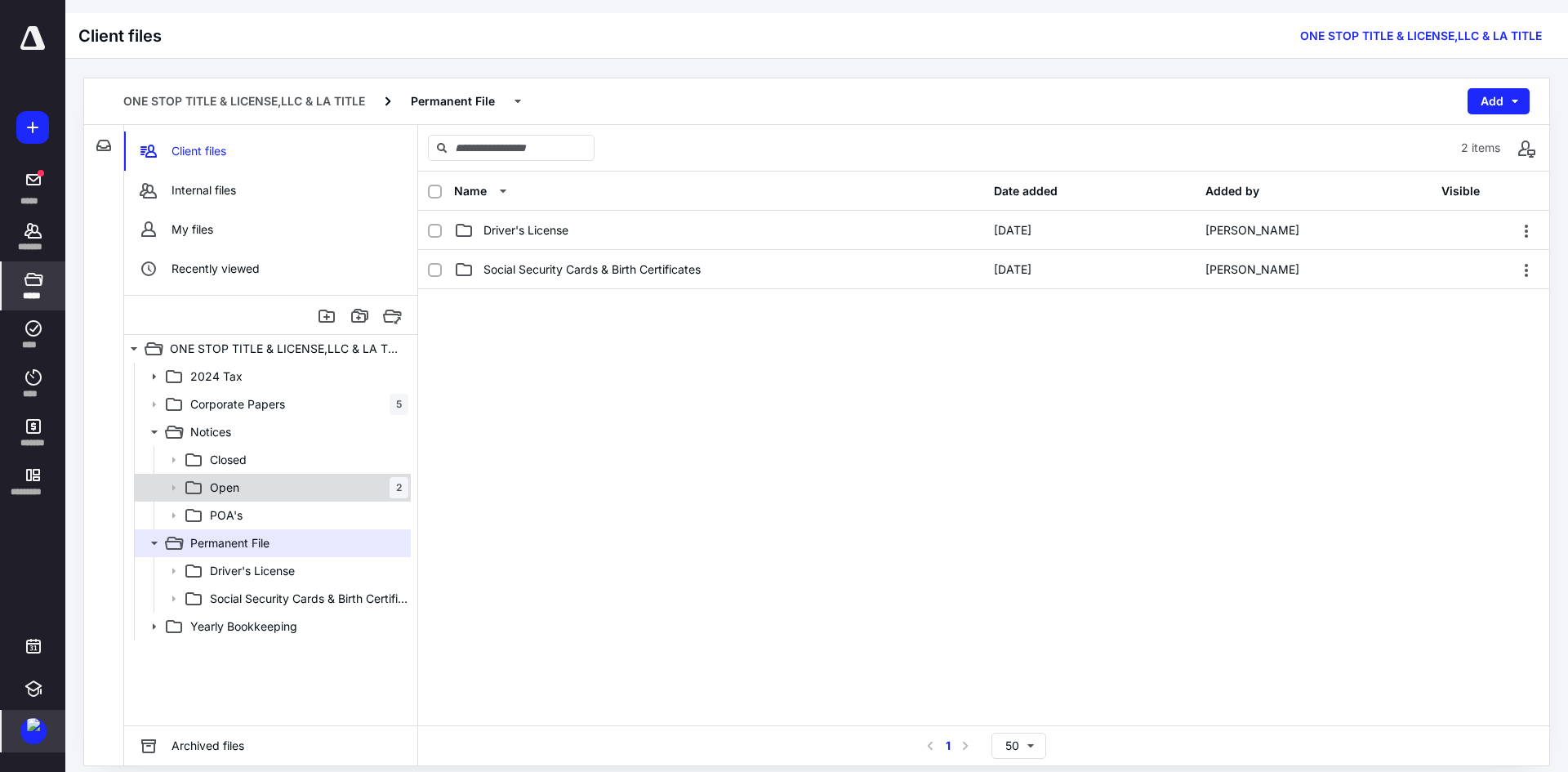 click on "Open 2" at bounding box center [305, 488] 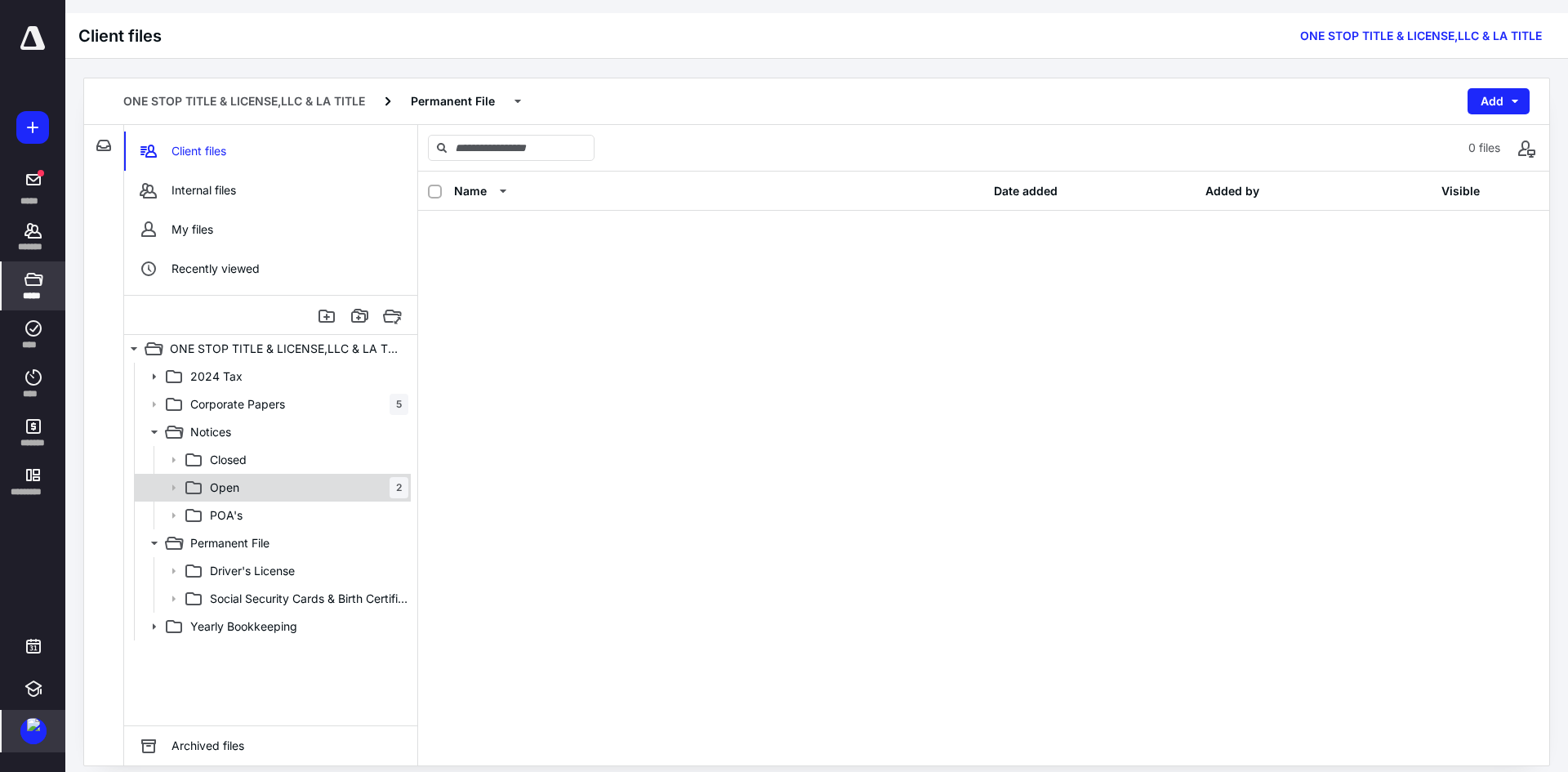 click on "Open 2" at bounding box center [305, 488] 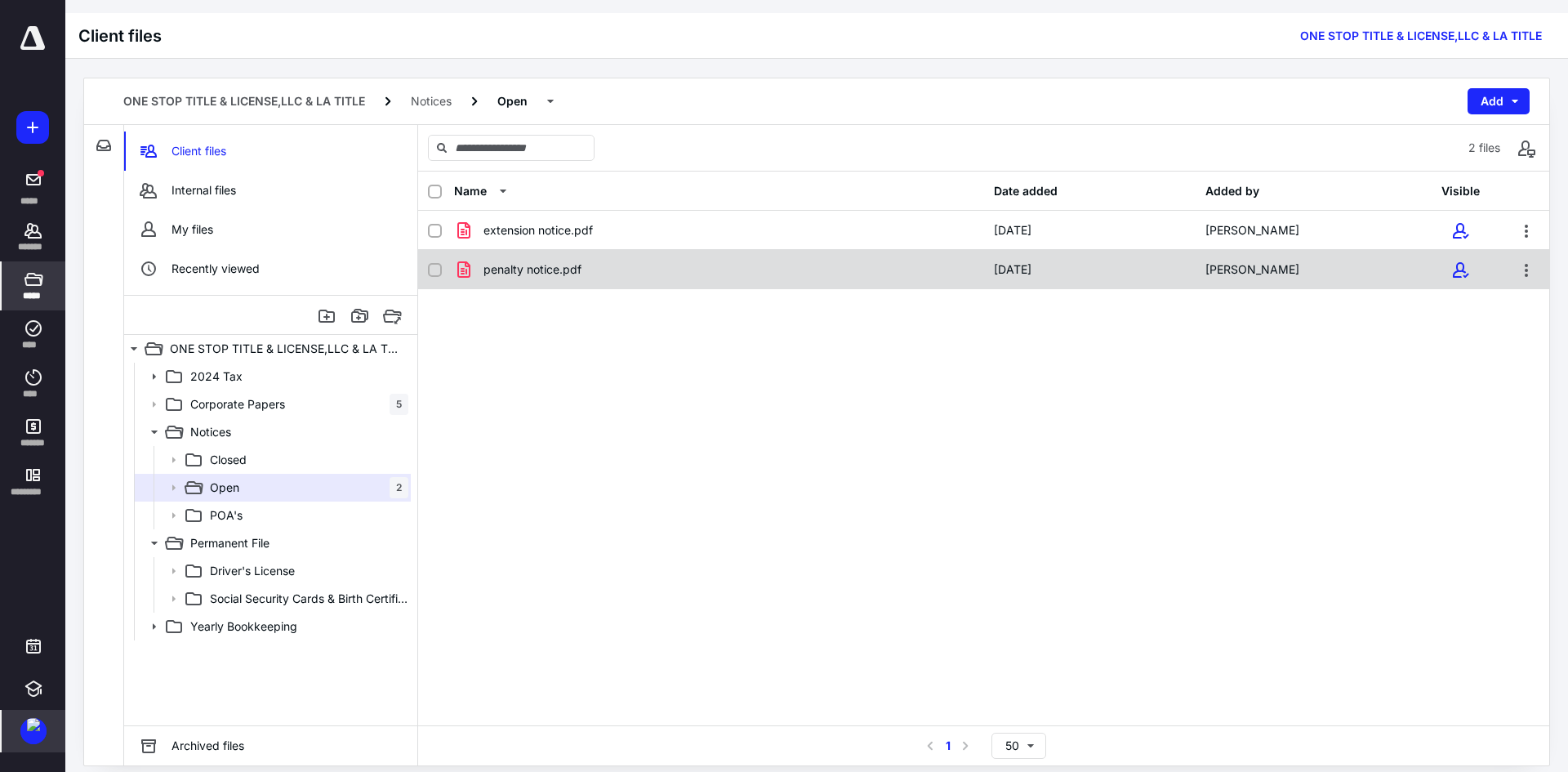 click on "penalty notice.pdf" at bounding box center [532, 270] 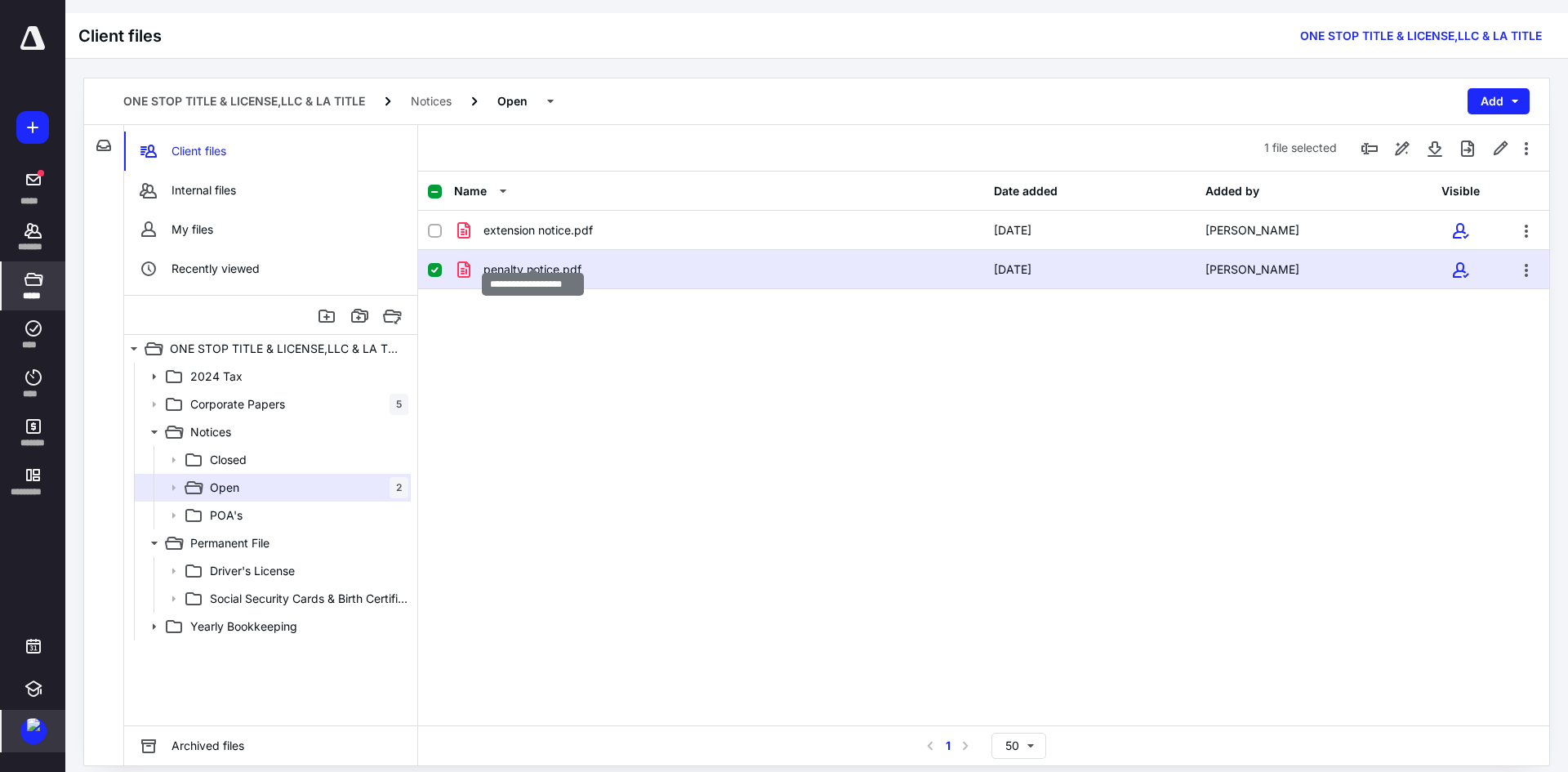 click on "penalty notice.pdf" at bounding box center [532, 270] 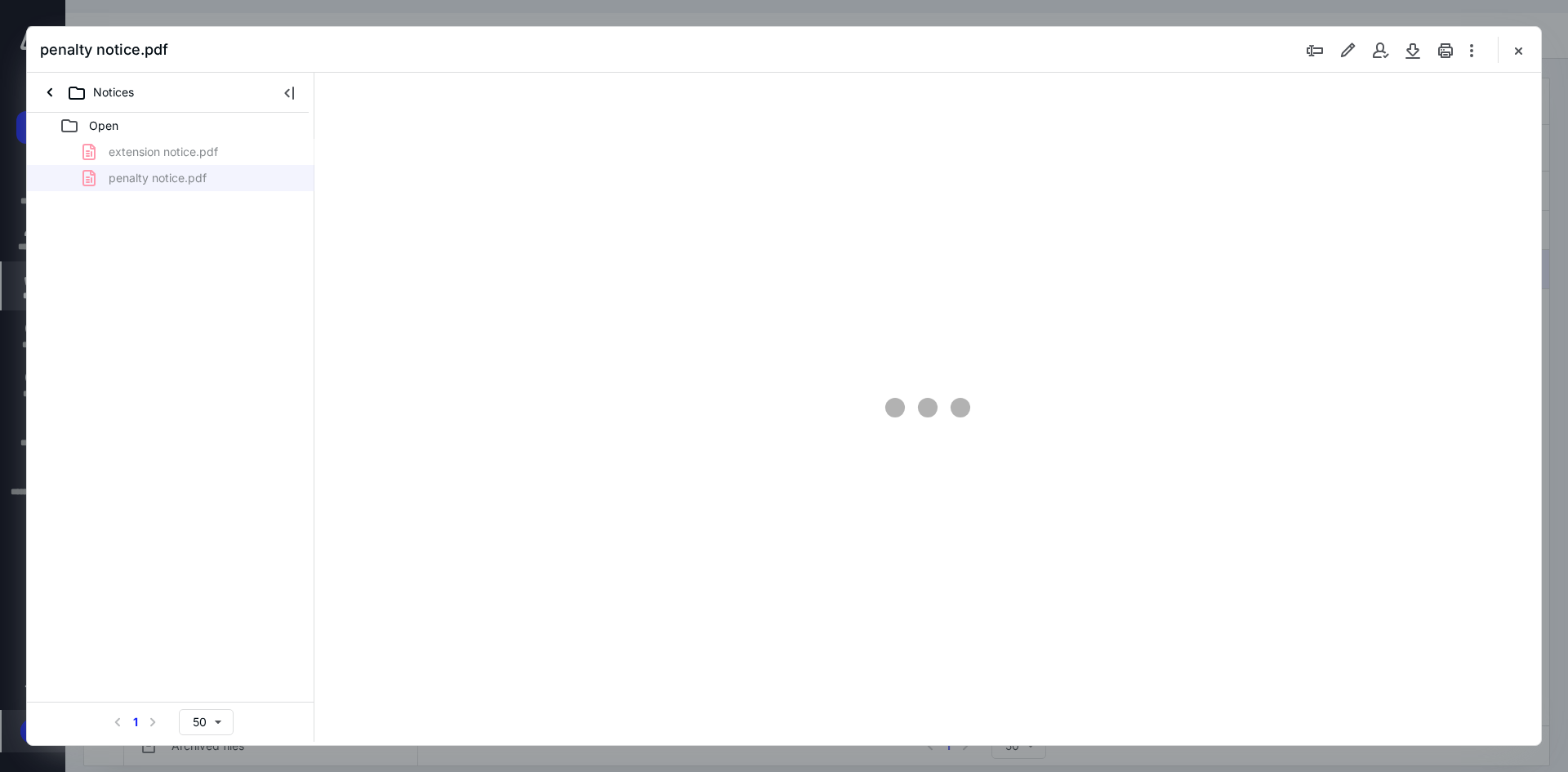 scroll, scrollTop: 0, scrollLeft: 0, axis: both 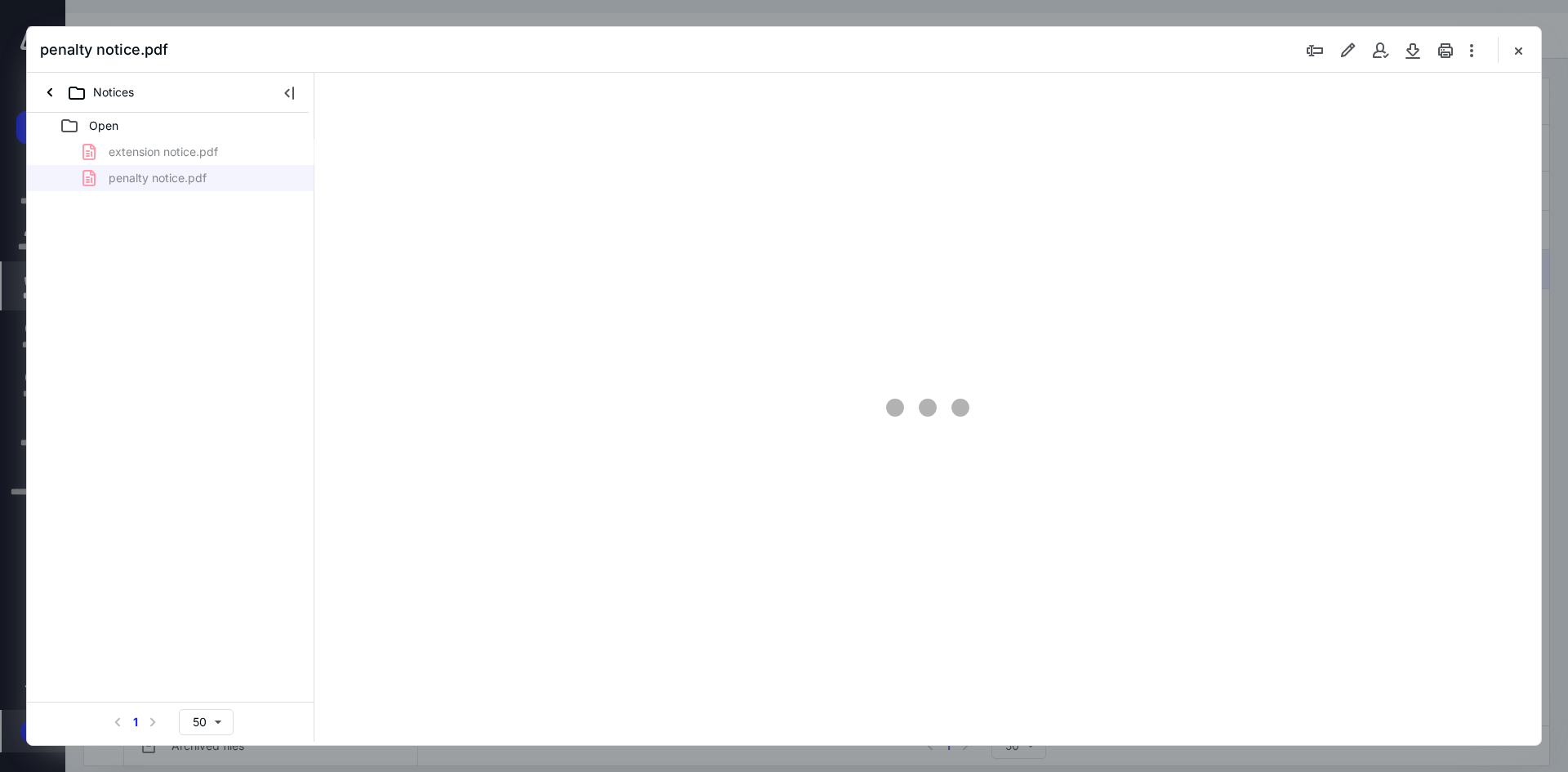 type on "93" 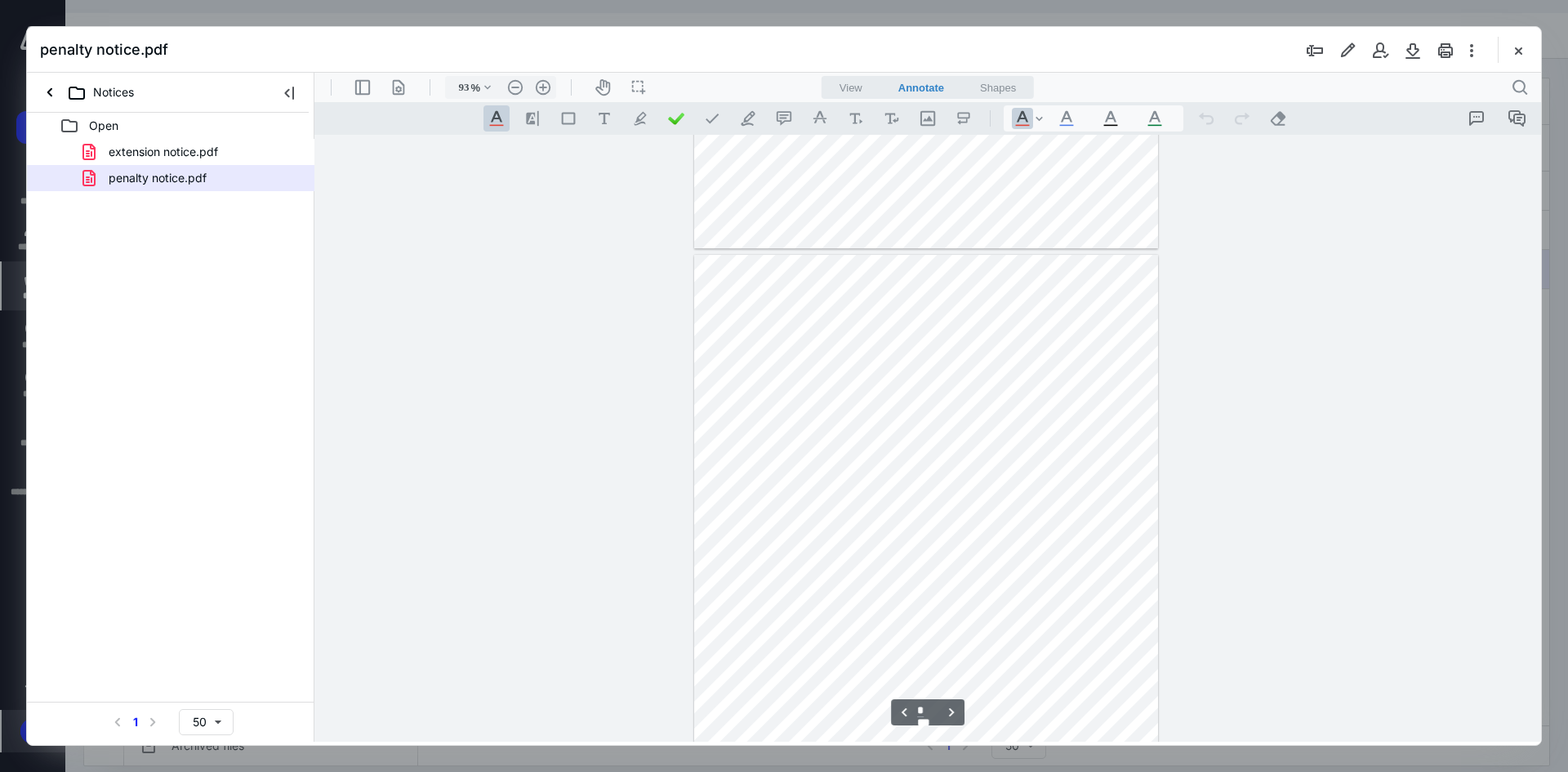 type on "*" 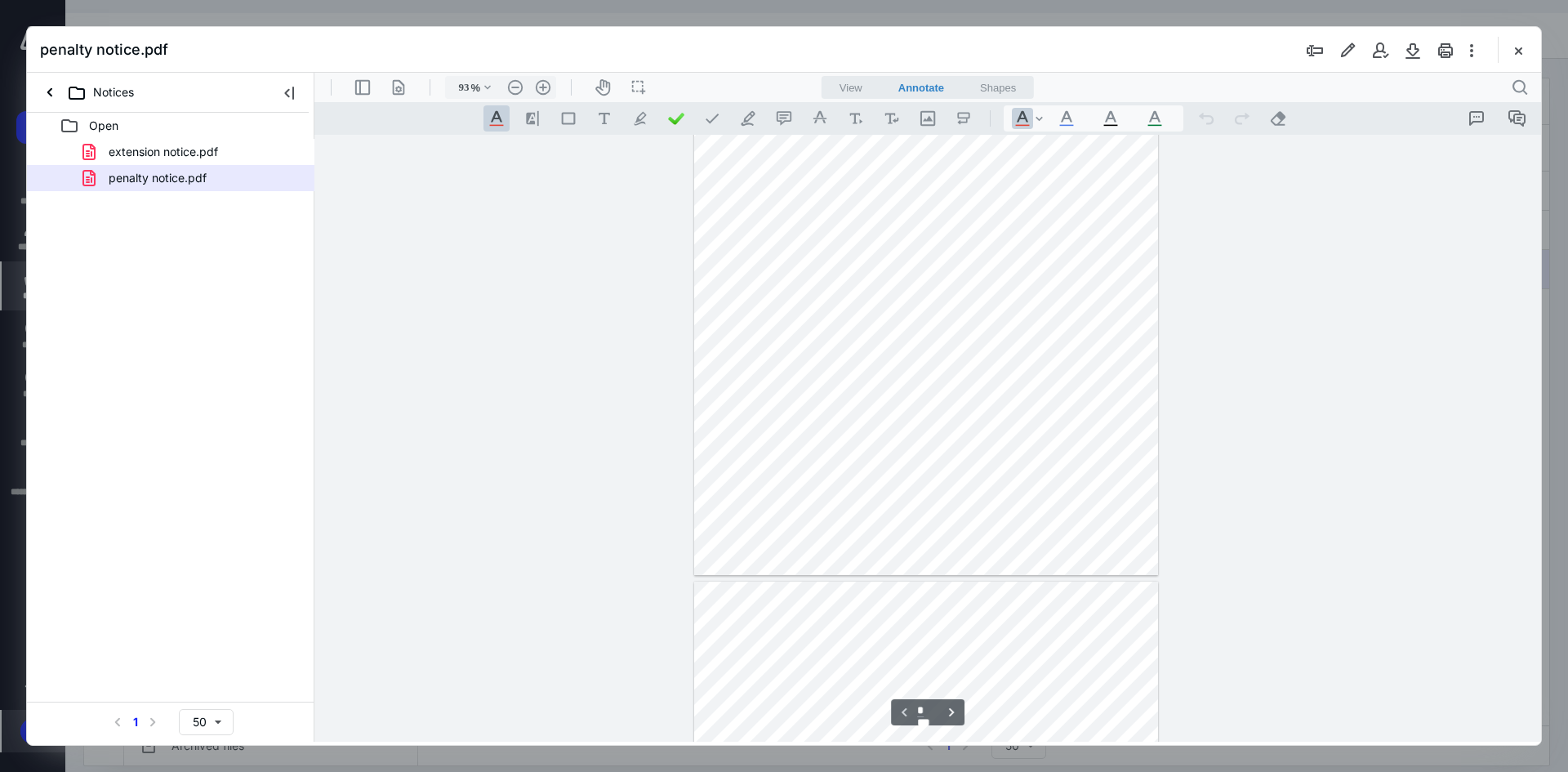 scroll, scrollTop: 0, scrollLeft: 0, axis: both 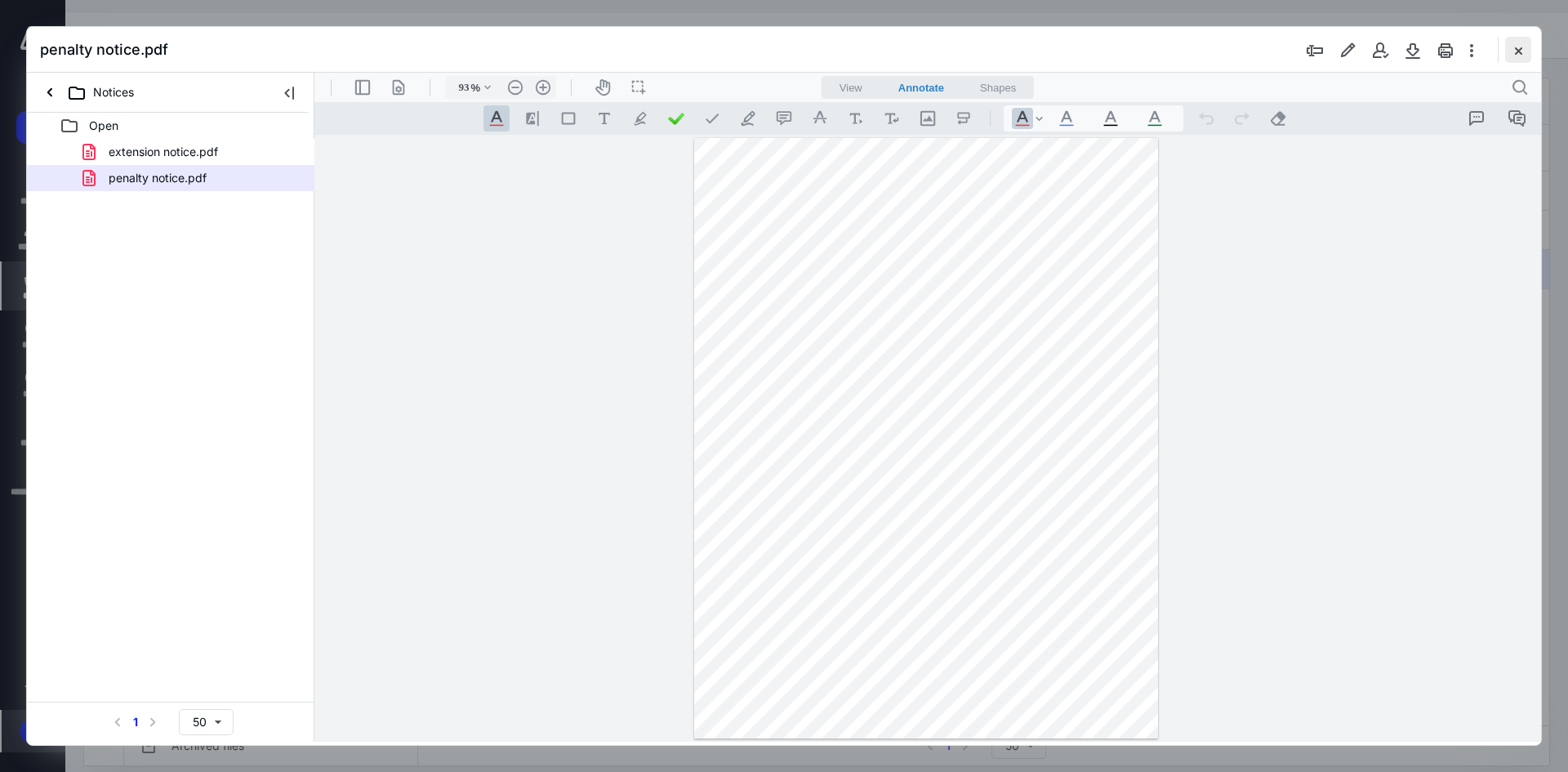 click at bounding box center (1518, 50) 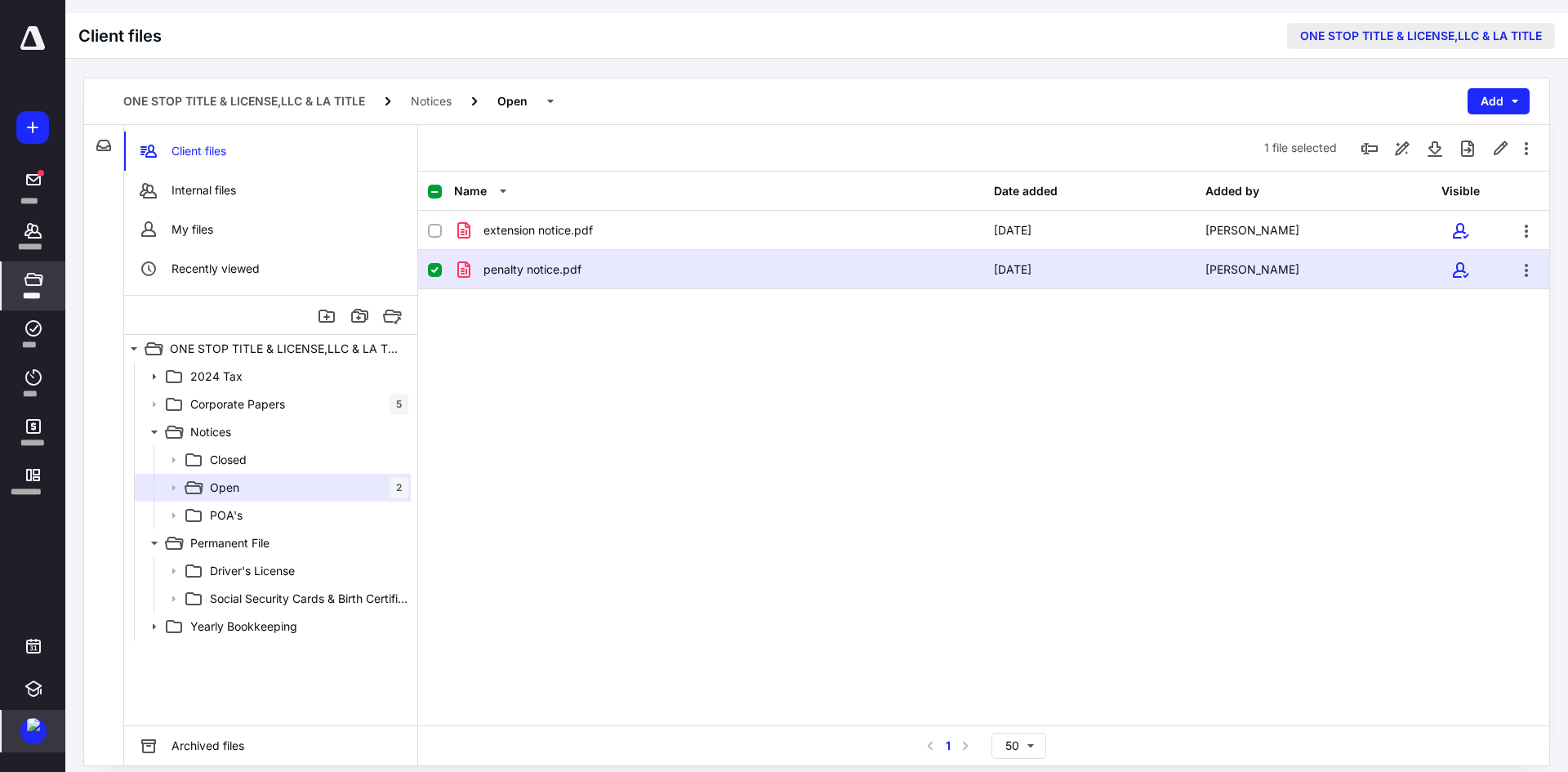 click on "ONE STOP TITLE & LICENSE,LLC & LA TITLE" at bounding box center (1421, 36) 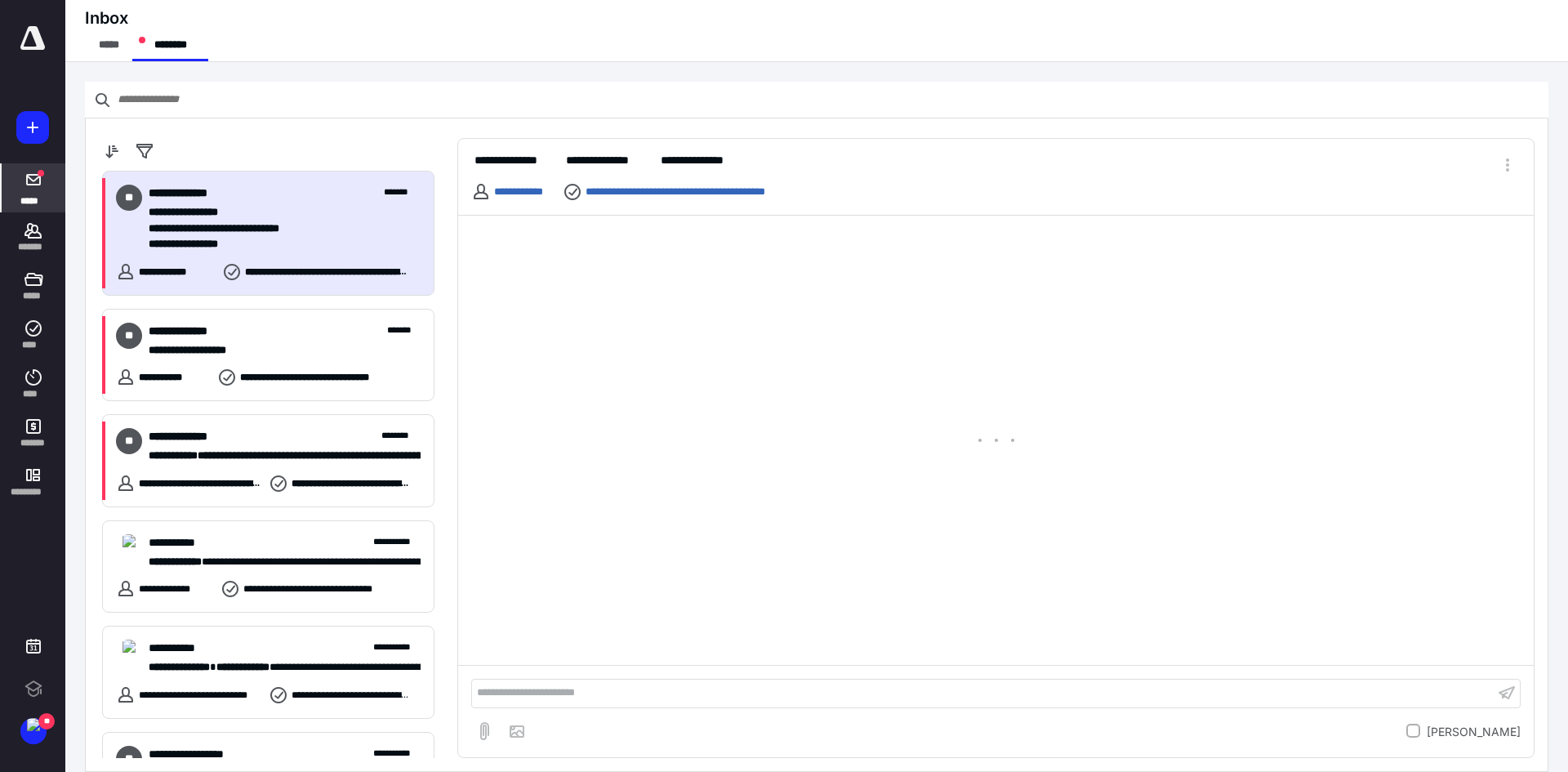 scroll, scrollTop: 0, scrollLeft: 0, axis: both 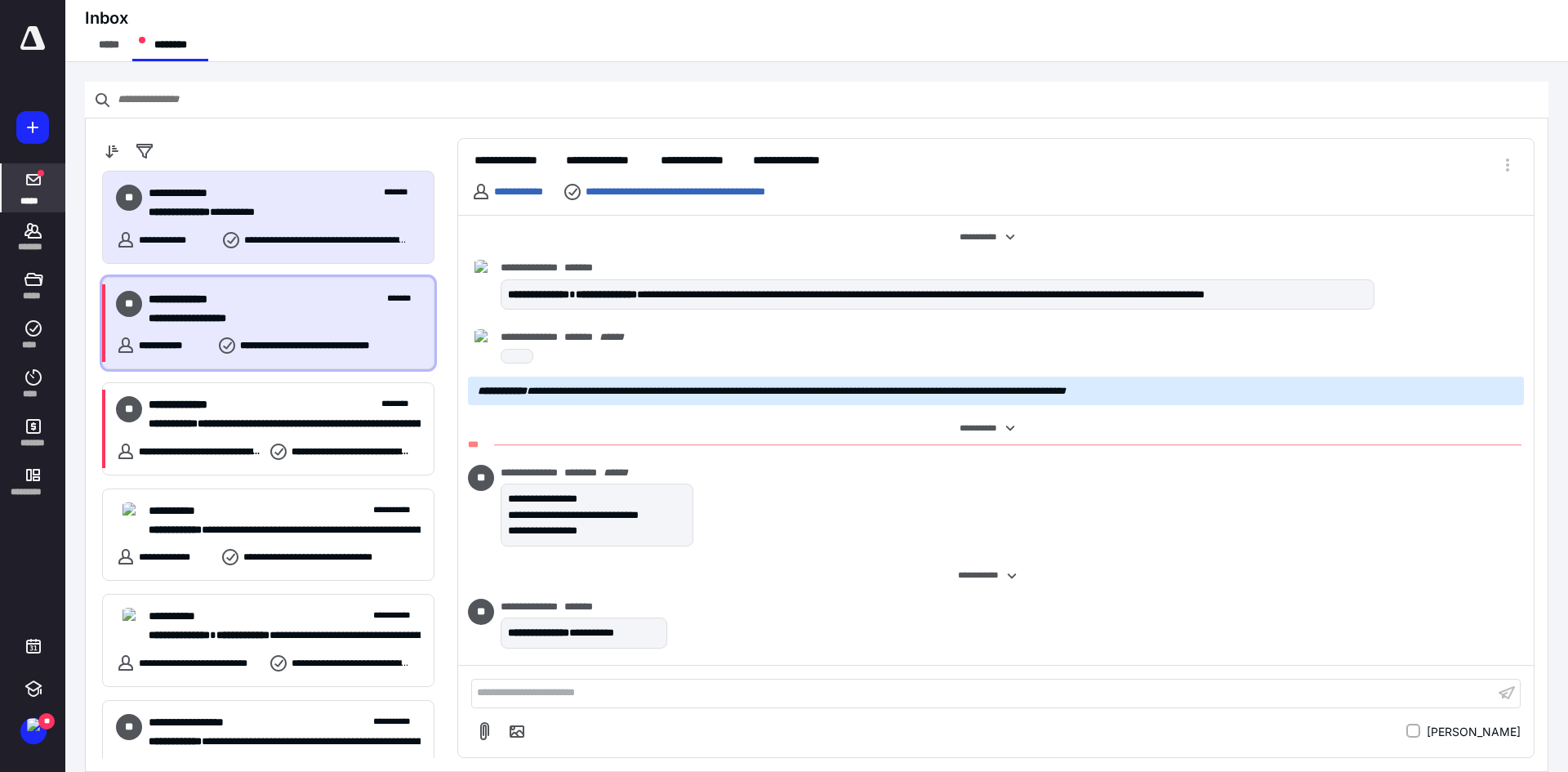 click on "**********" at bounding box center [268, 324] 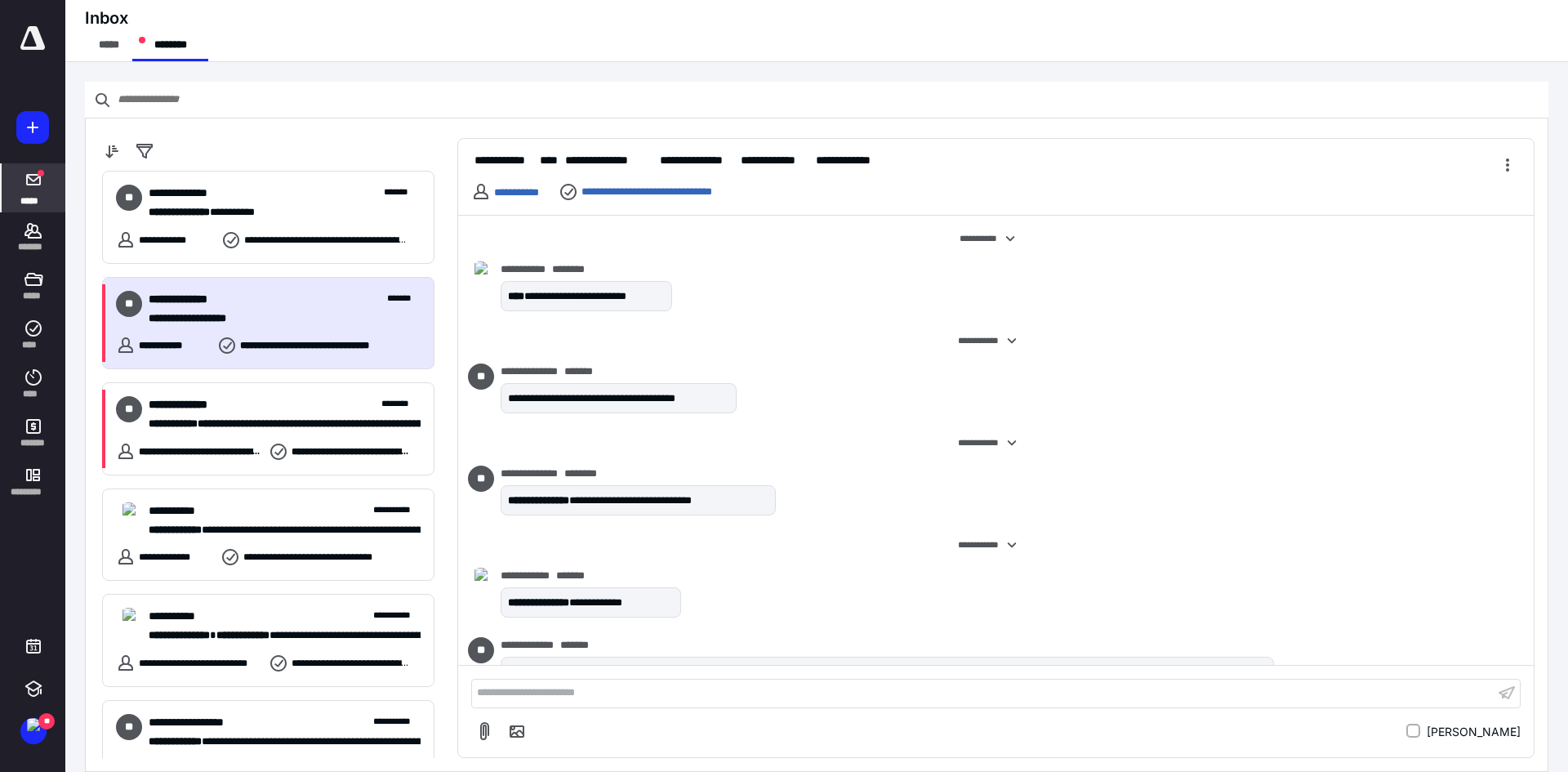 scroll, scrollTop: 174, scrollLeft: 0, axis: vertical 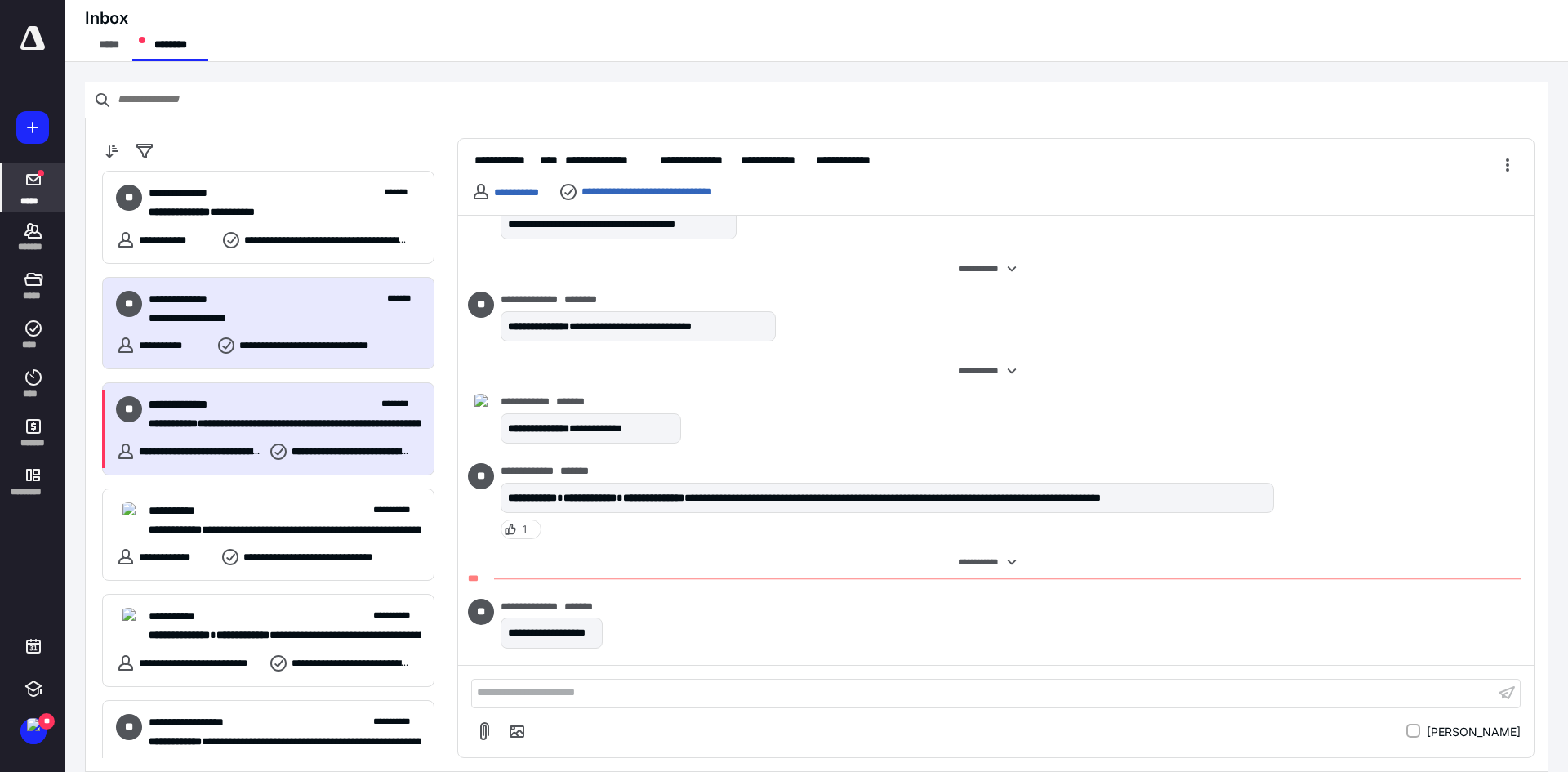 click on "**********" at bounding box center (268, 429) 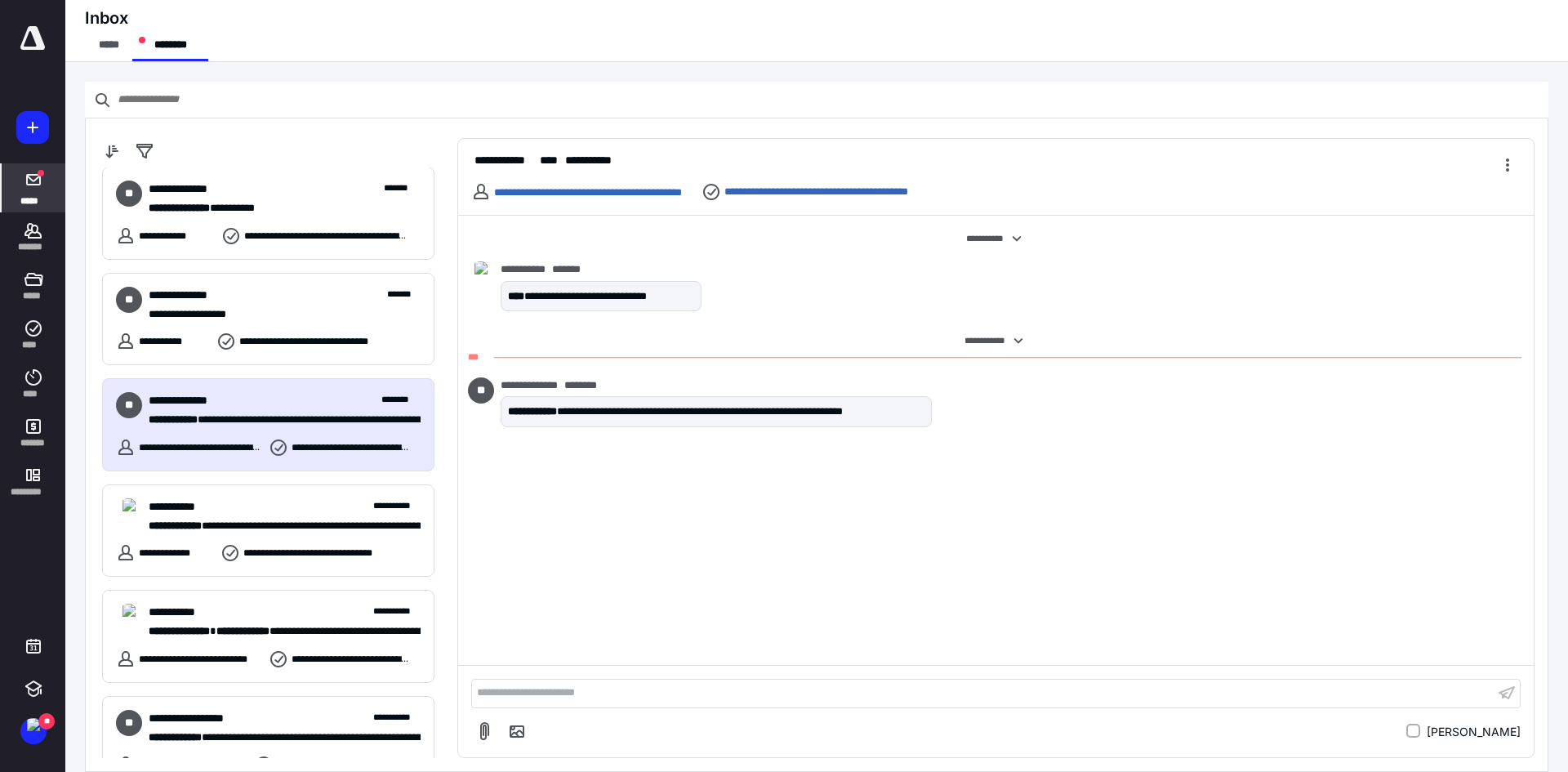 scroll, scrollTop: 0, scrollLeft: 0, axis: both 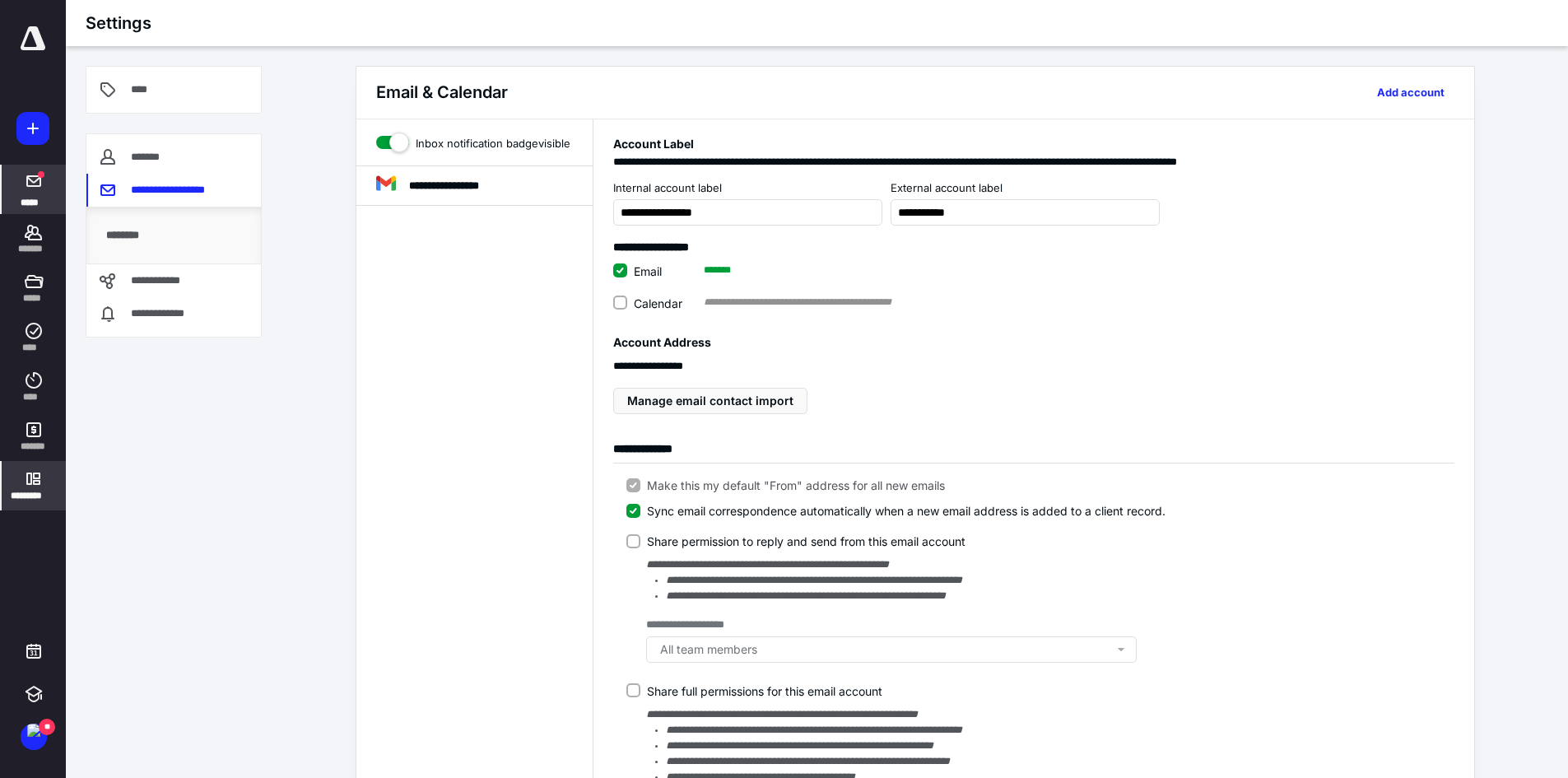 click 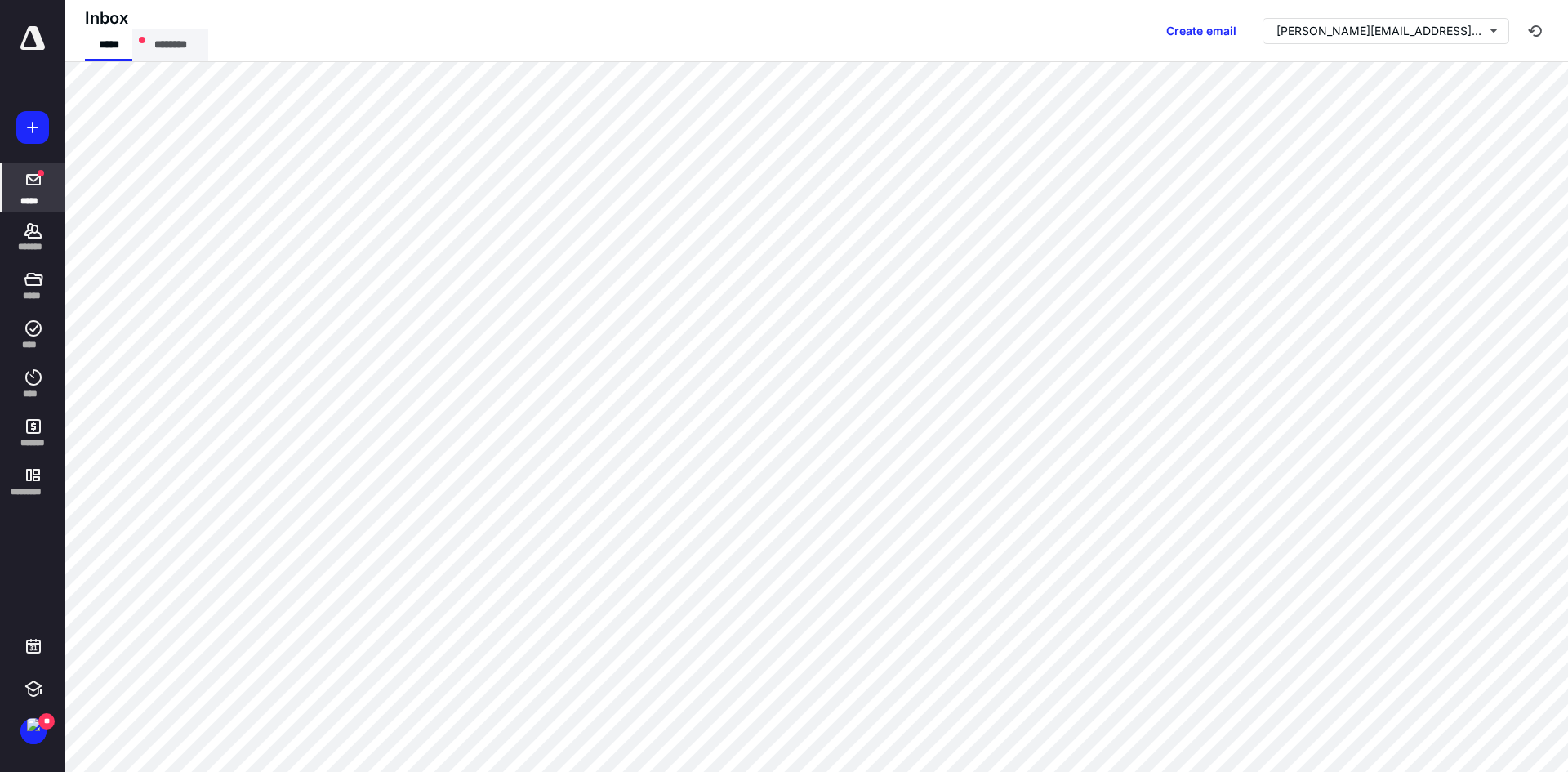click on "********" at bounding box center (170, 45) 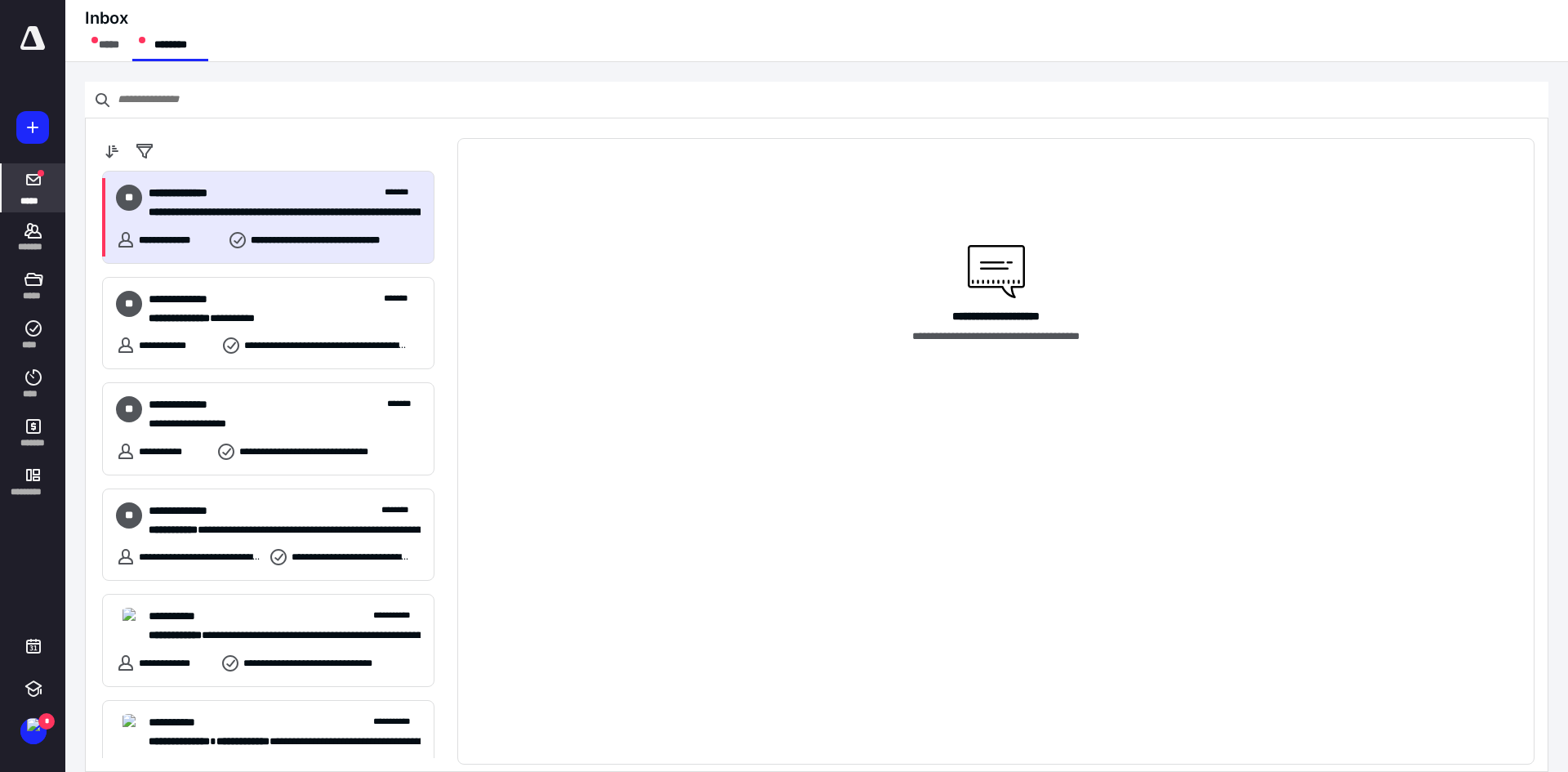 click on "**********" at bounding box center [284, 193] 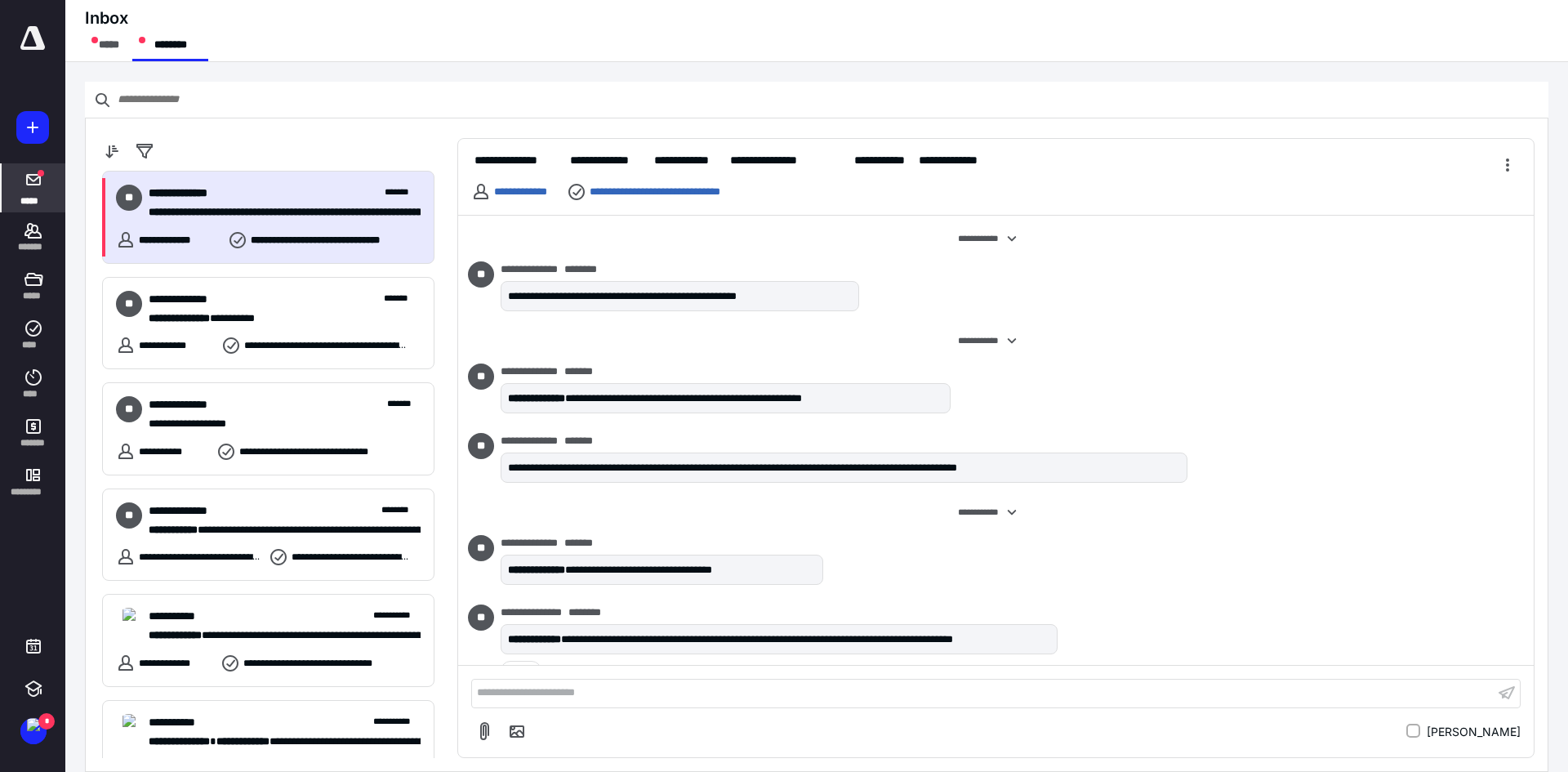 scroll, scrollTop: 656, scrollLeft: 0, axis: vertical 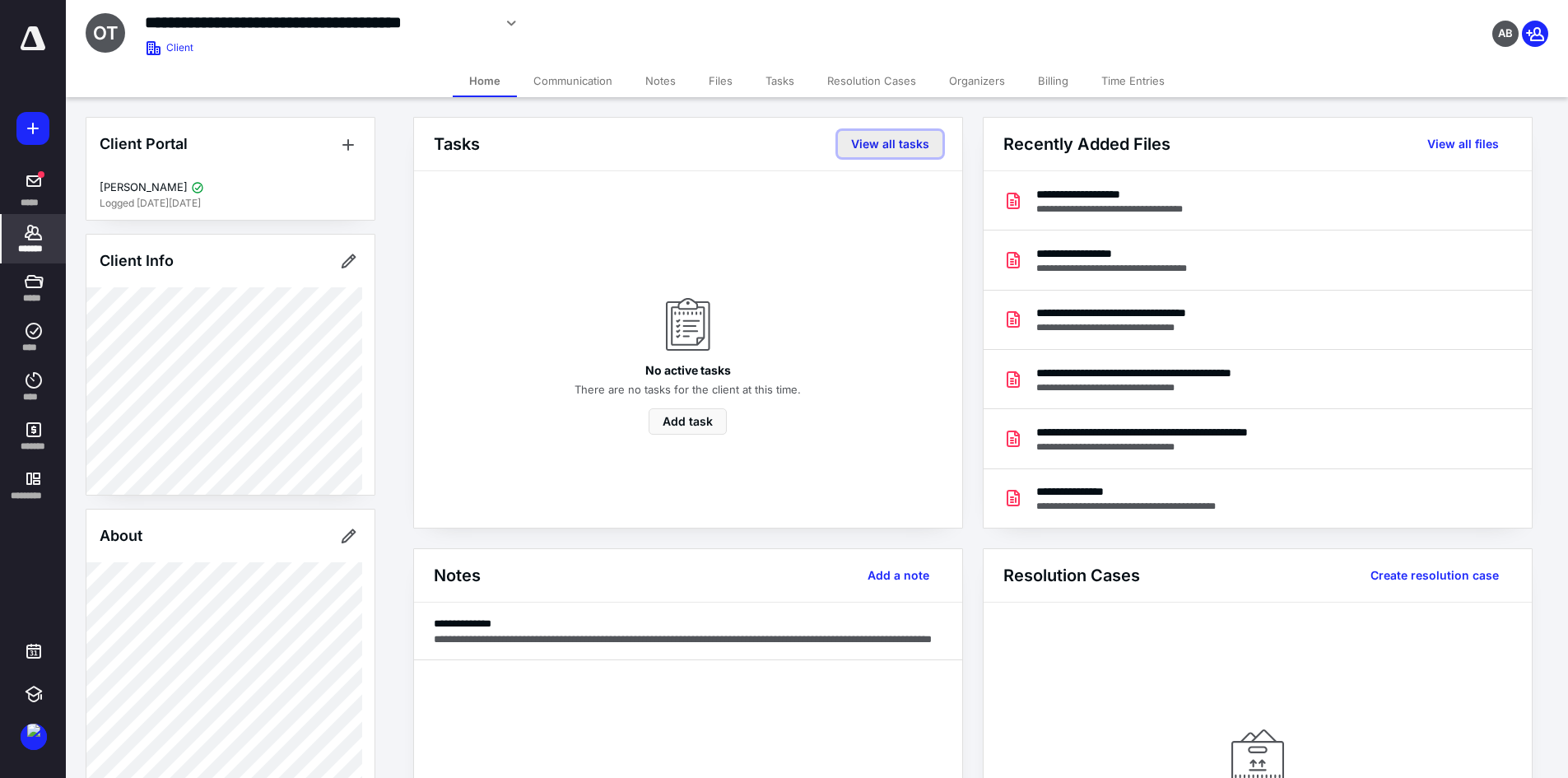 click on "View all tasks" at bounding box center (890, 144) 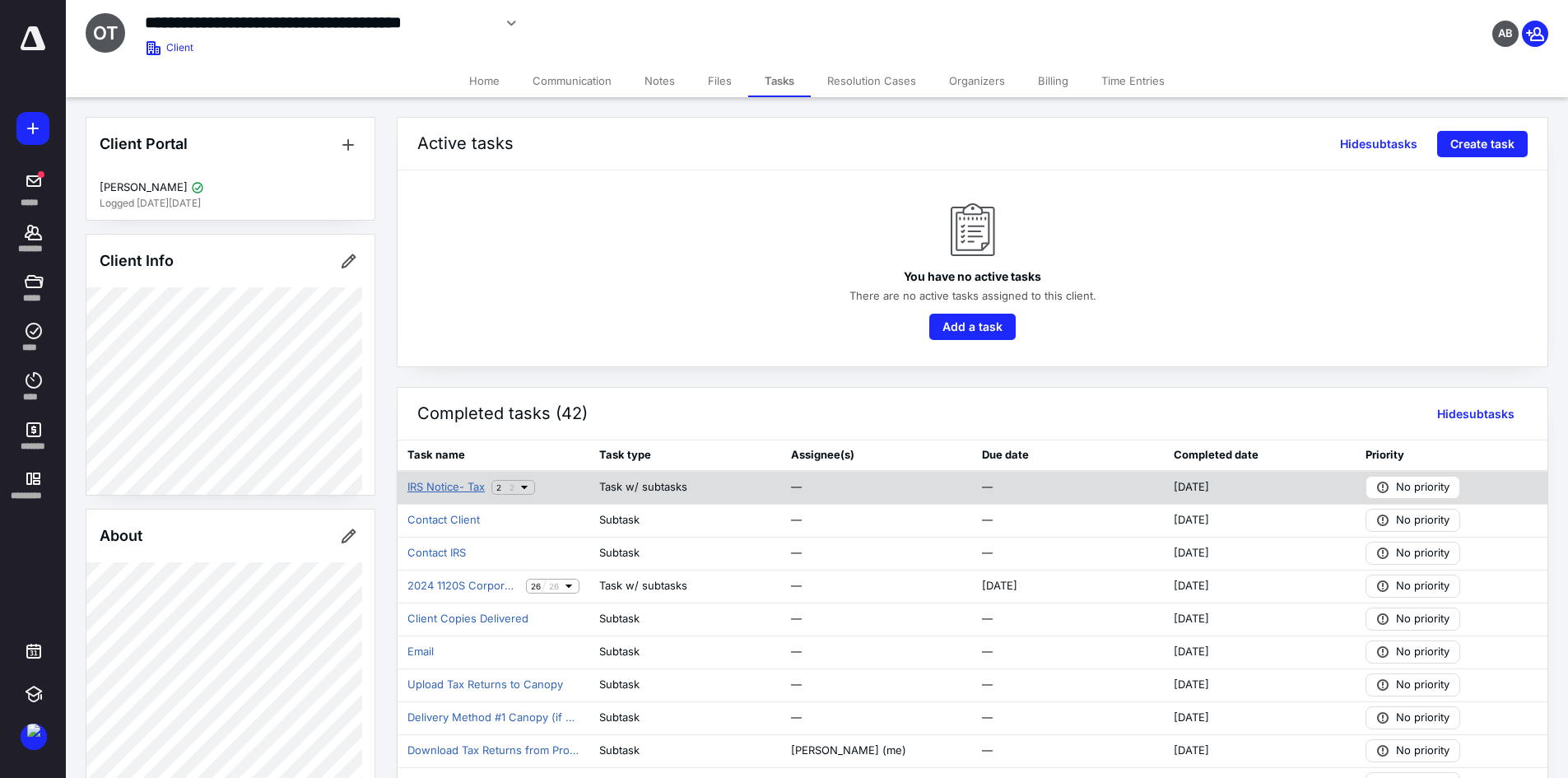 click on "IRS Notice- Tax" at bounding box center [446, 487] 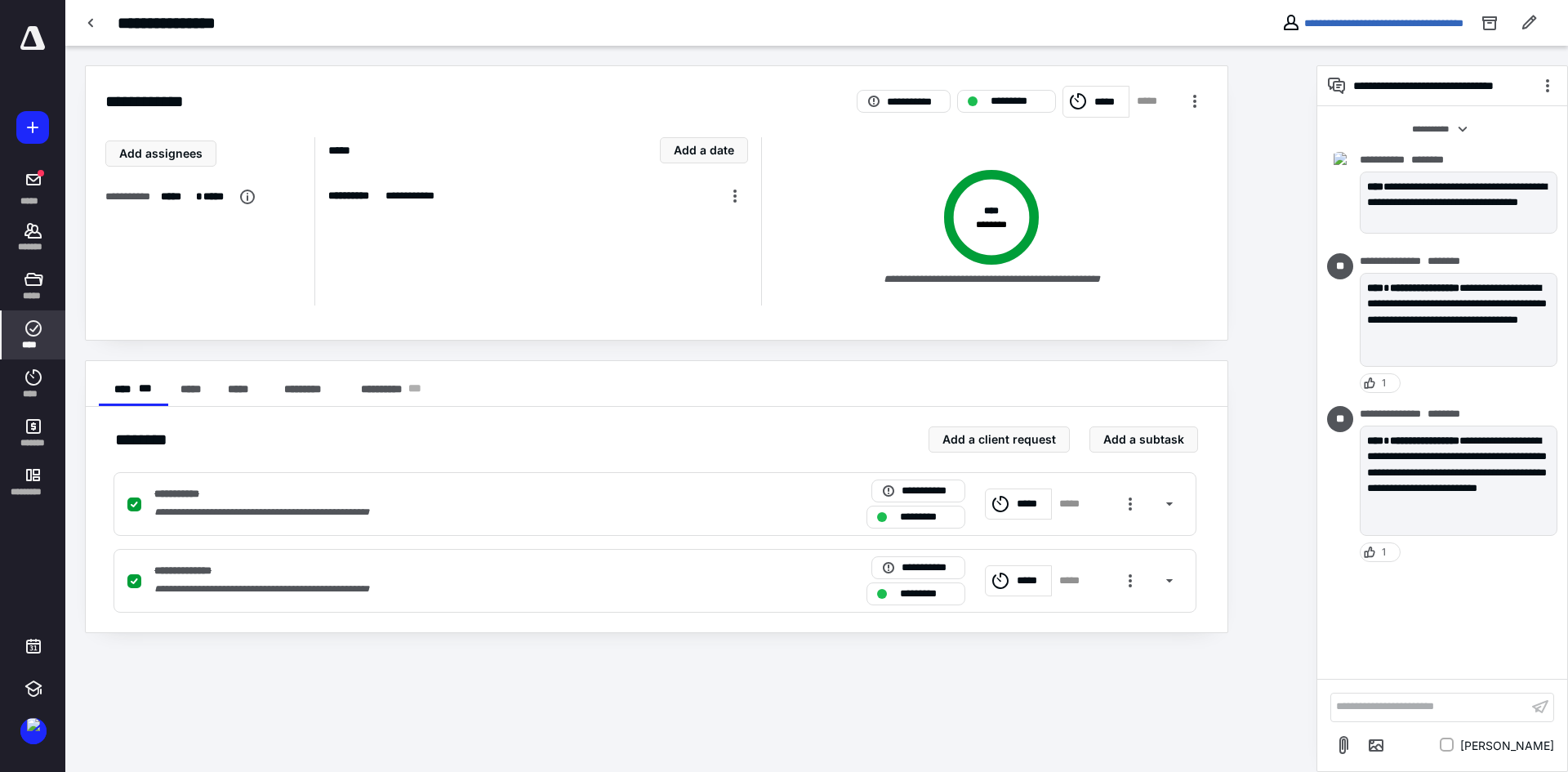 click on "****" at bounding box center [33, 345] 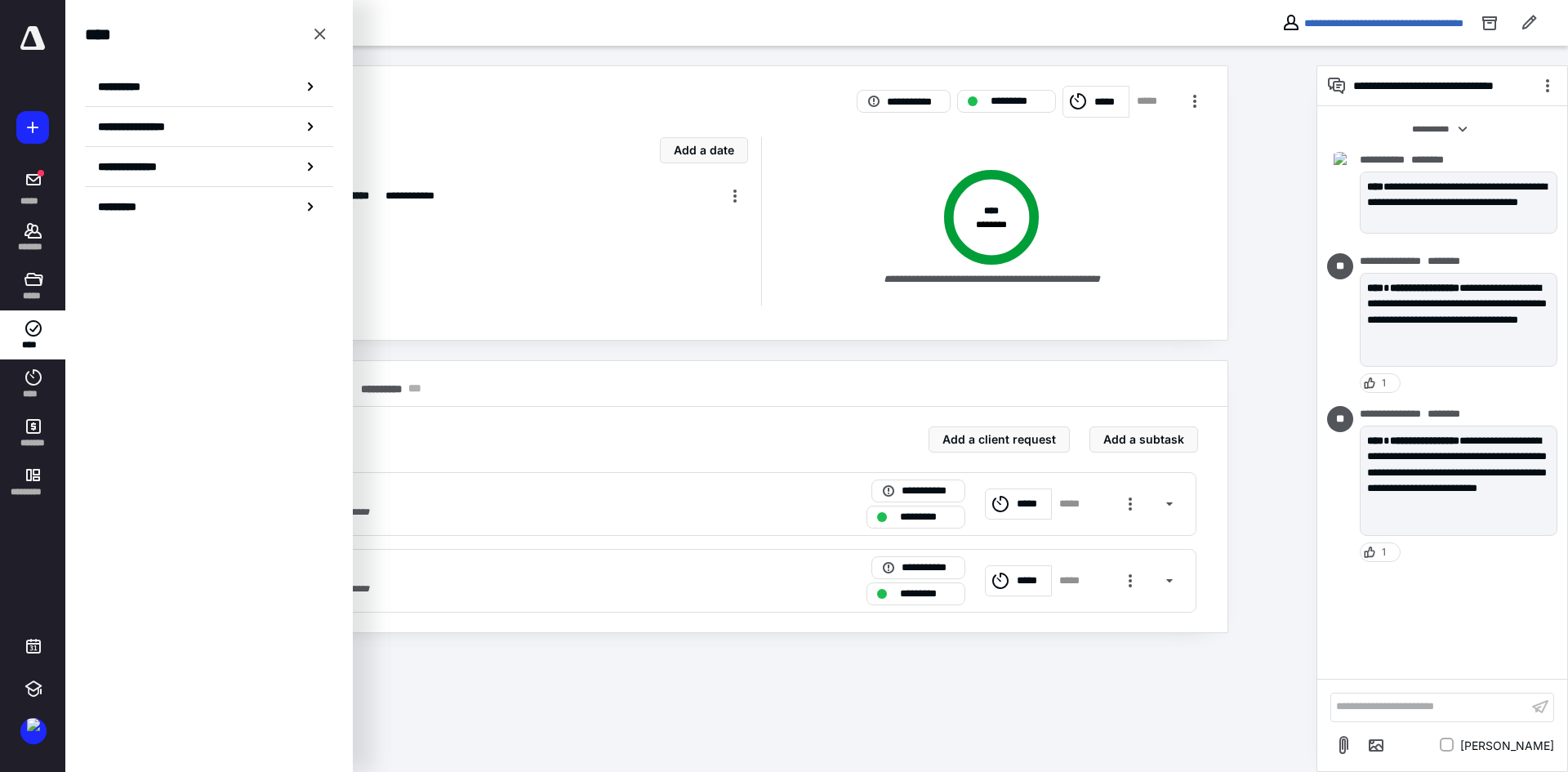click on "**********" at bounding box center [691, 408] 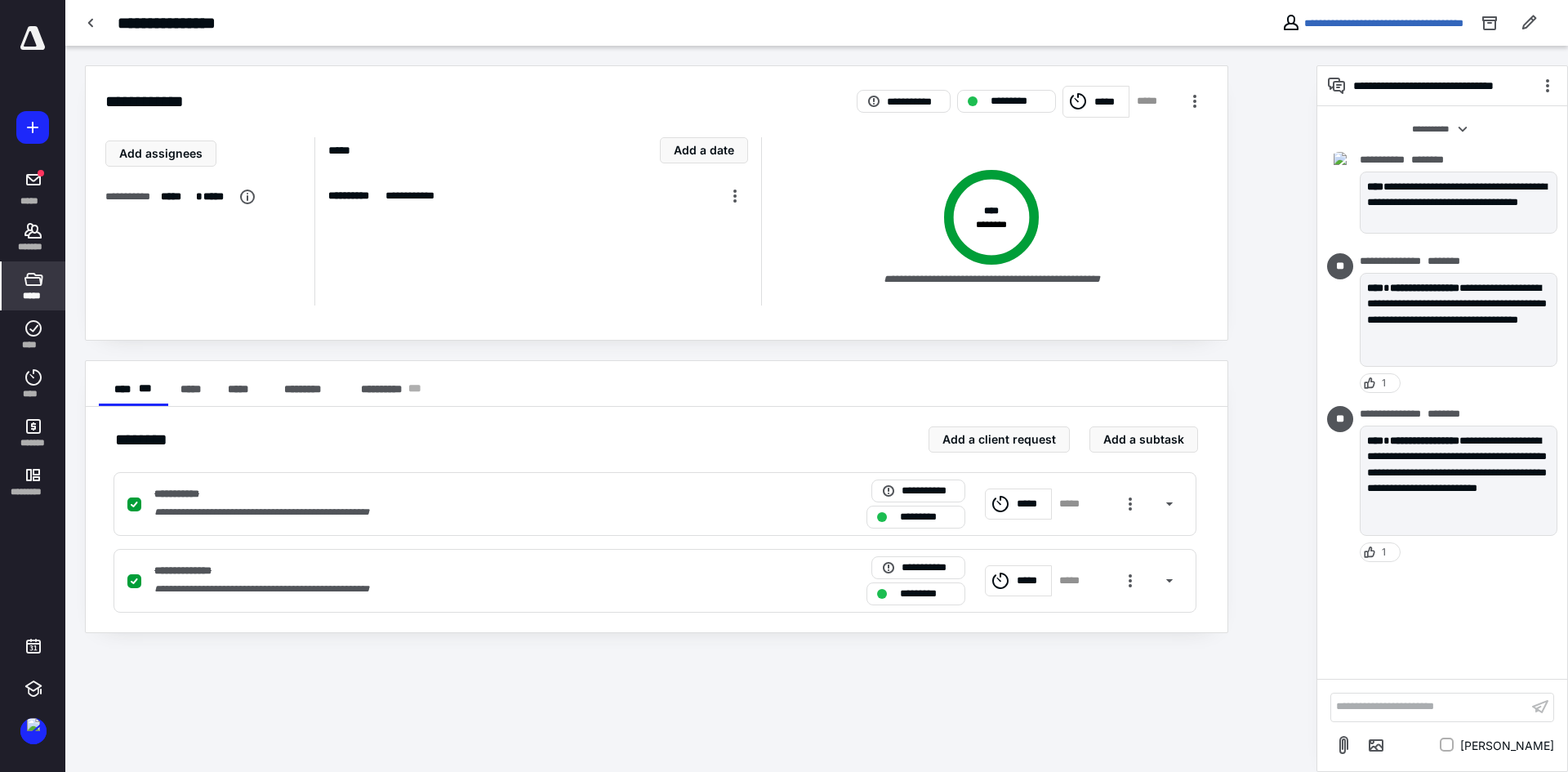 click on "*****" at bounding box center (33, 286) 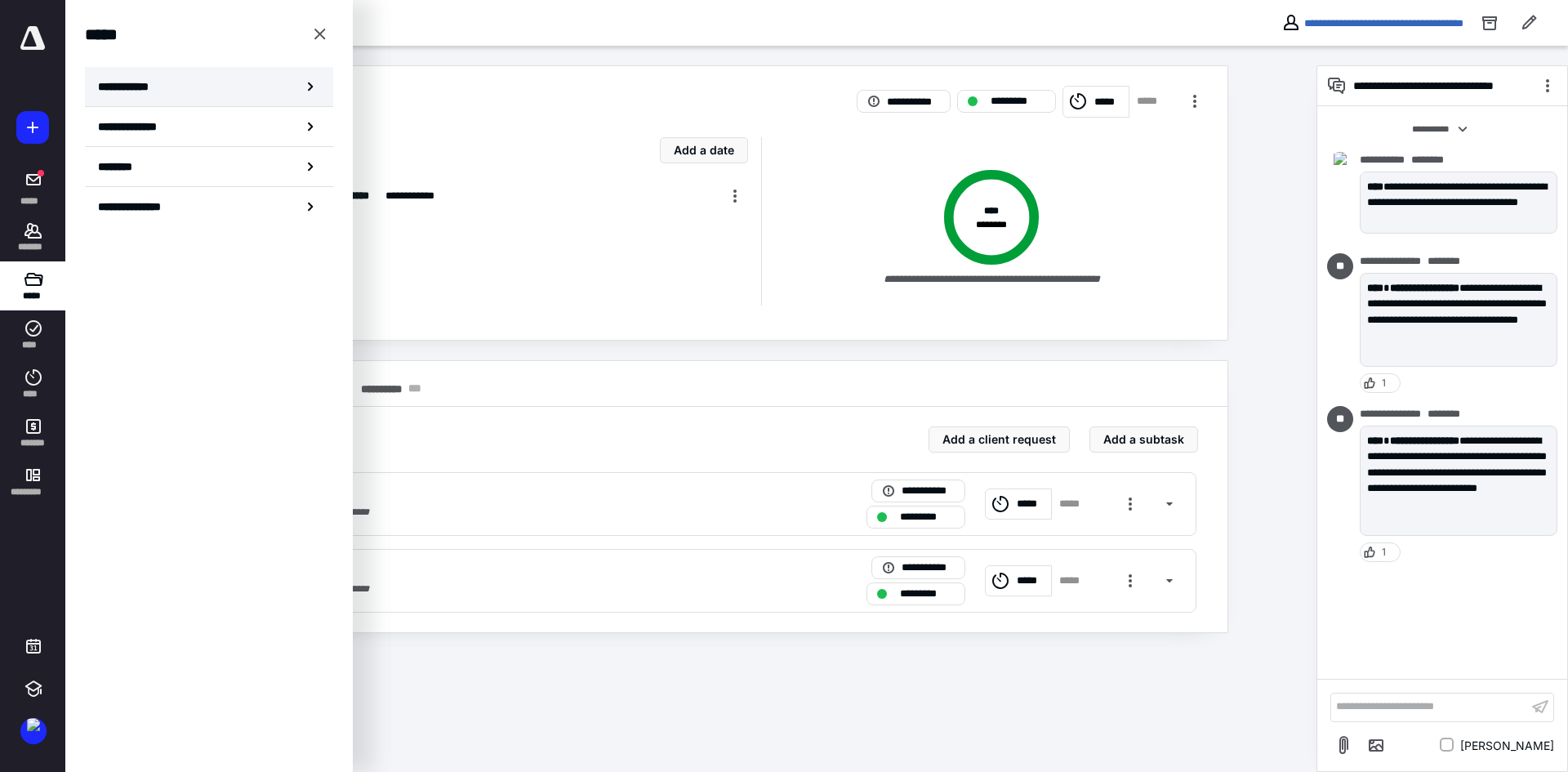 click on "**********" at bounding box center (209, 87) 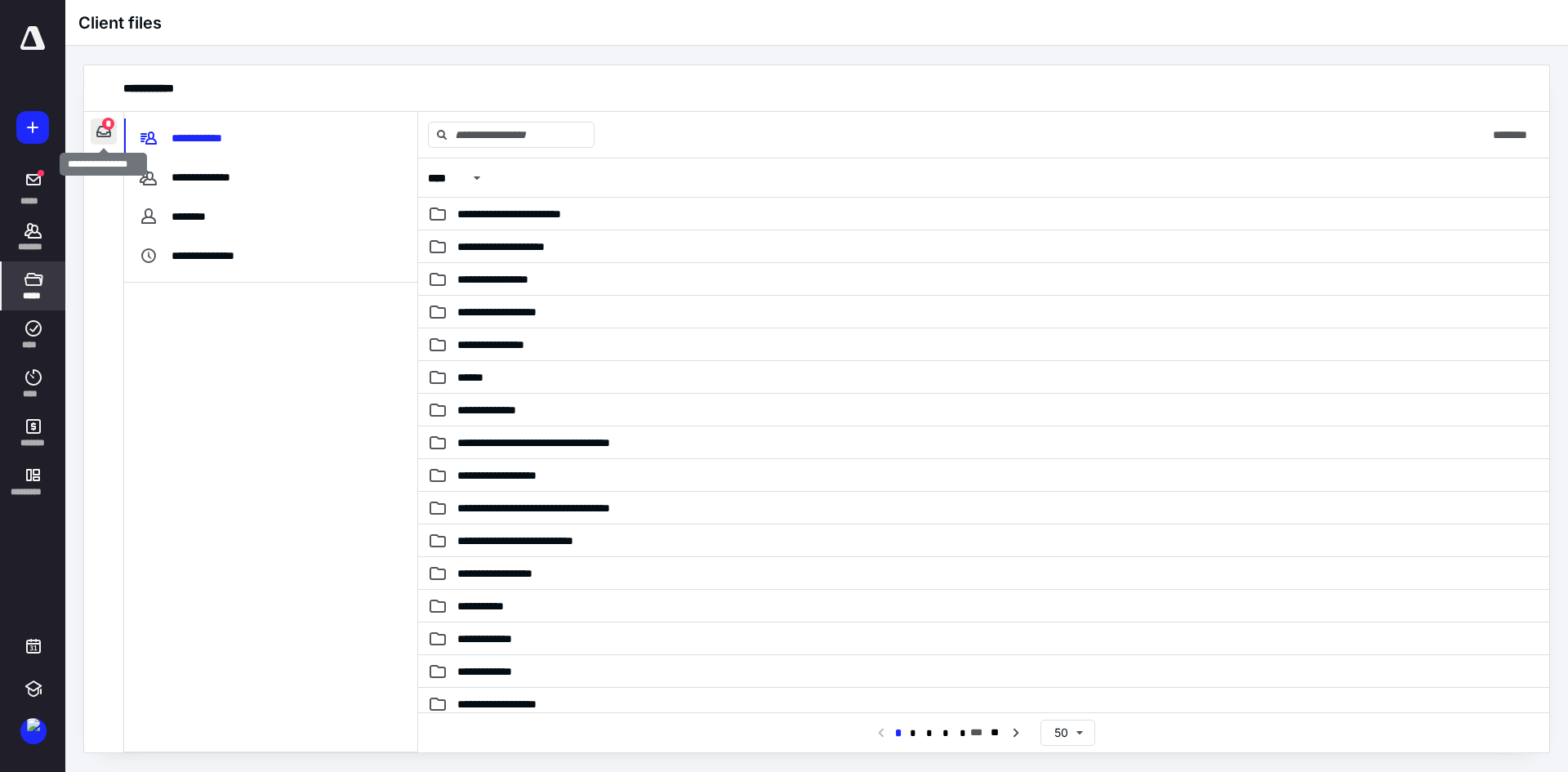 click at bounding box center (104, 132) 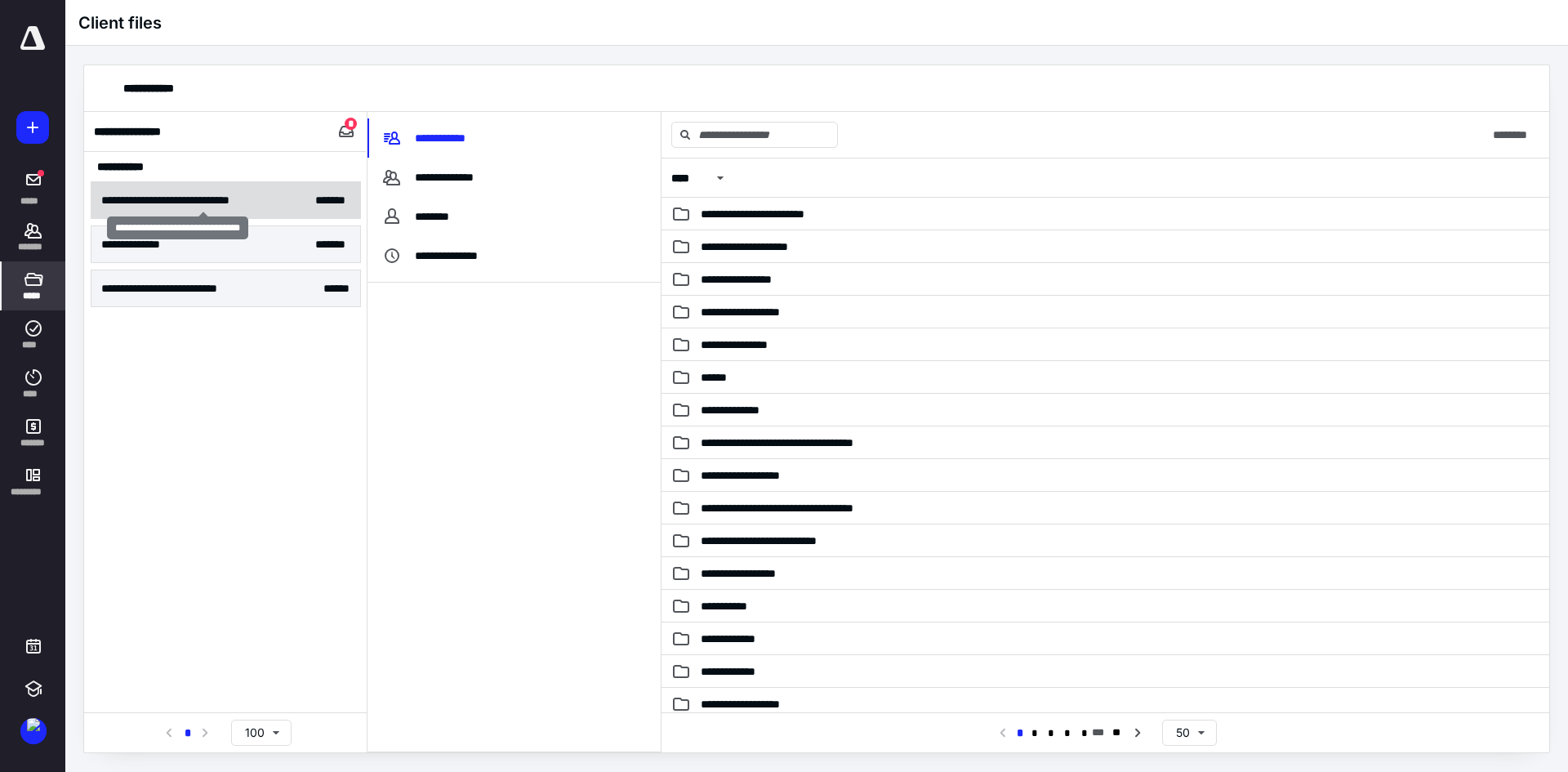 click on "**********" at bounding box center (203, 200) 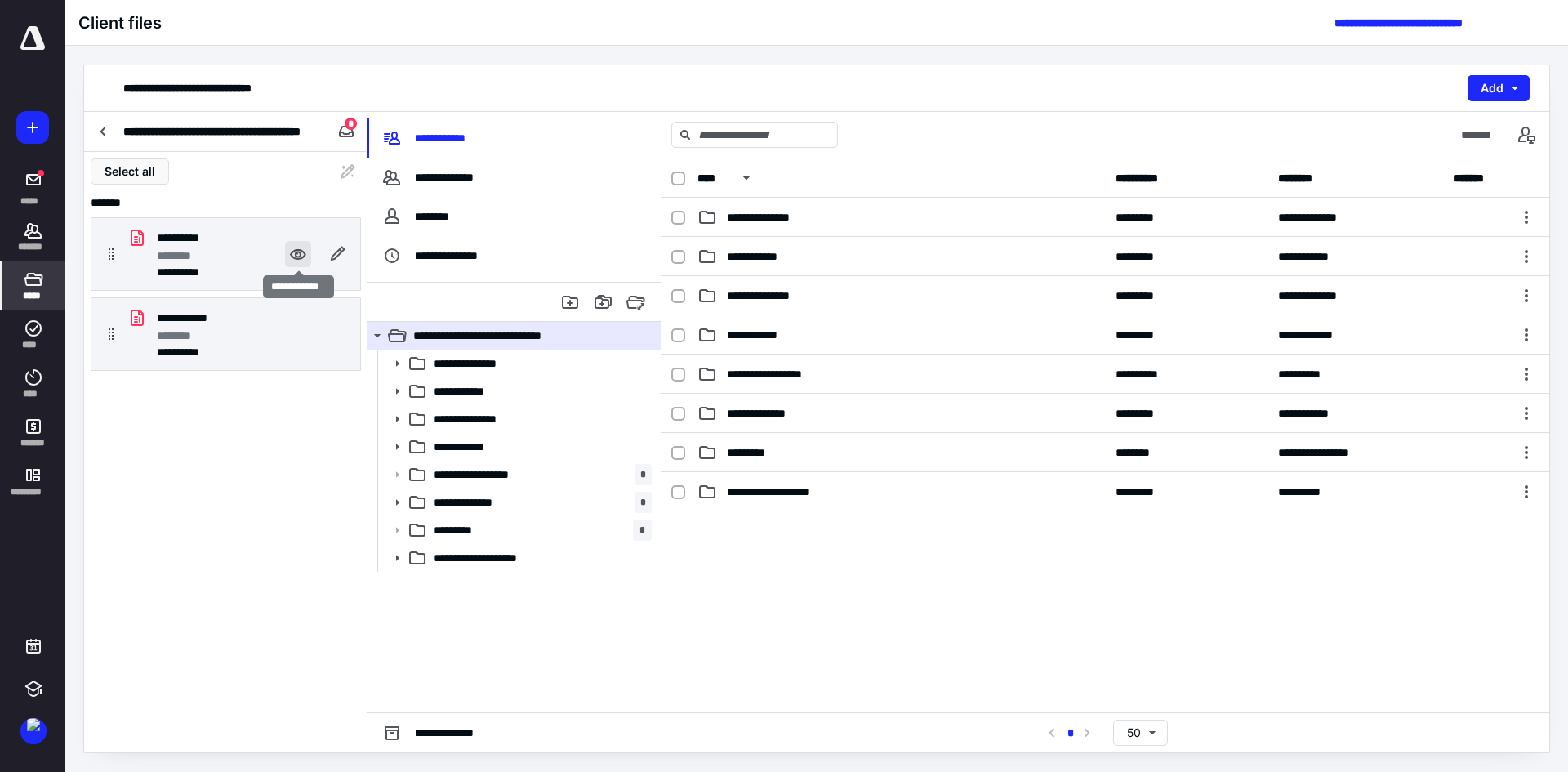 click at bounding box center [298, 254] 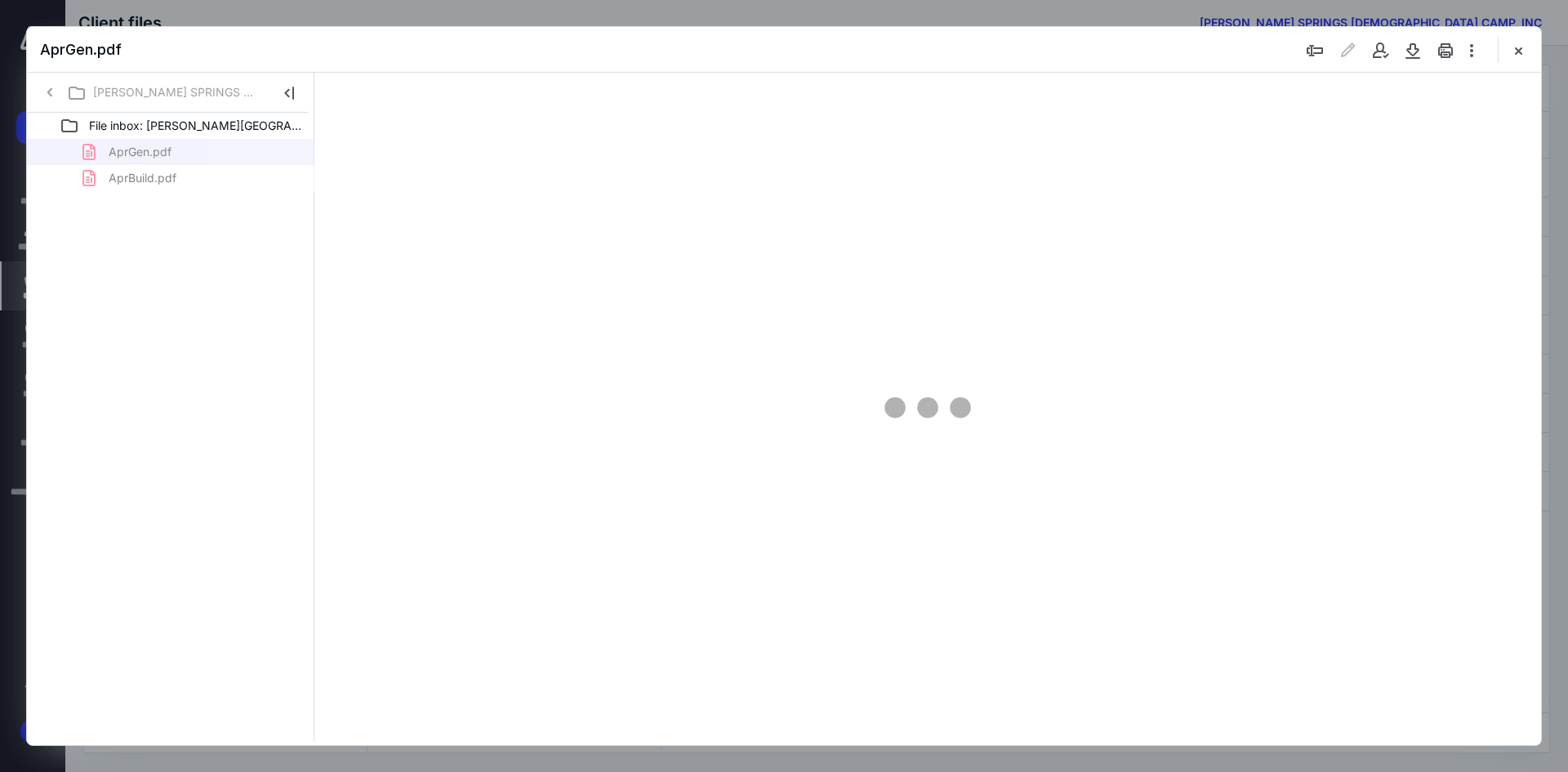 scroll, scrollTop: 0, scrollLeft: 0, axis: both 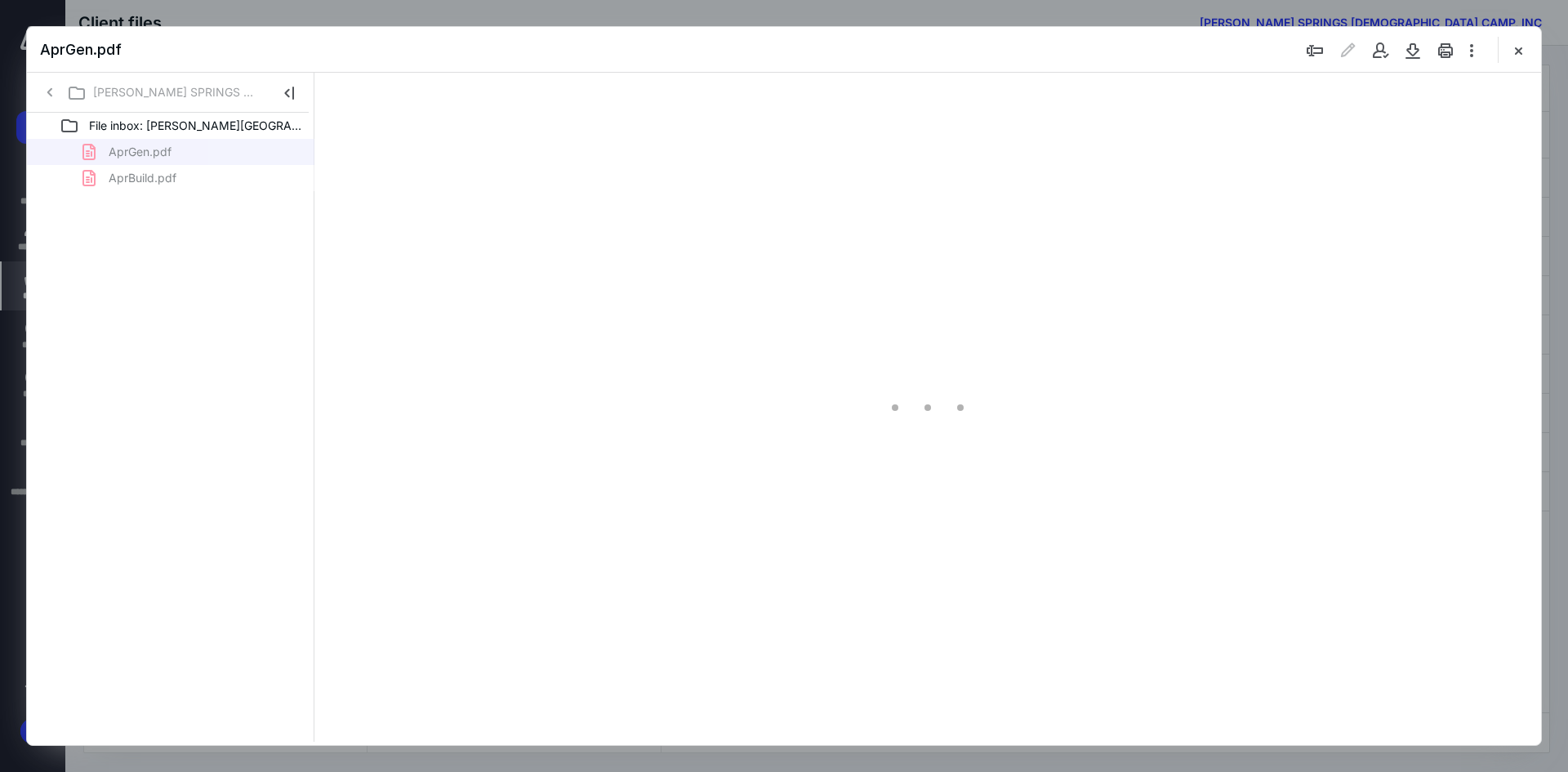 type on "93" 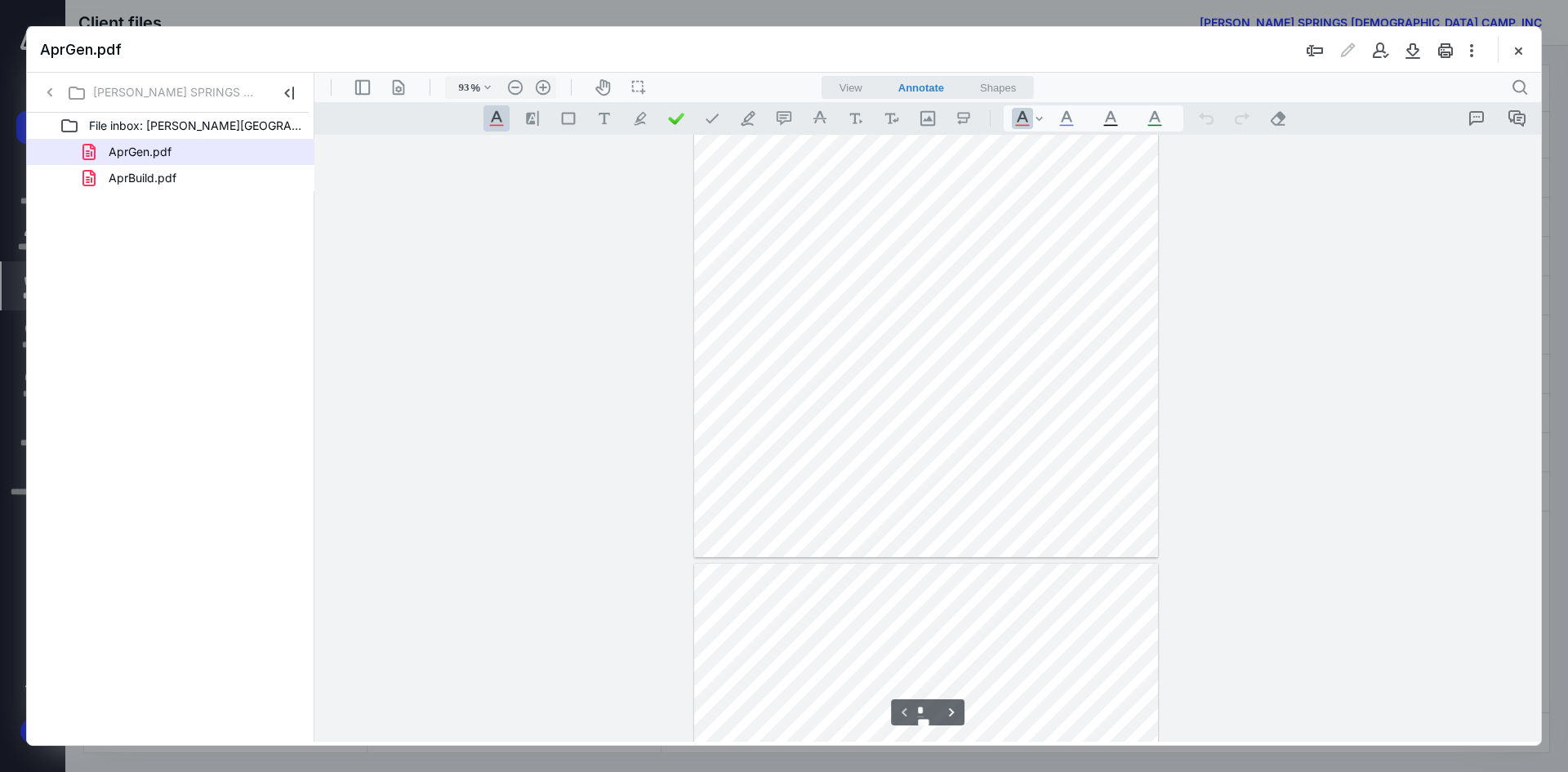scroll, scrollTop: 310, scrollLeft: 0, axis: vertical 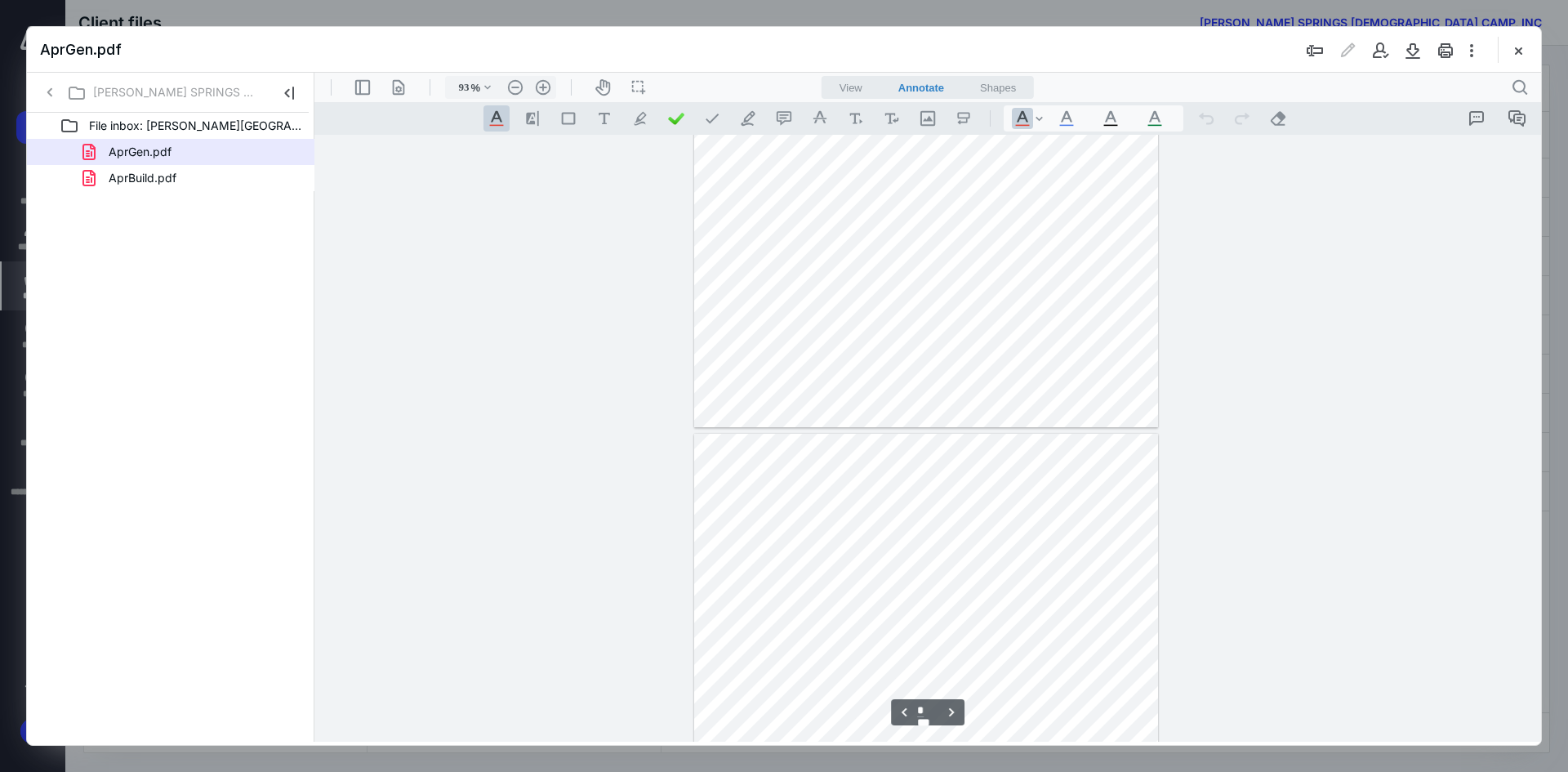 type on "*" 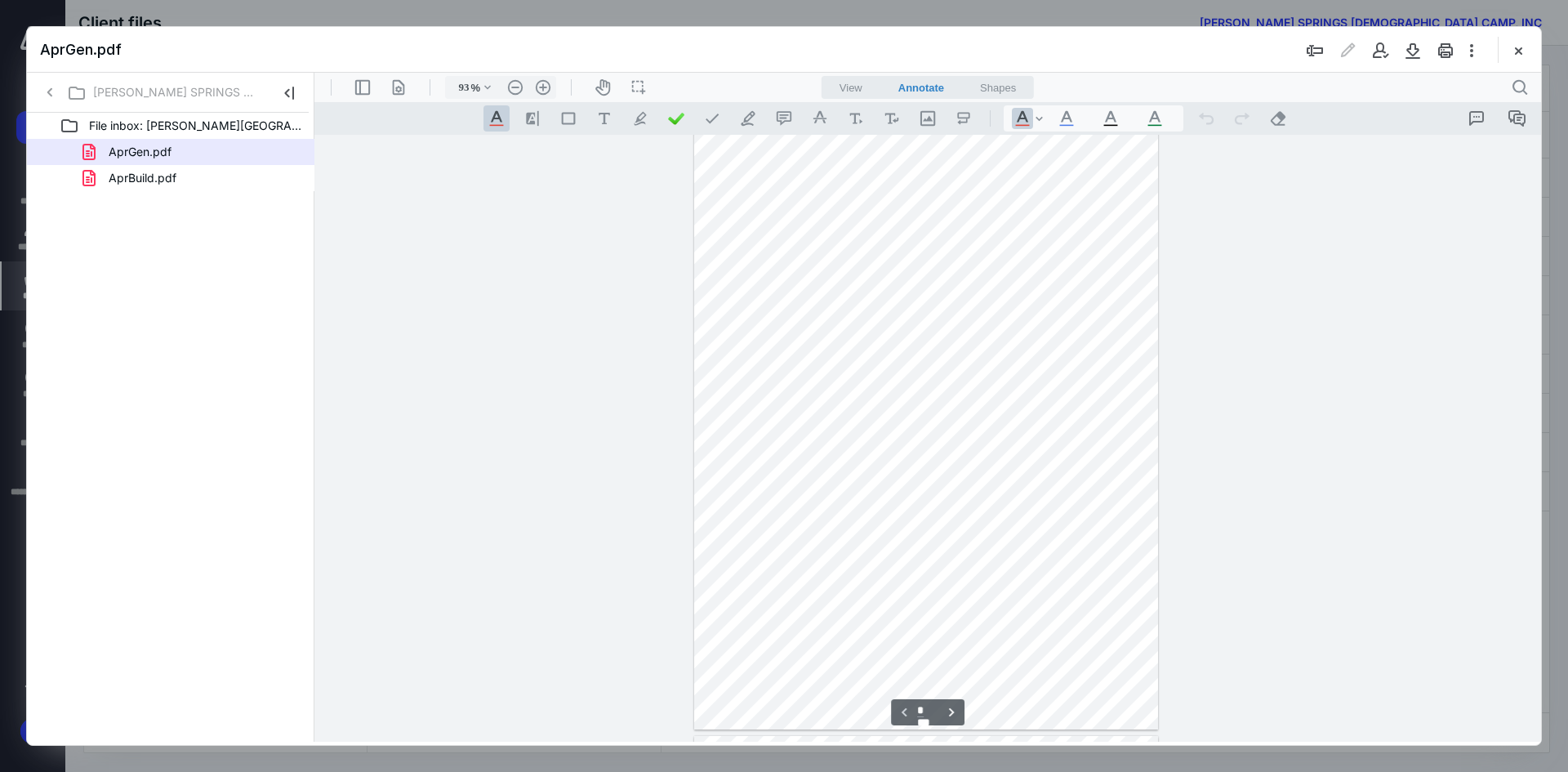 scroll, scrollTop: 0, scrollLeft: 0, axis: both 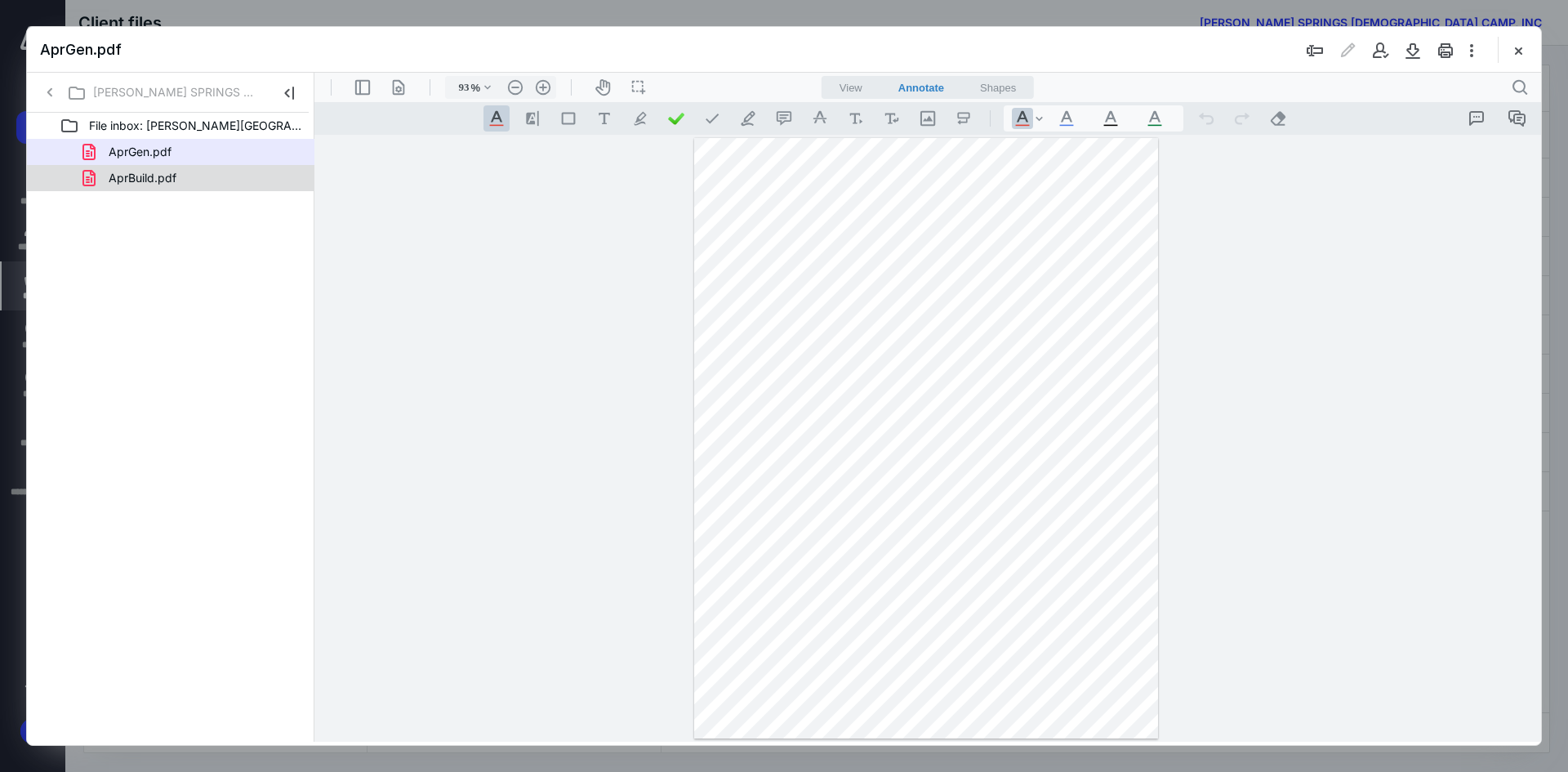 click on "AprBuild.pdf" at bounding box center (194, 178) 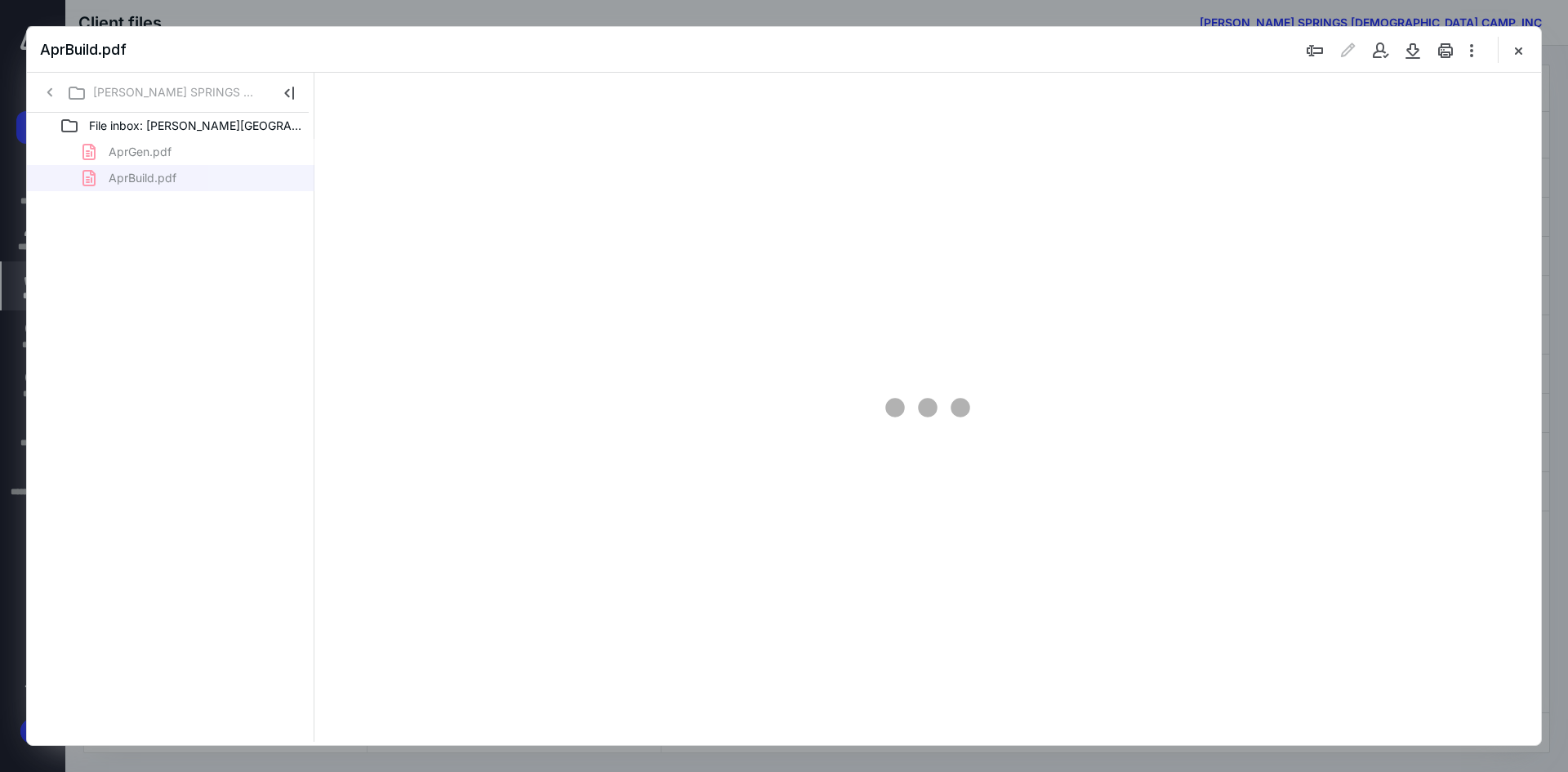 type on "93" 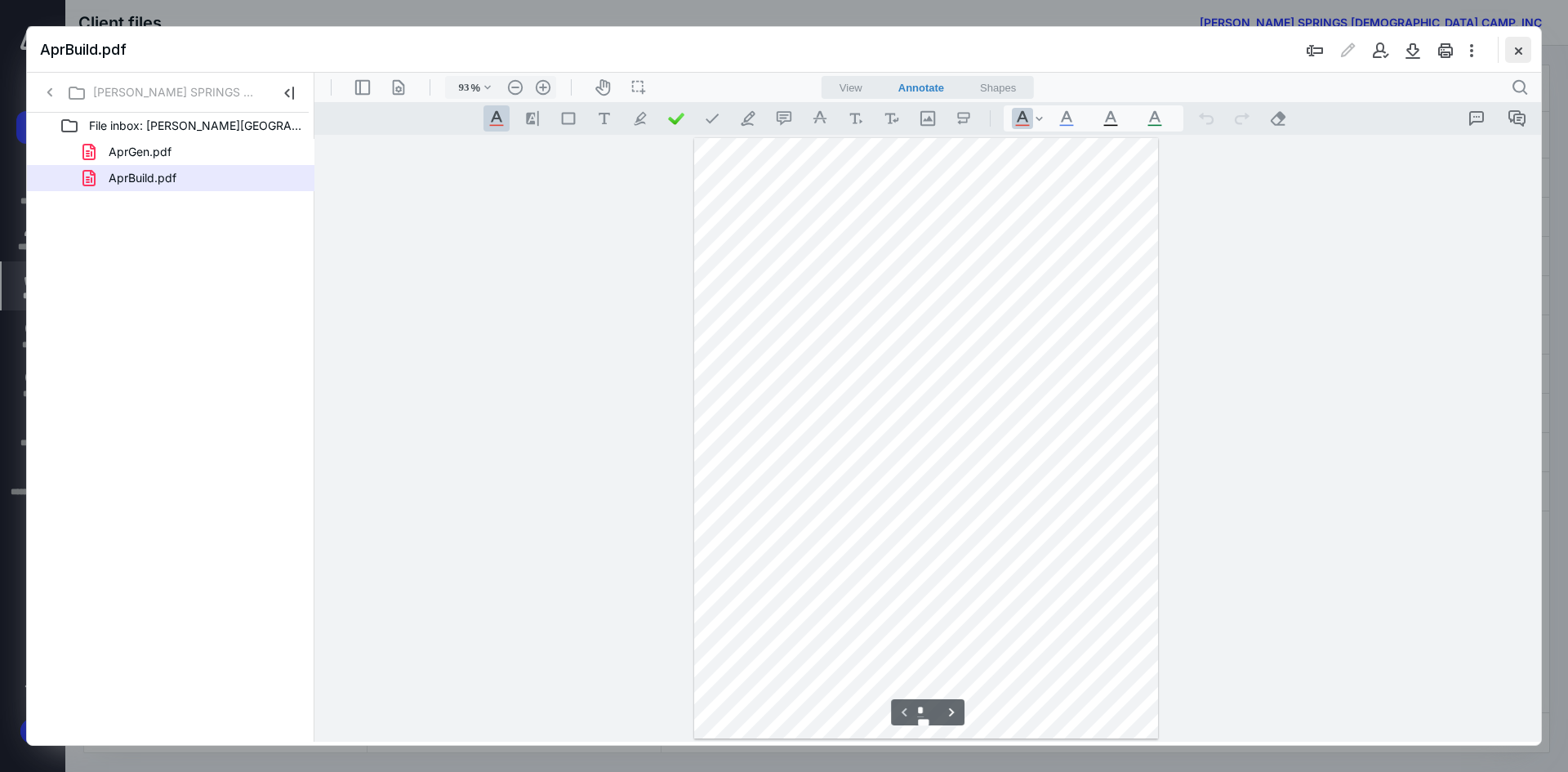 click at bounding box center [1518, 50] 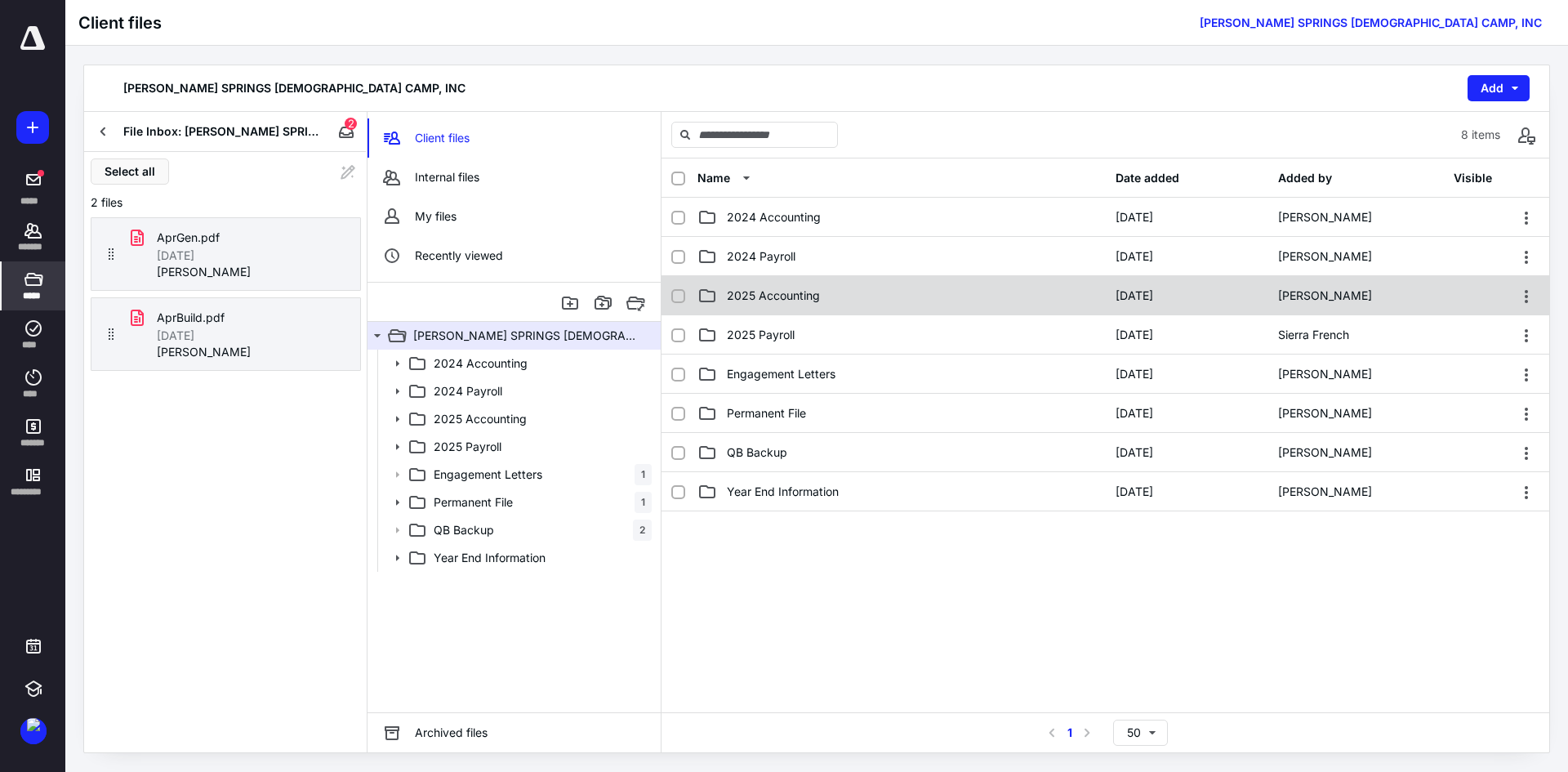click on "2025 Accounting" at bounding box center (902, 296) 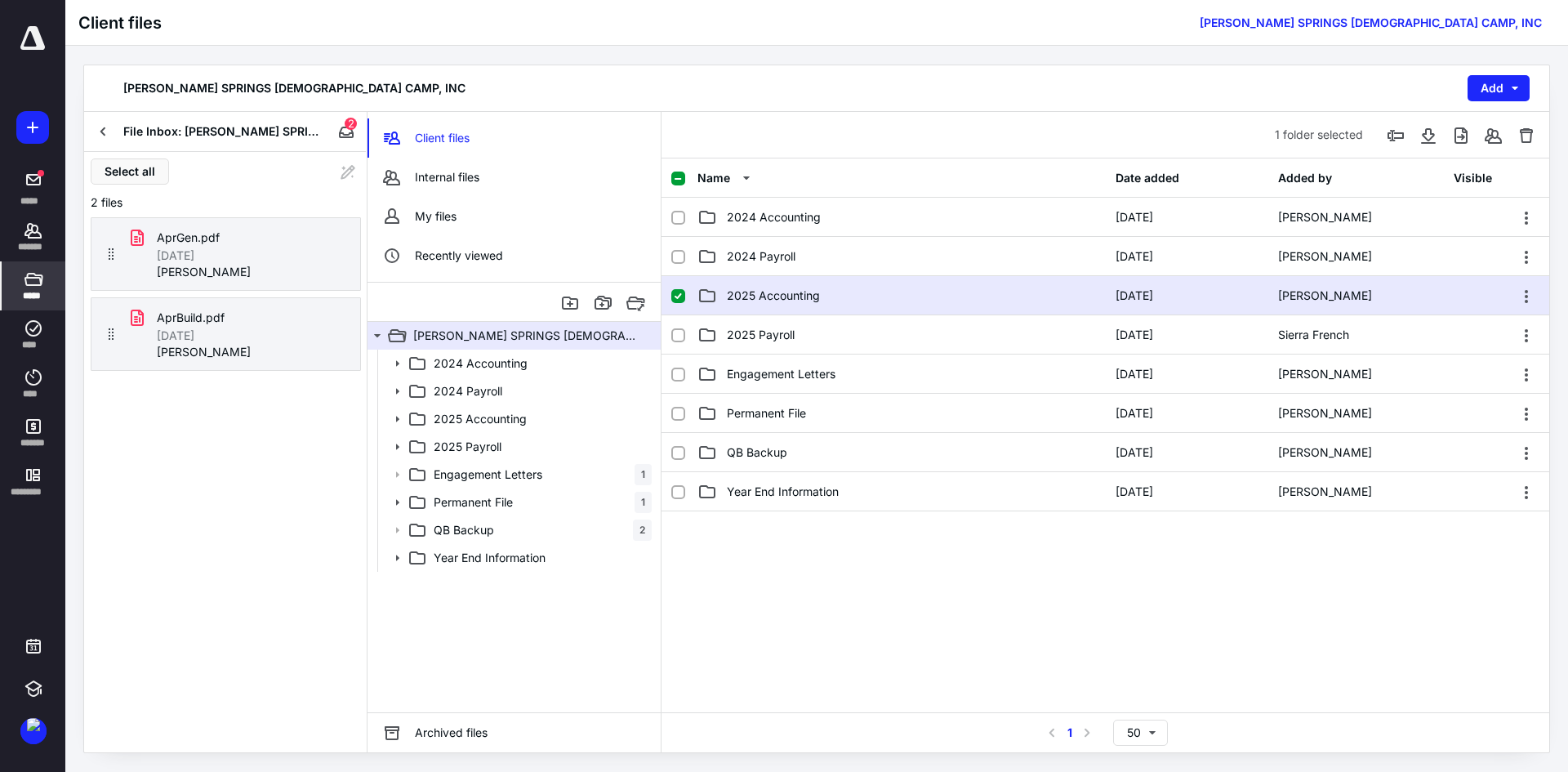 click on "2025 Accounting" at bounding box center [902, 296] 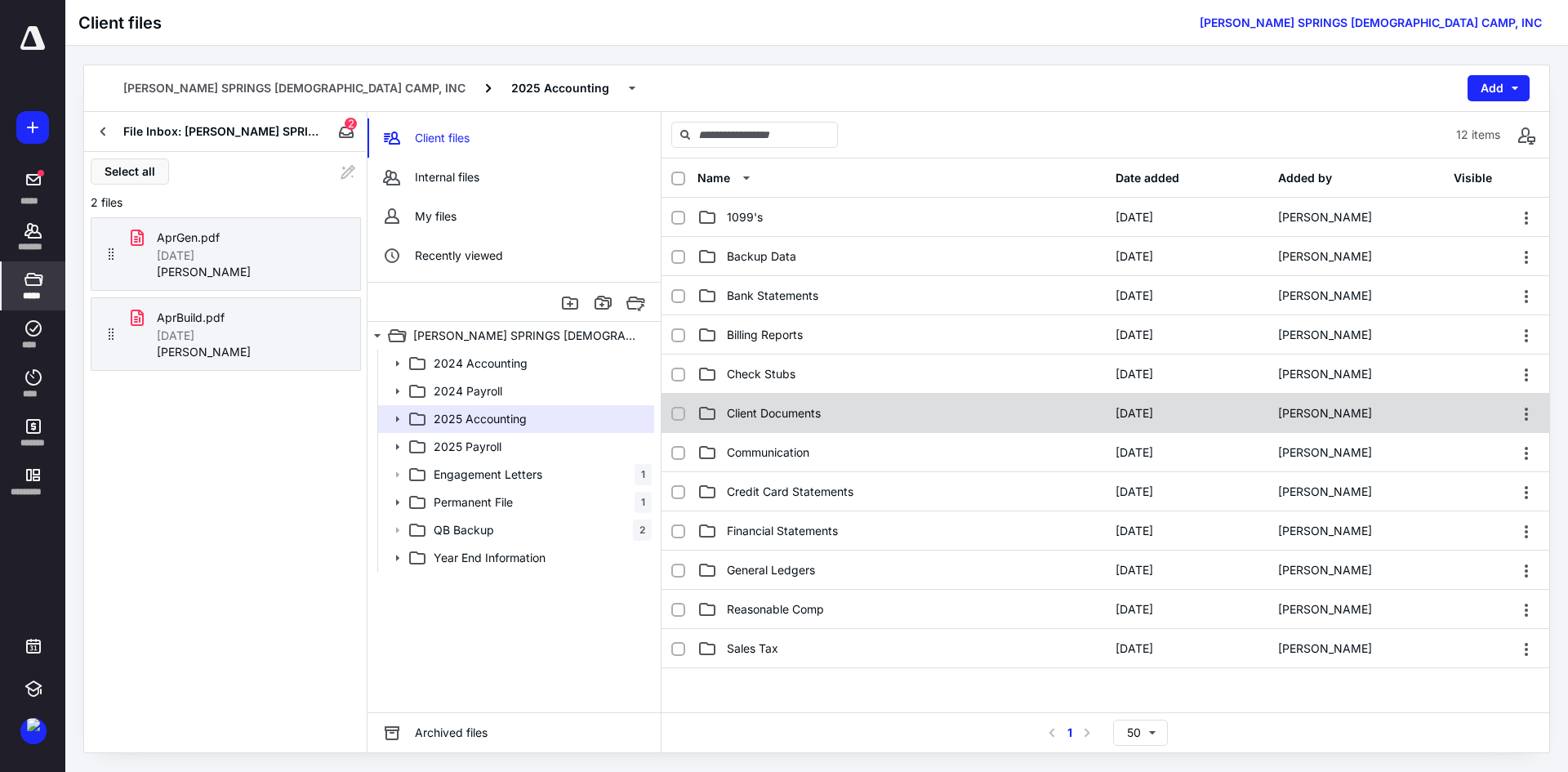 click on "Client Documents" at bounding box center [902, 413] 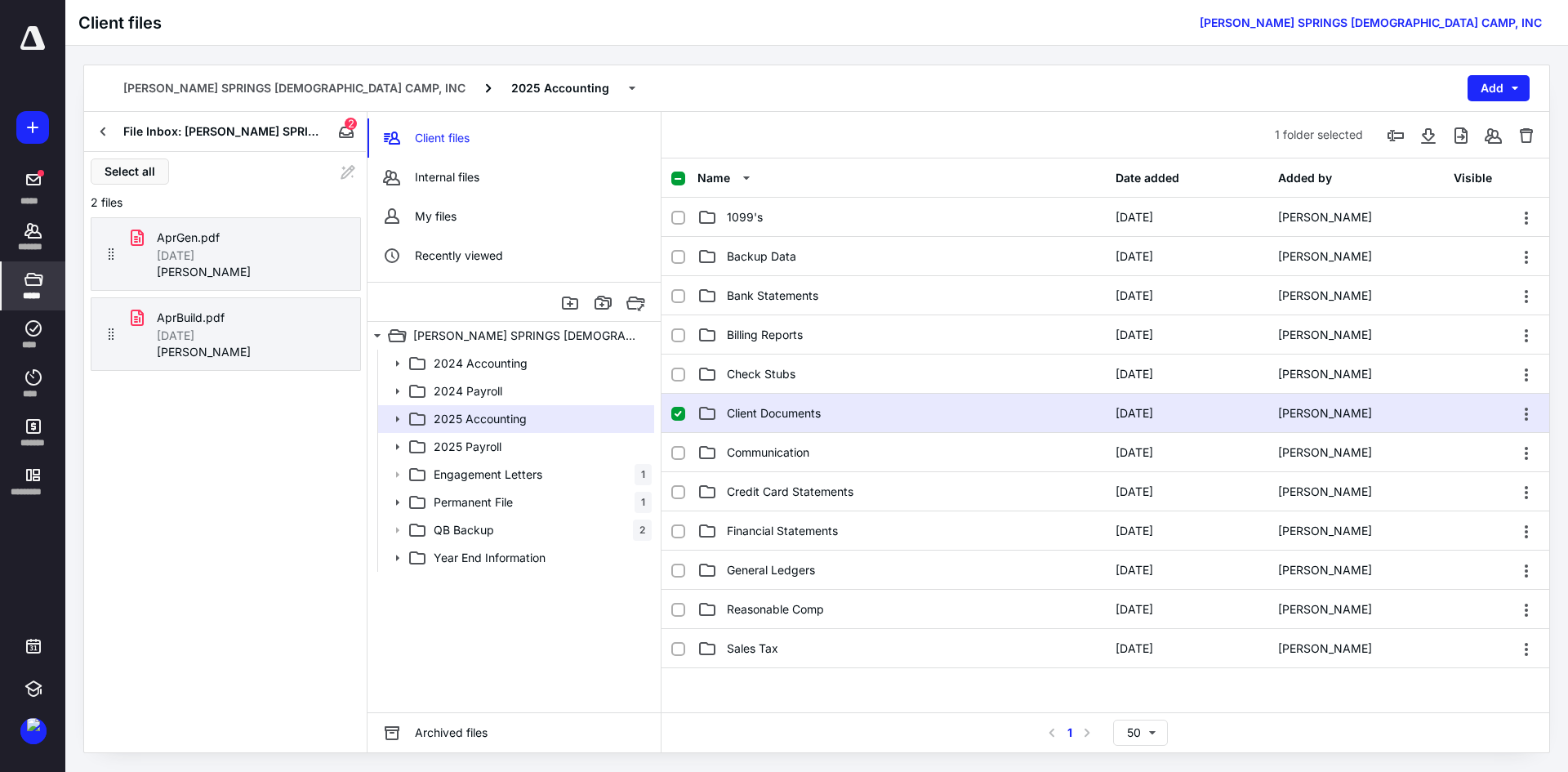 click on "Client Documents" at bounding box center [902, 413] 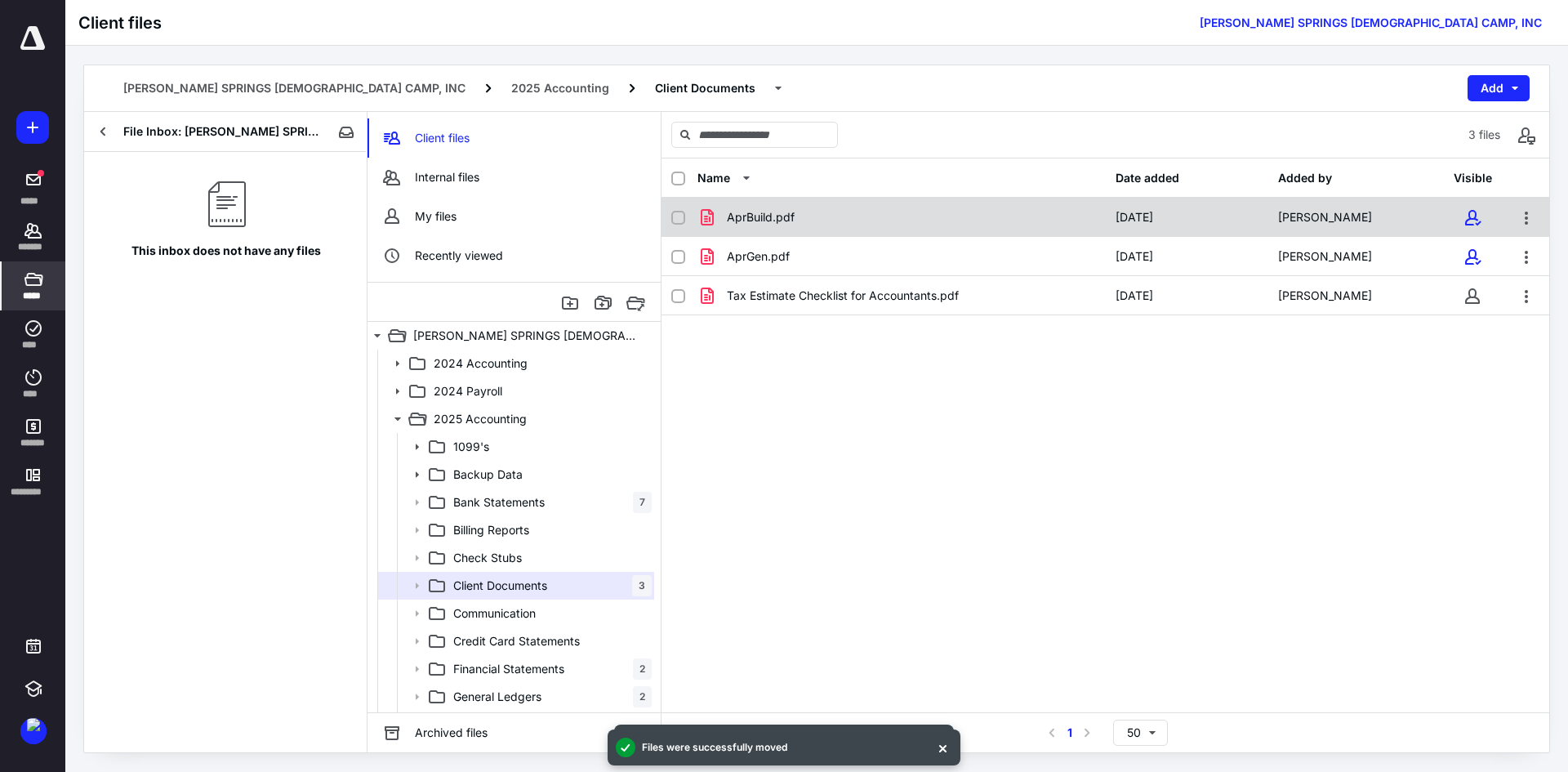 click on "AprBuild.pdf" at bounding box center [902, 217] 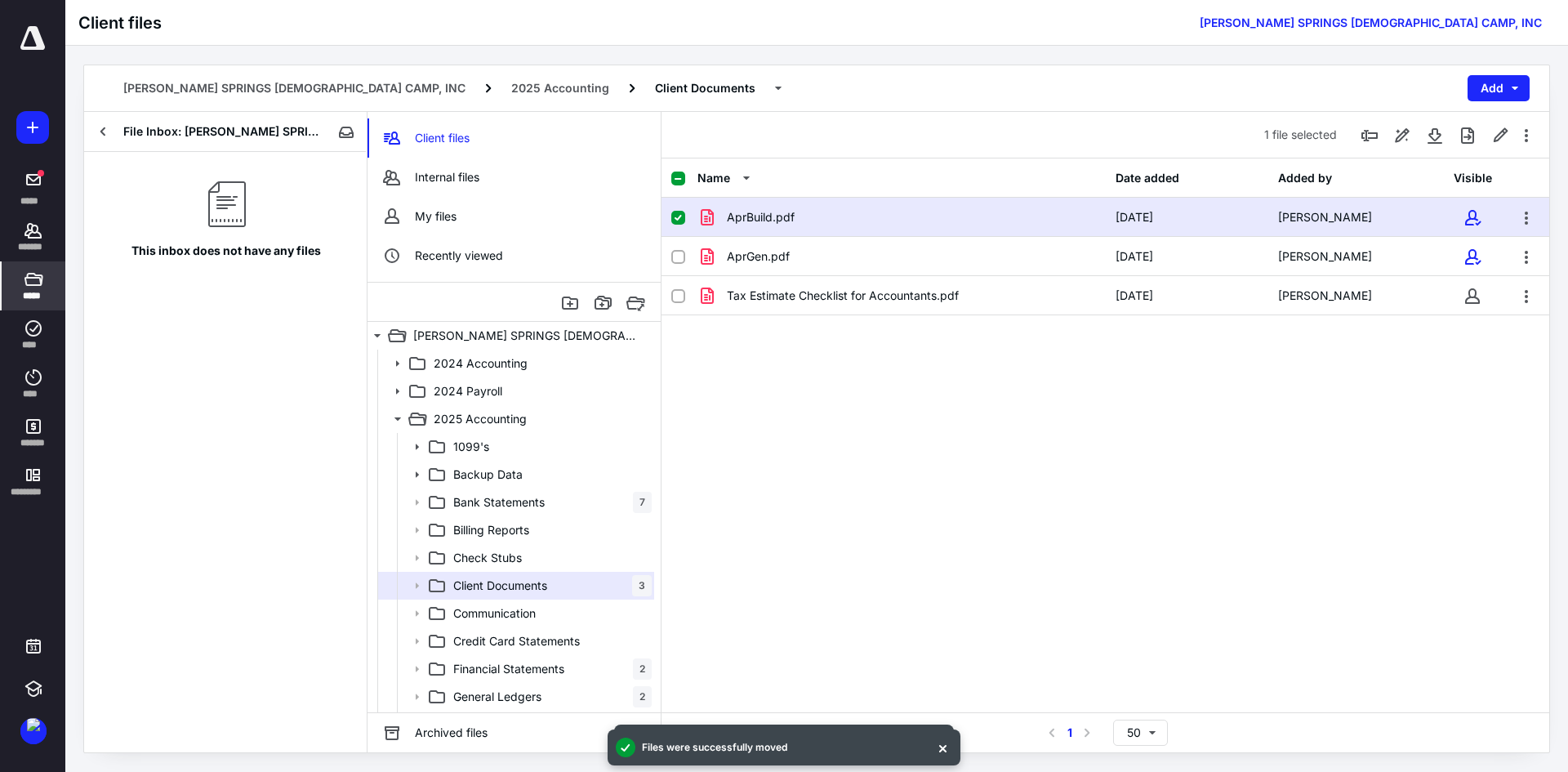 click on "AprBuild.pdf" at bounding box center (902, 217) 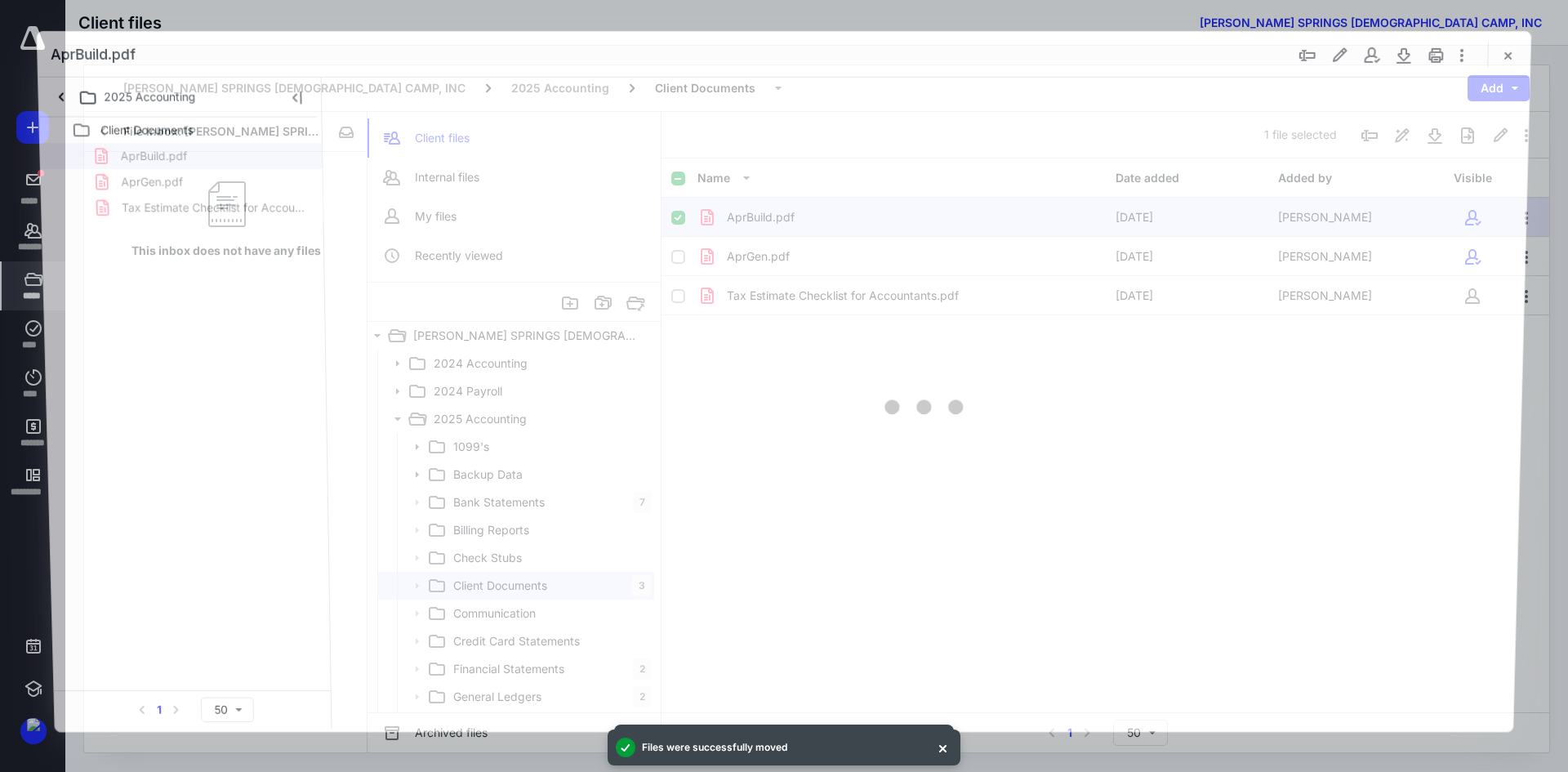 scroll, scrollTop: 0, scrollLeft: 0, axis: both 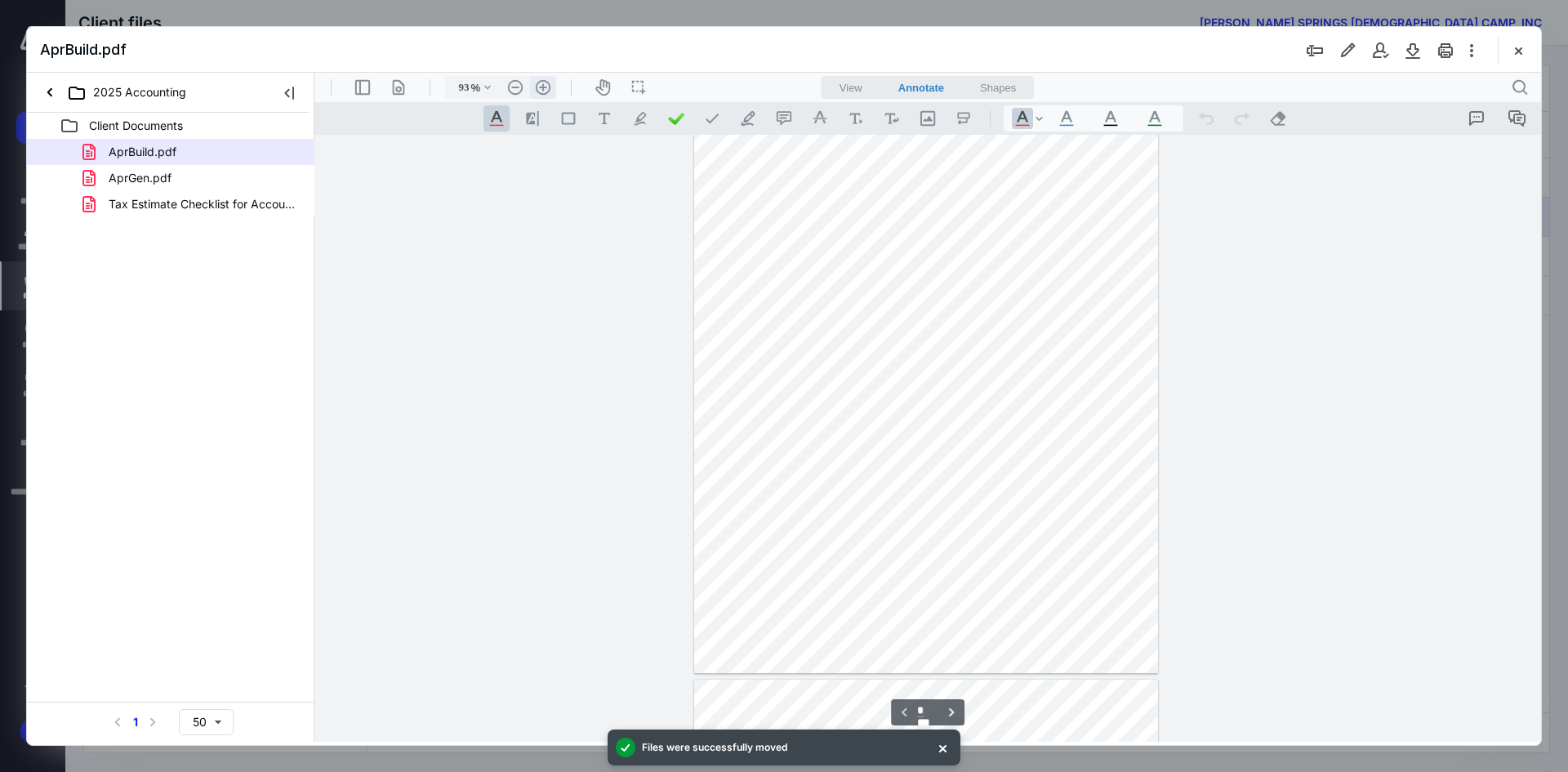 click on ".cls-1{fill:#abb0c4;} icon - header - zoom - in - line" at bounding box center (543, 87) 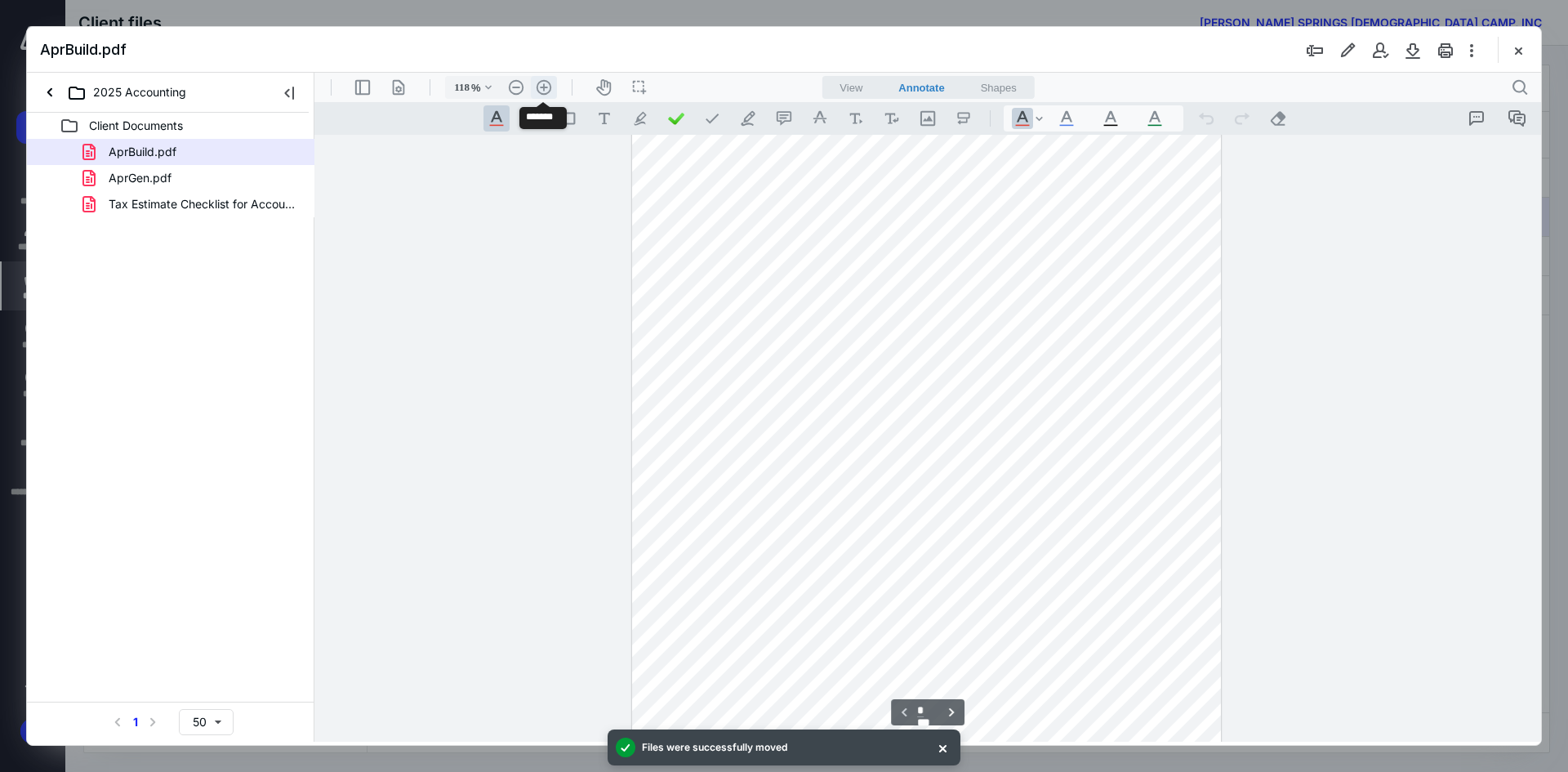 click on ".cls-1{fill:#abb0c4;} icon - header - zoom - in - line" at bounding box center [544, 87] 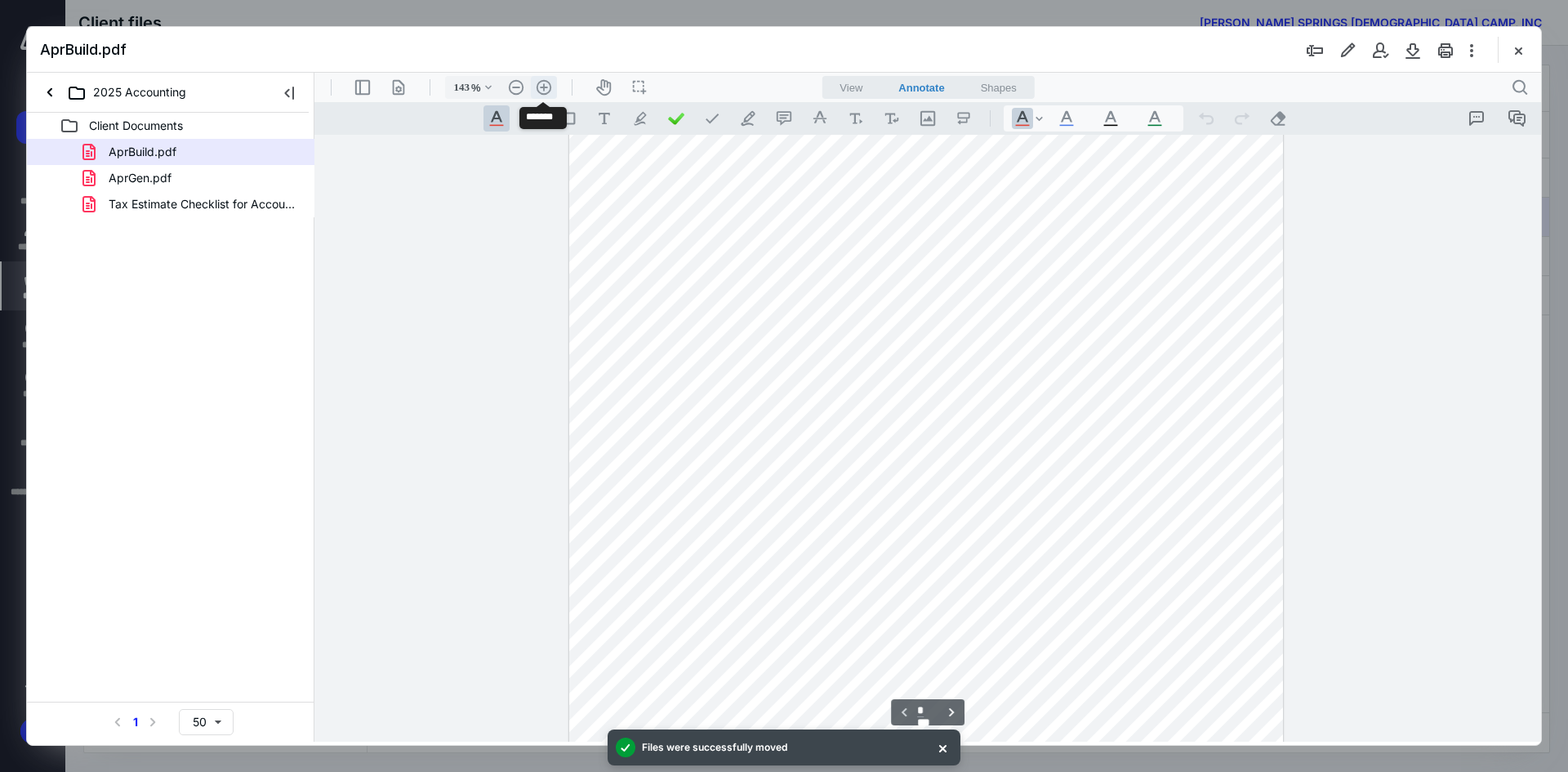click on ".cls-1{fill:#abb0c4;} icon - header - zoom - in - line" at bounding box center [544, 87] 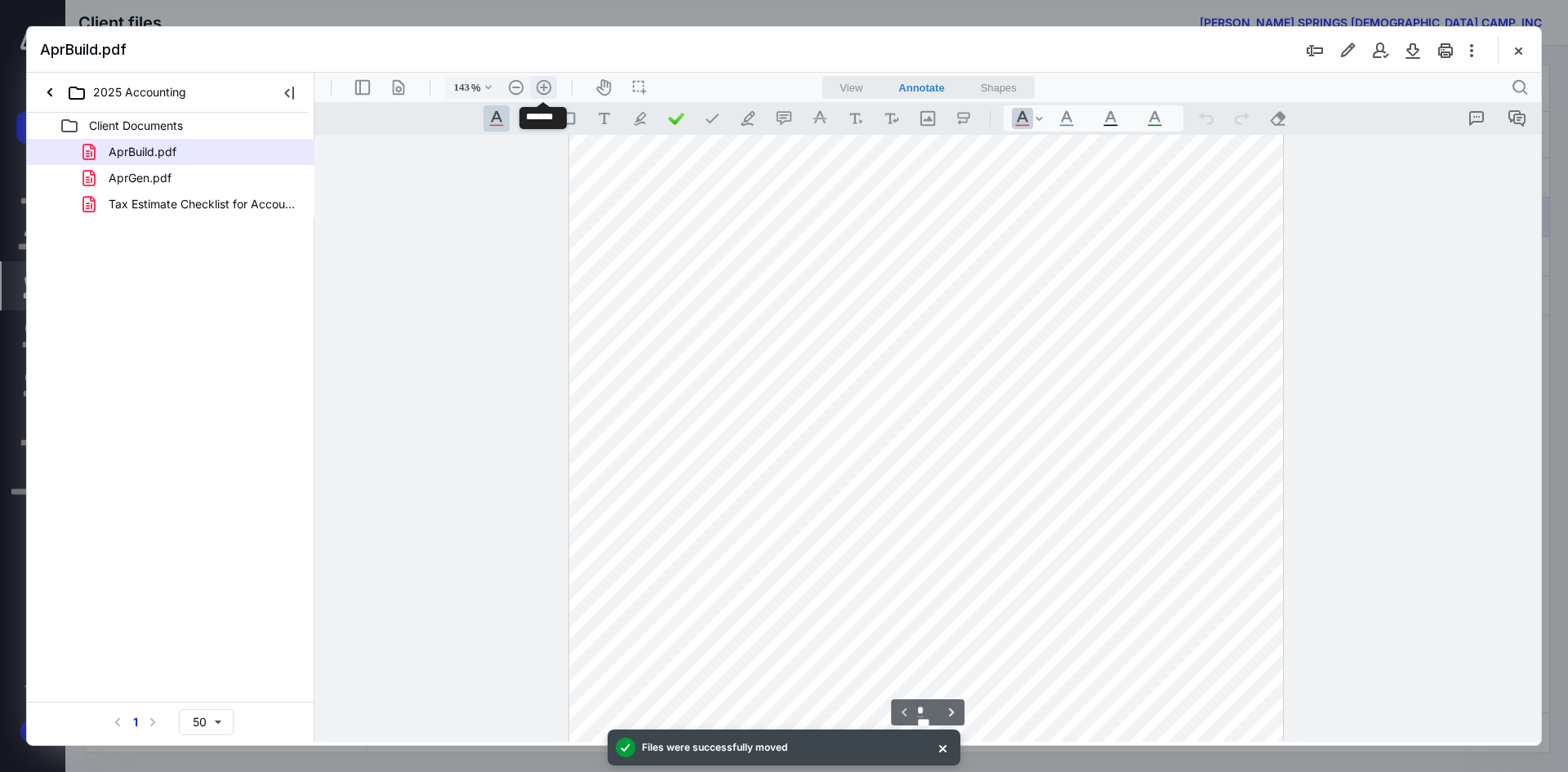 type on "168" 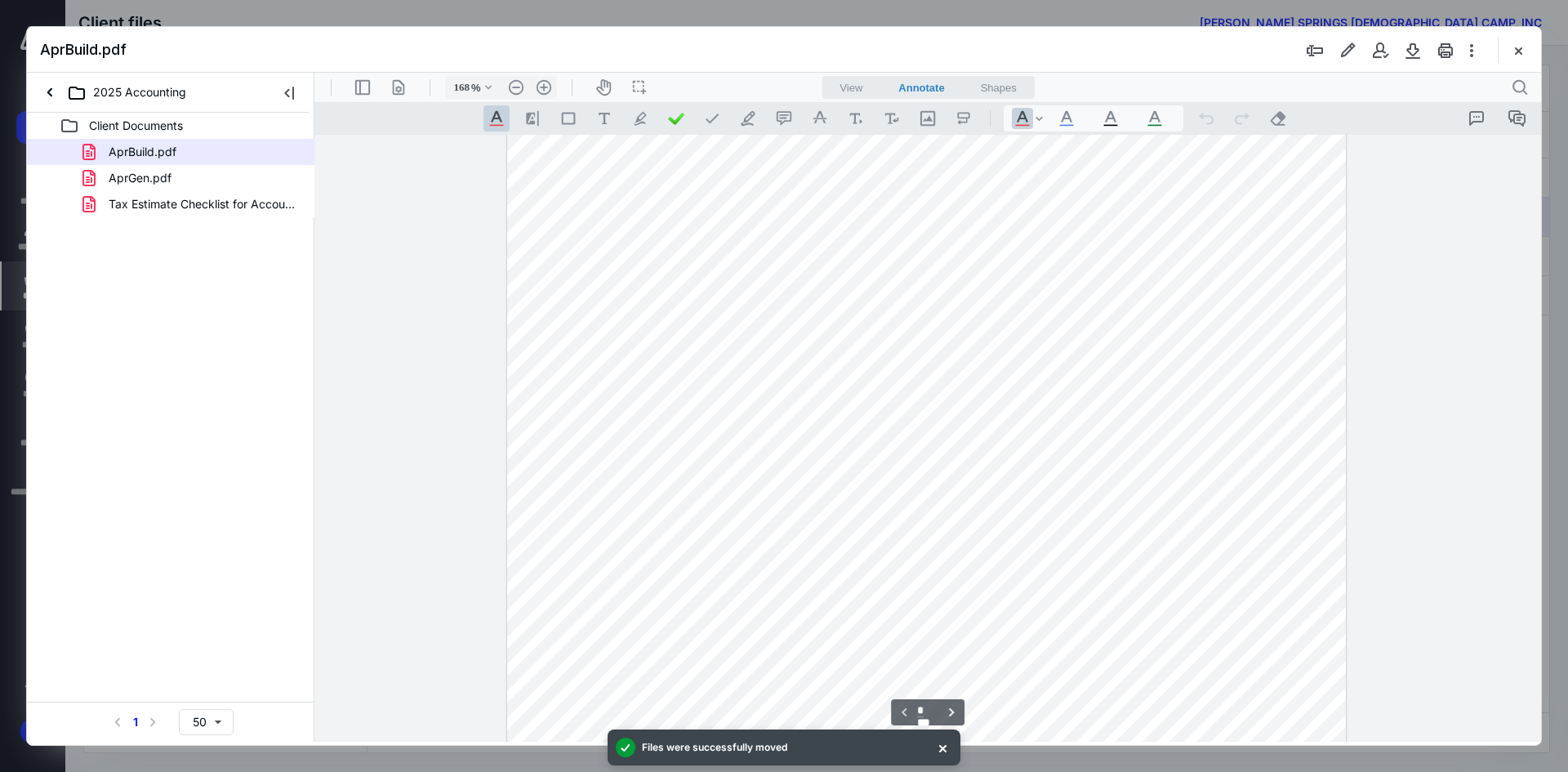 scroll, scrollTop: 256, scrollLeft: 0, axis: vertical 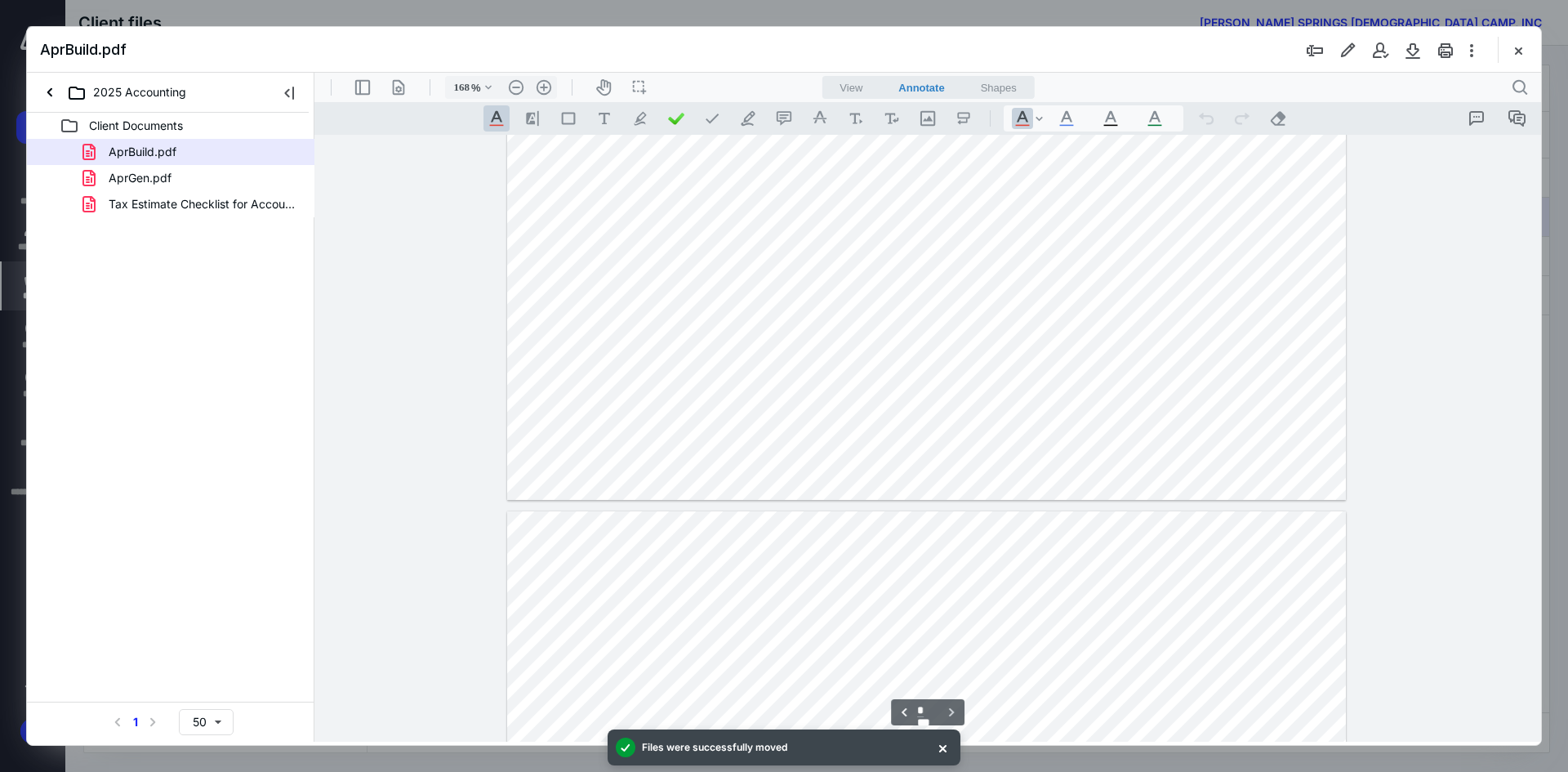type on "*" 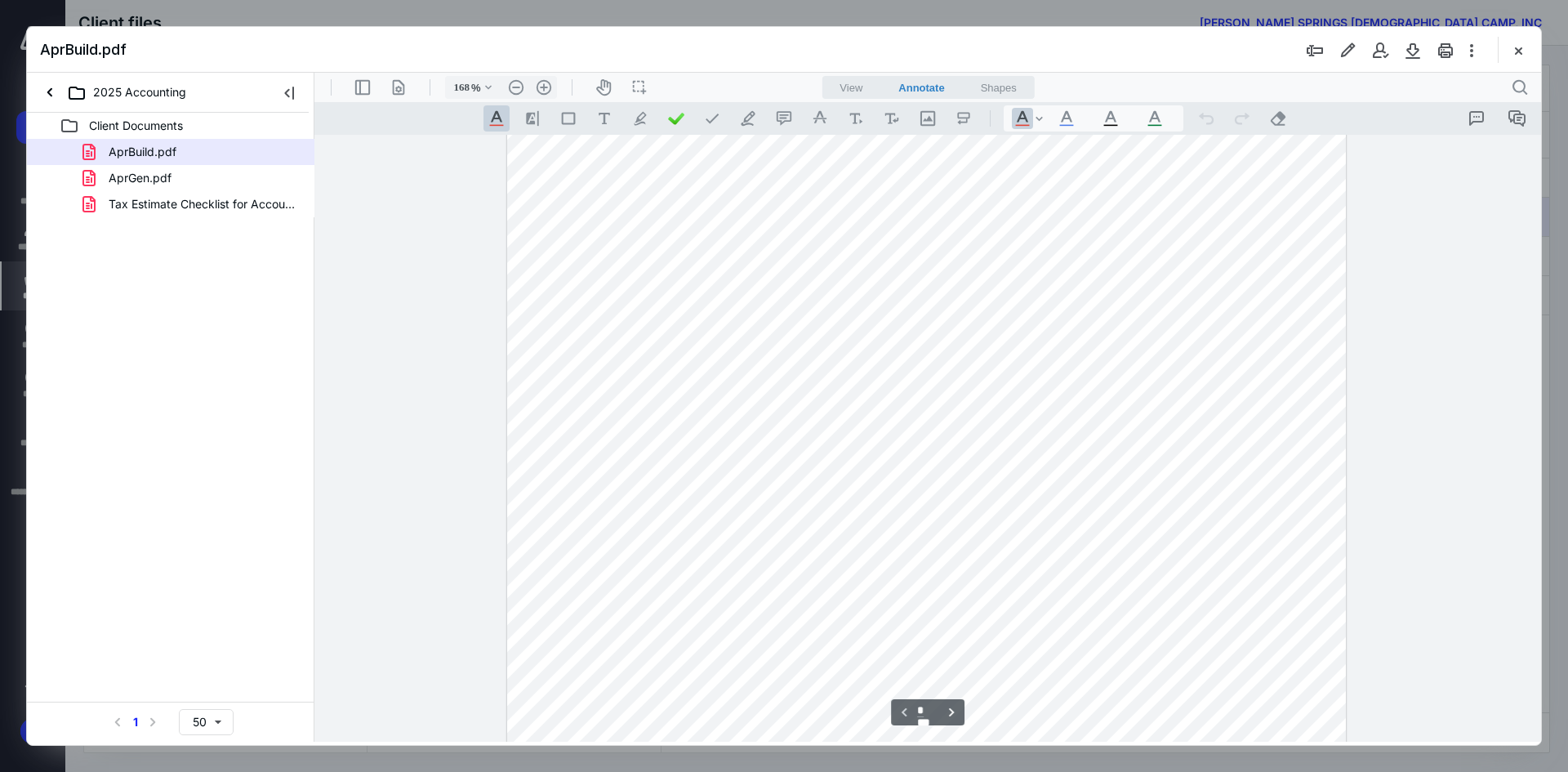 scroll, scrollTop: 0, scrollLeft: 0, axis: both 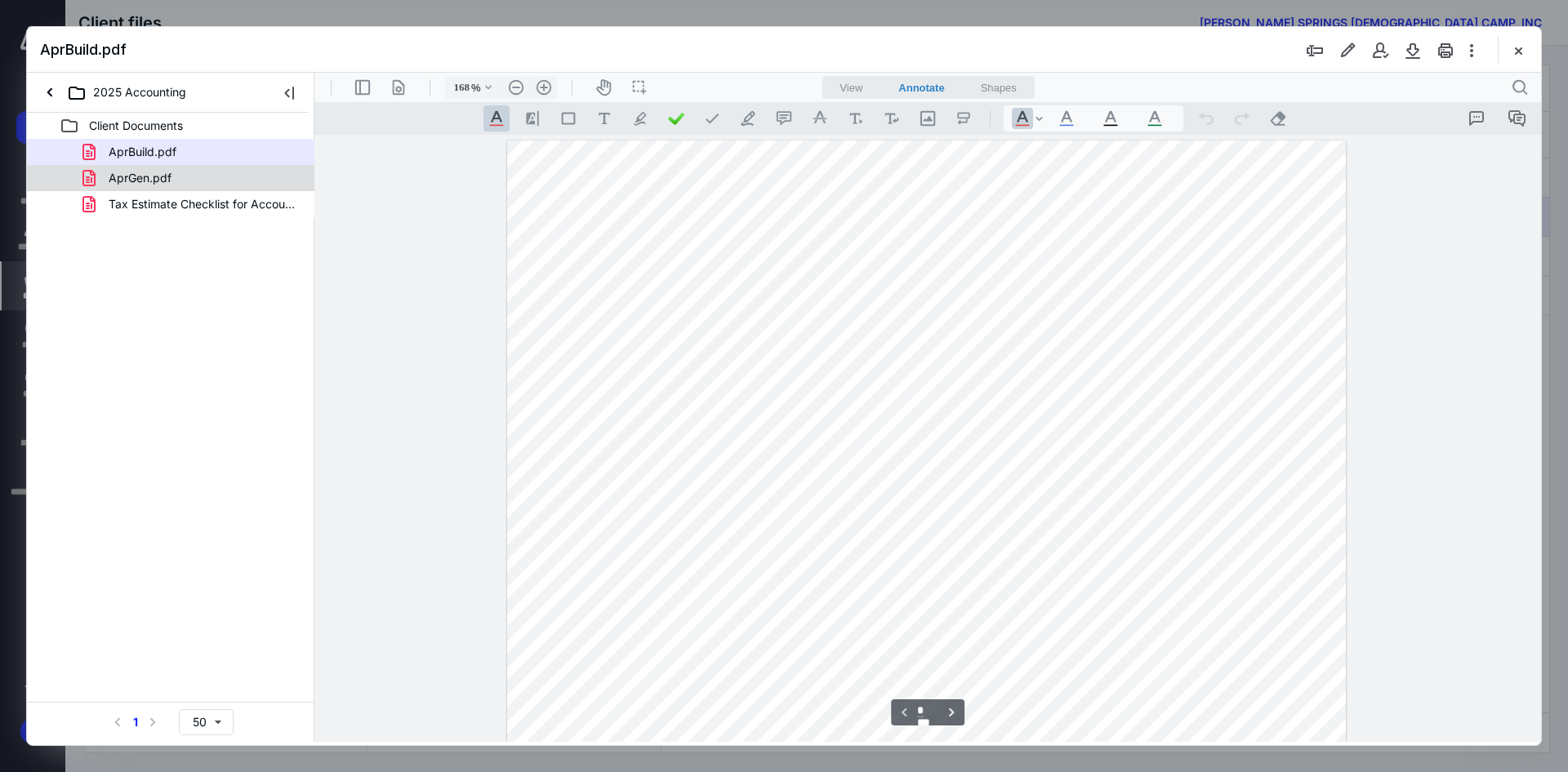 click on "AprGen.pdf" at bounding box center [171, 178] 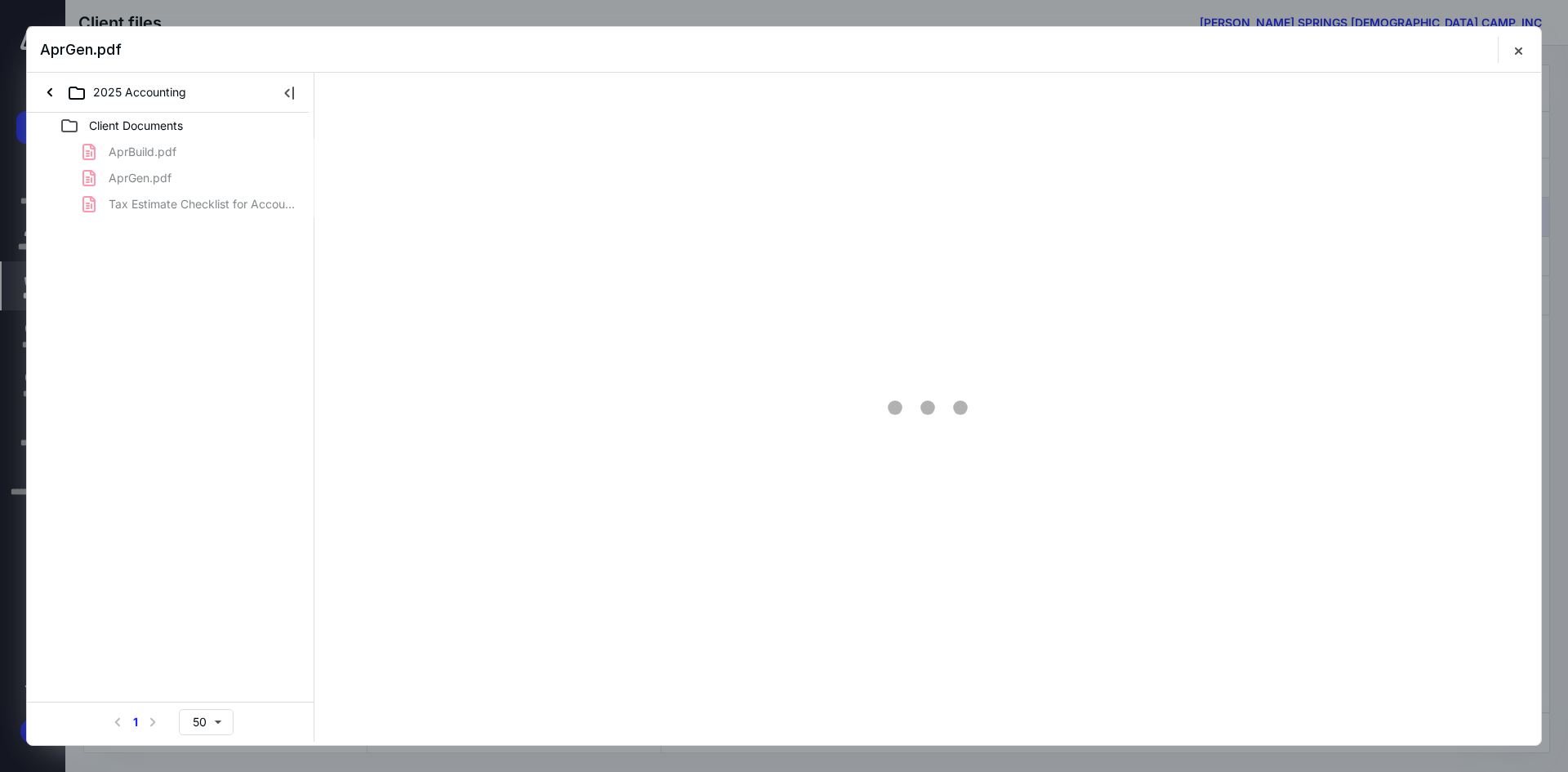 click on "AprBuild.pdf AprGen.pdf Tax Estimate Checklist for Accountants.pdf" at bounding box center [171, 178] 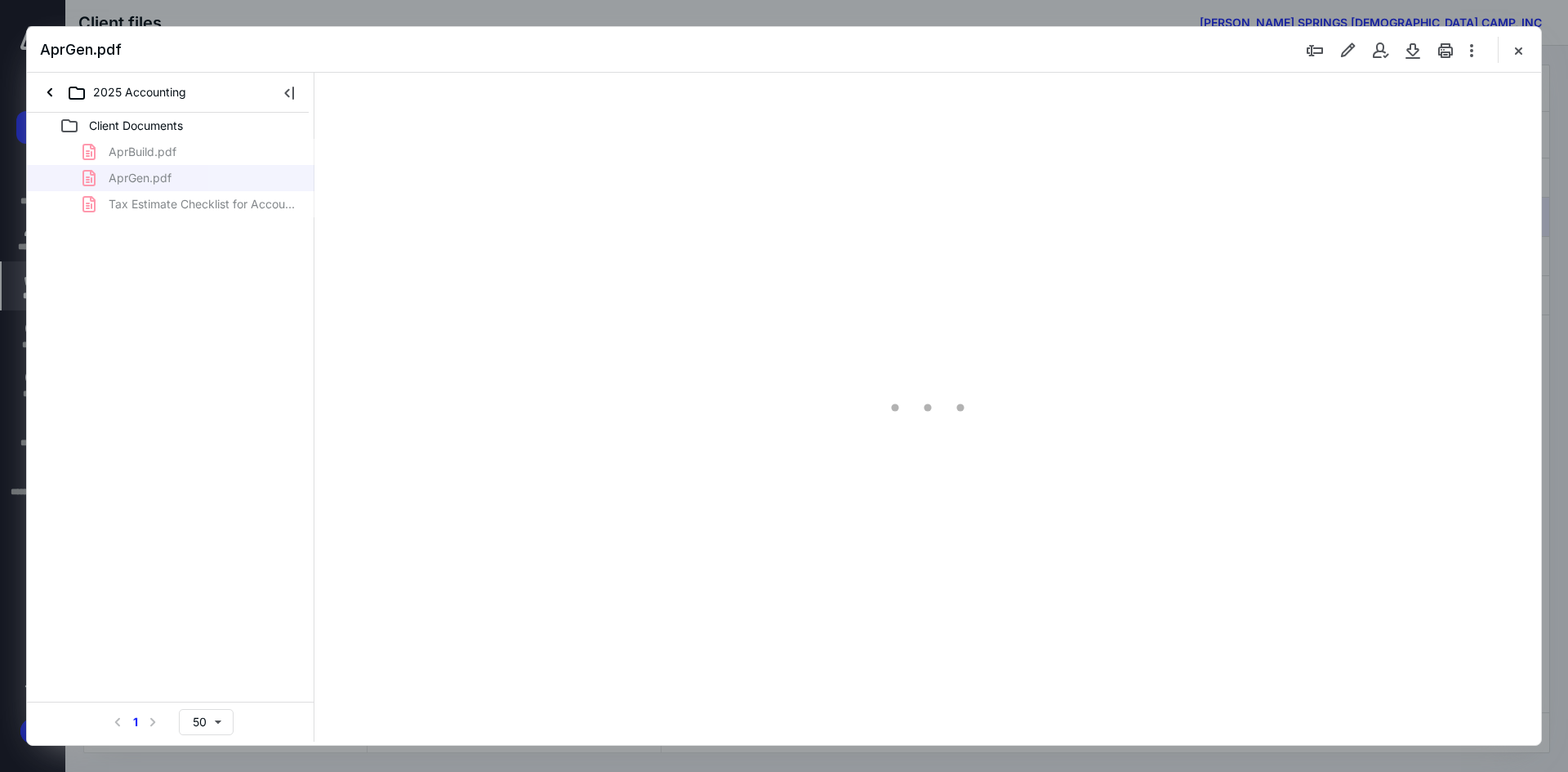 type on "93" 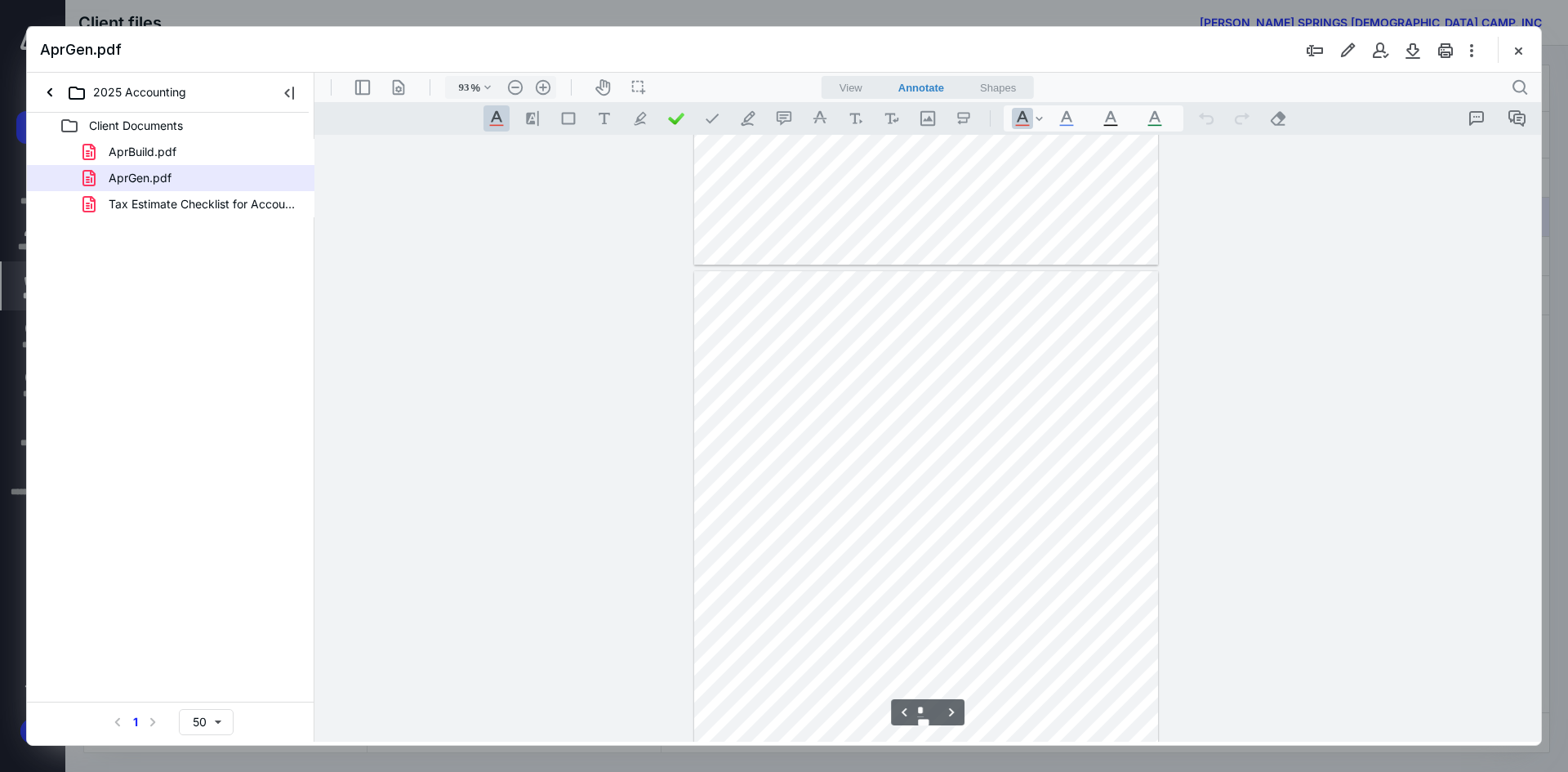 type on "*" 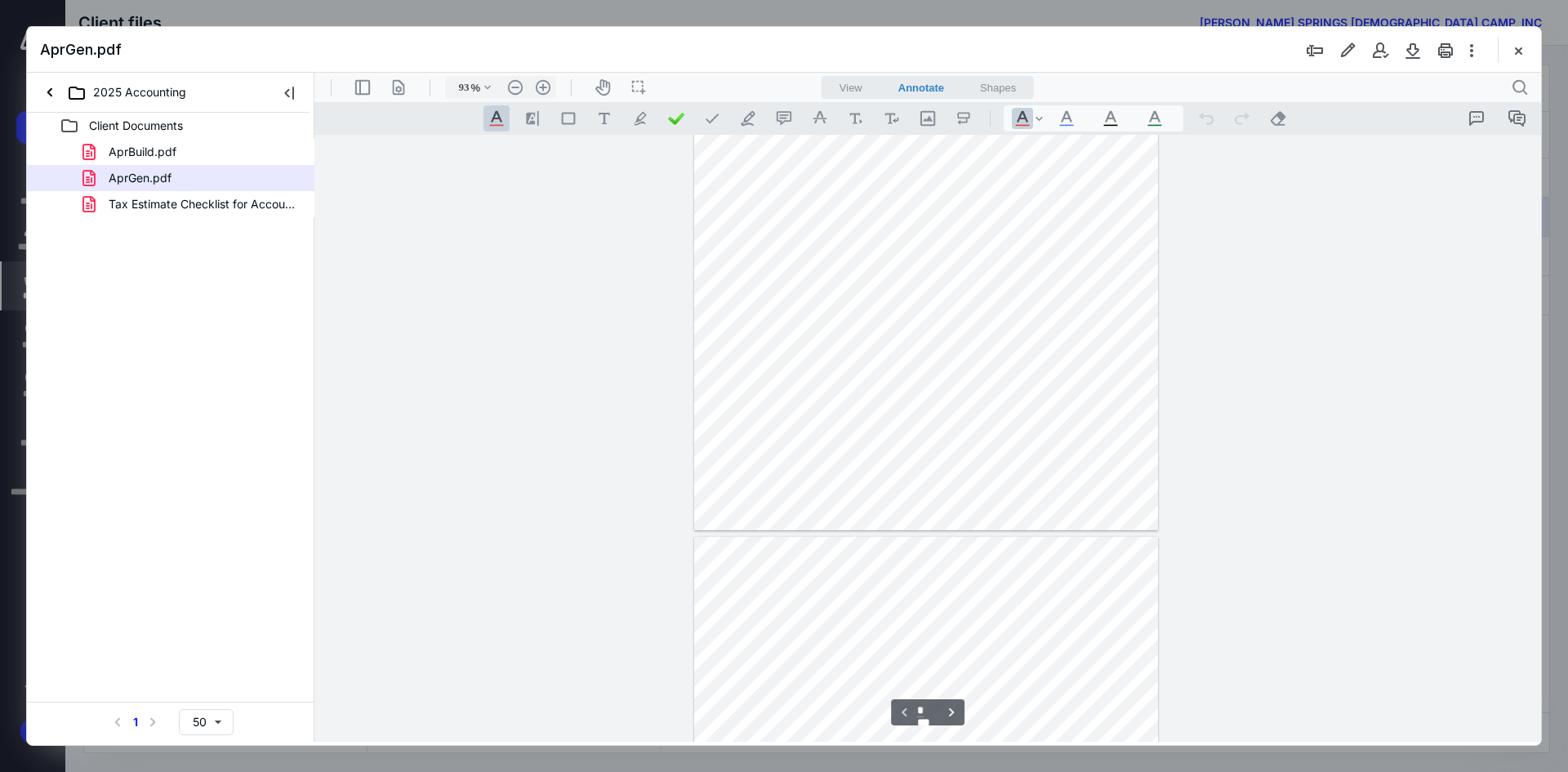 scroll, scrollTop: 65, scrollLeft: 0, axis: vertical 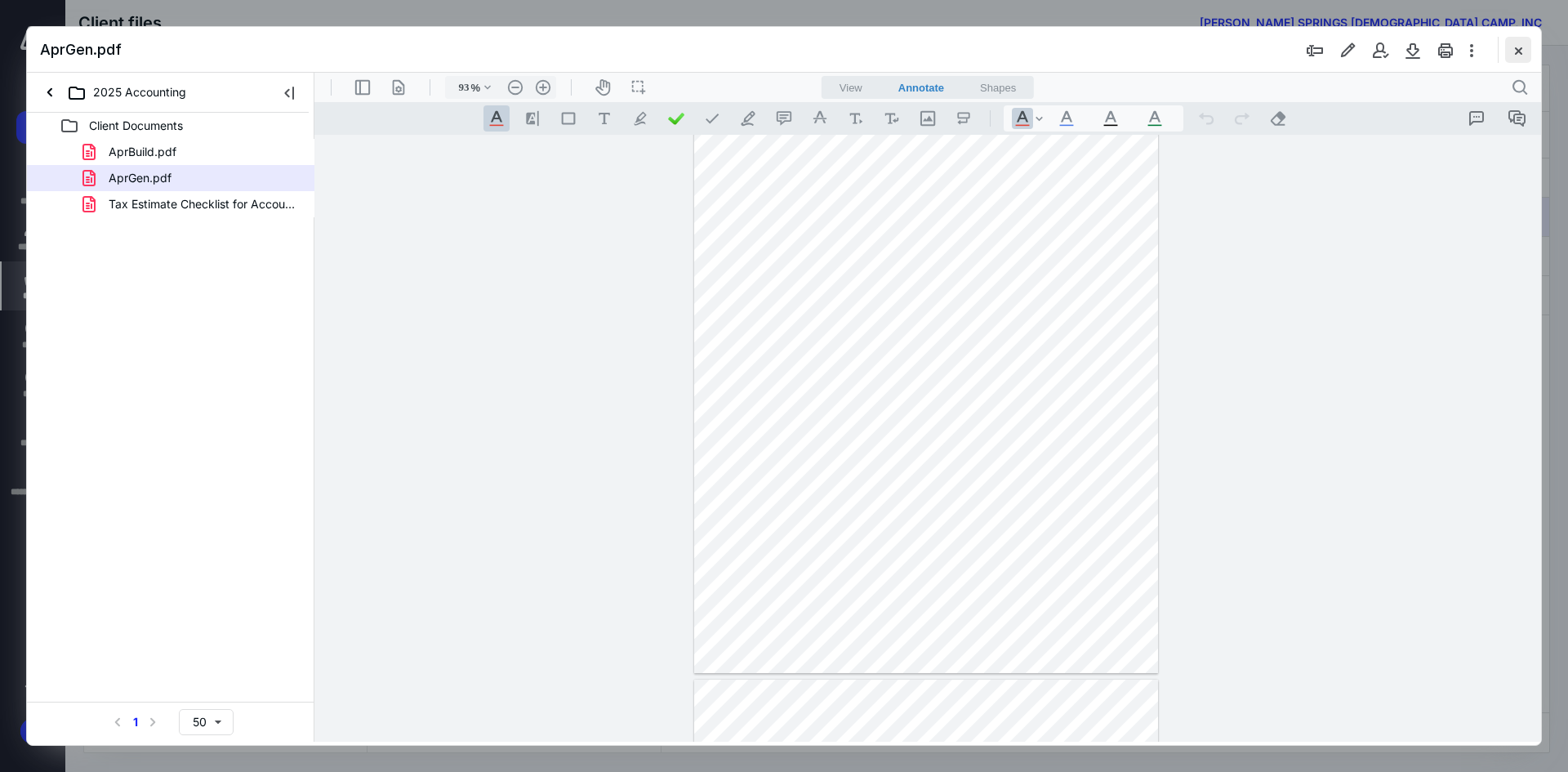 click at bounding box center (1518, 50) 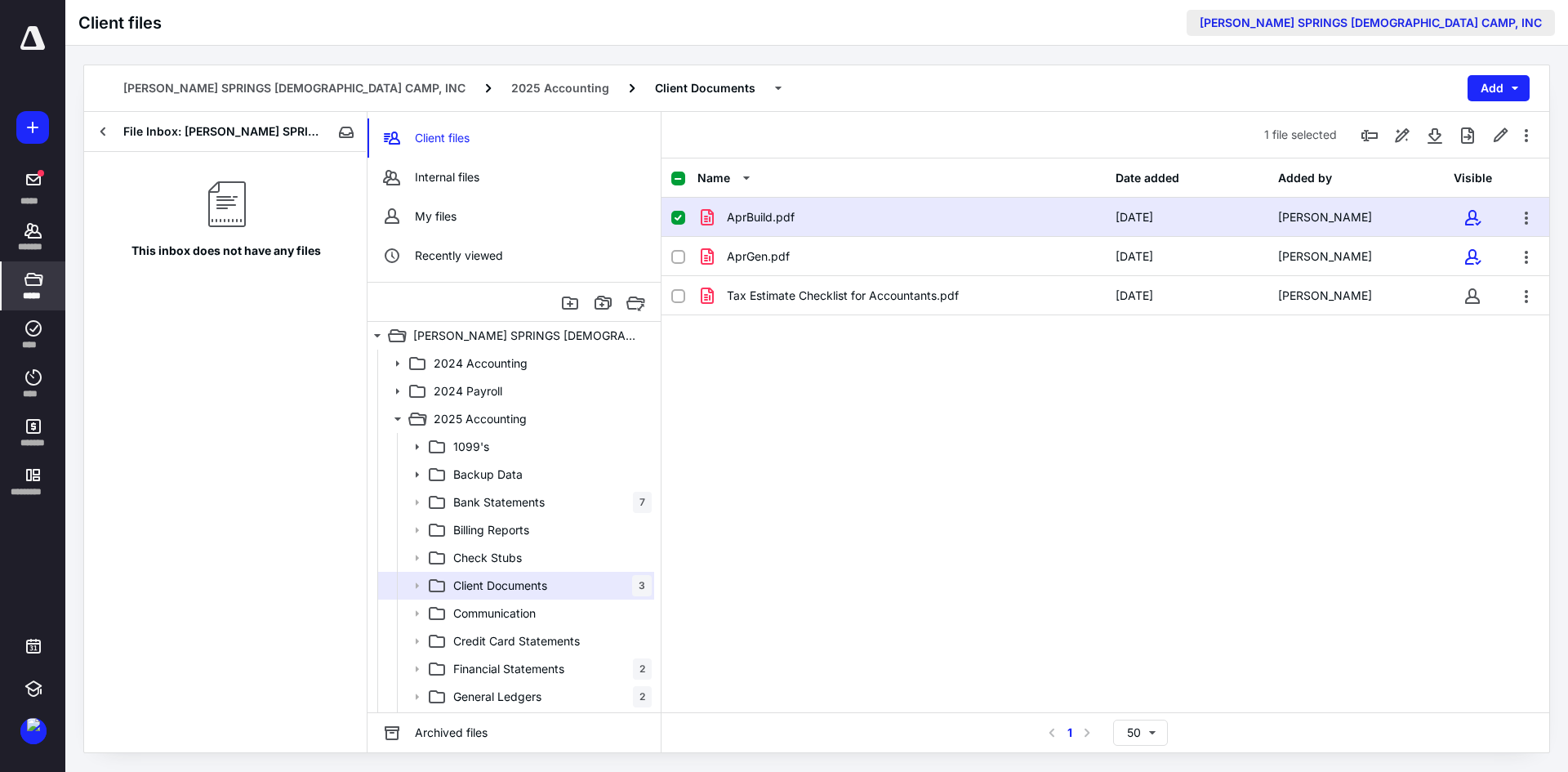 click on "CLARA SPRINGS BAPTIST CAMP, INC" at bounding box center (1370, 23) 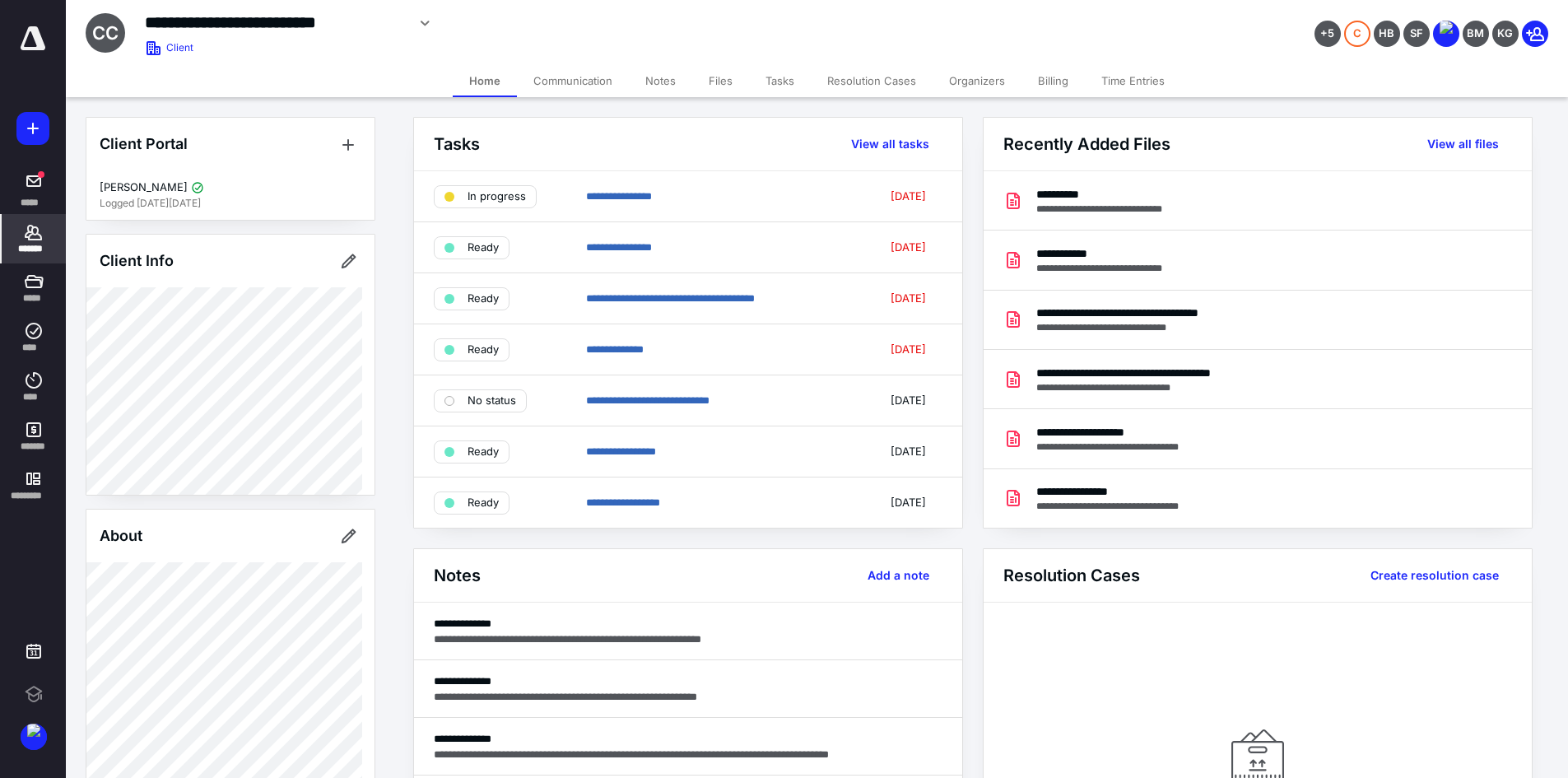 scroll, scrollTop: 0, scrollLeft: 0, axis: both 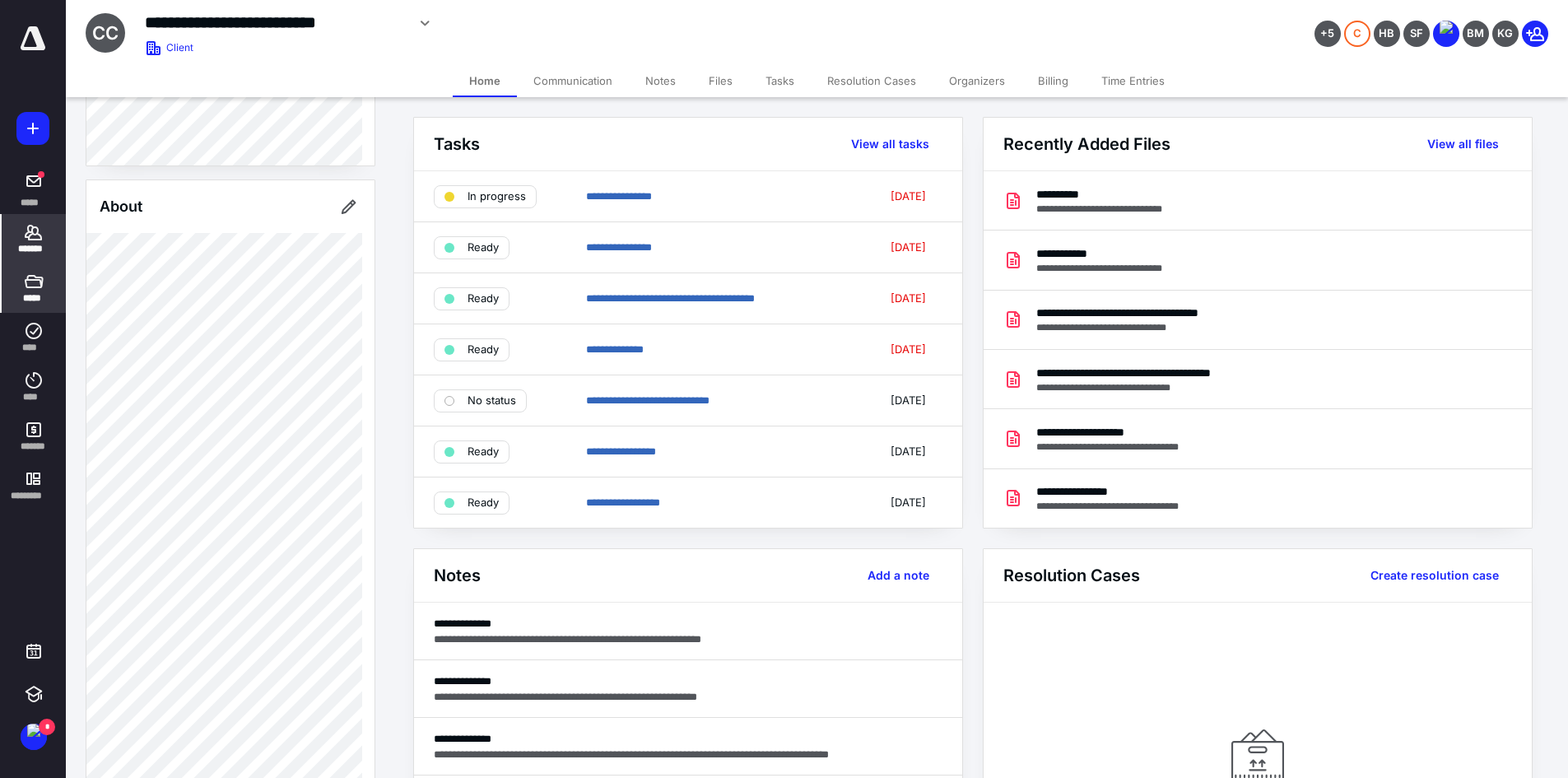 click 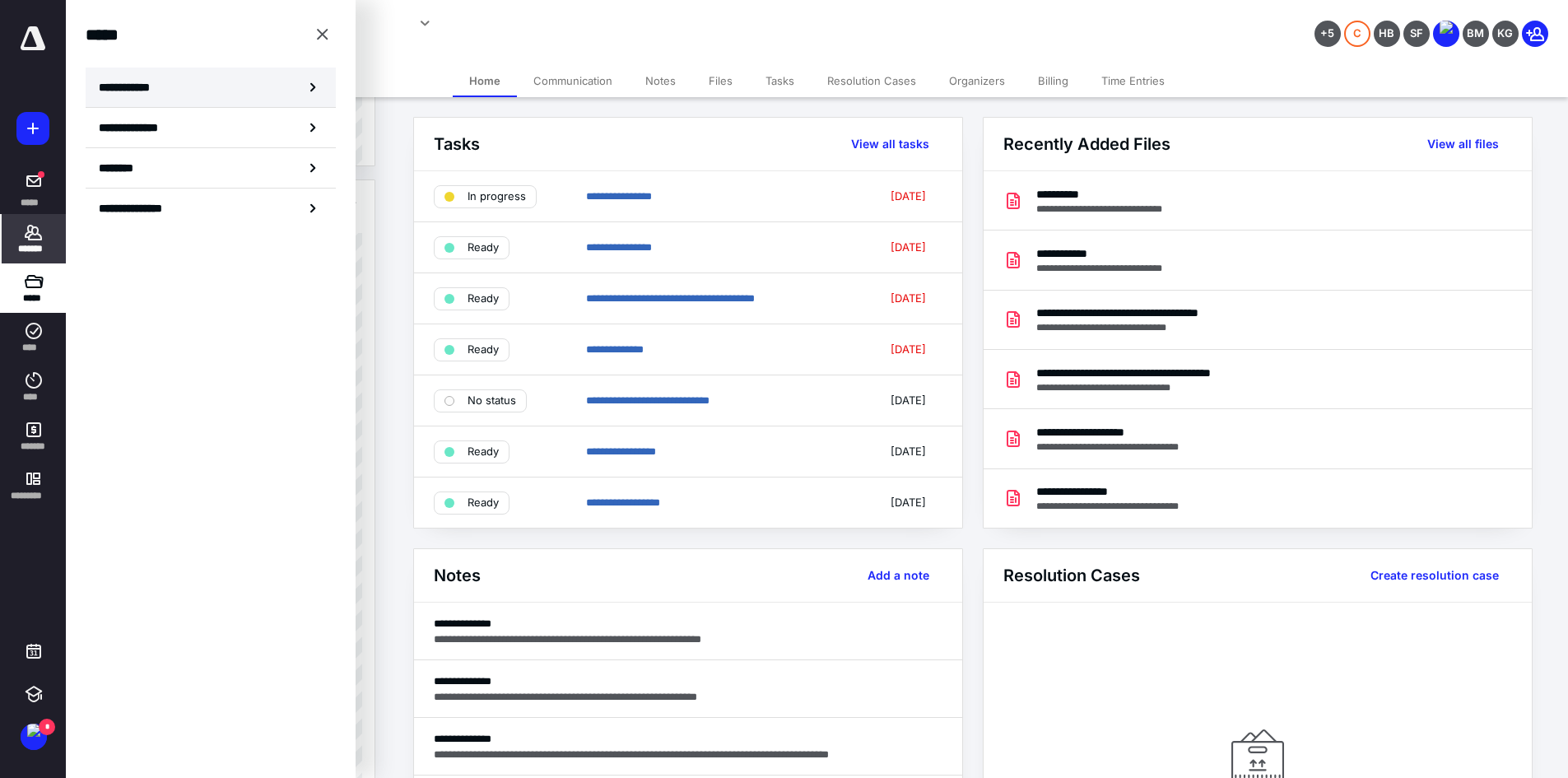 click on "**********" at bounding box center (211, 87) 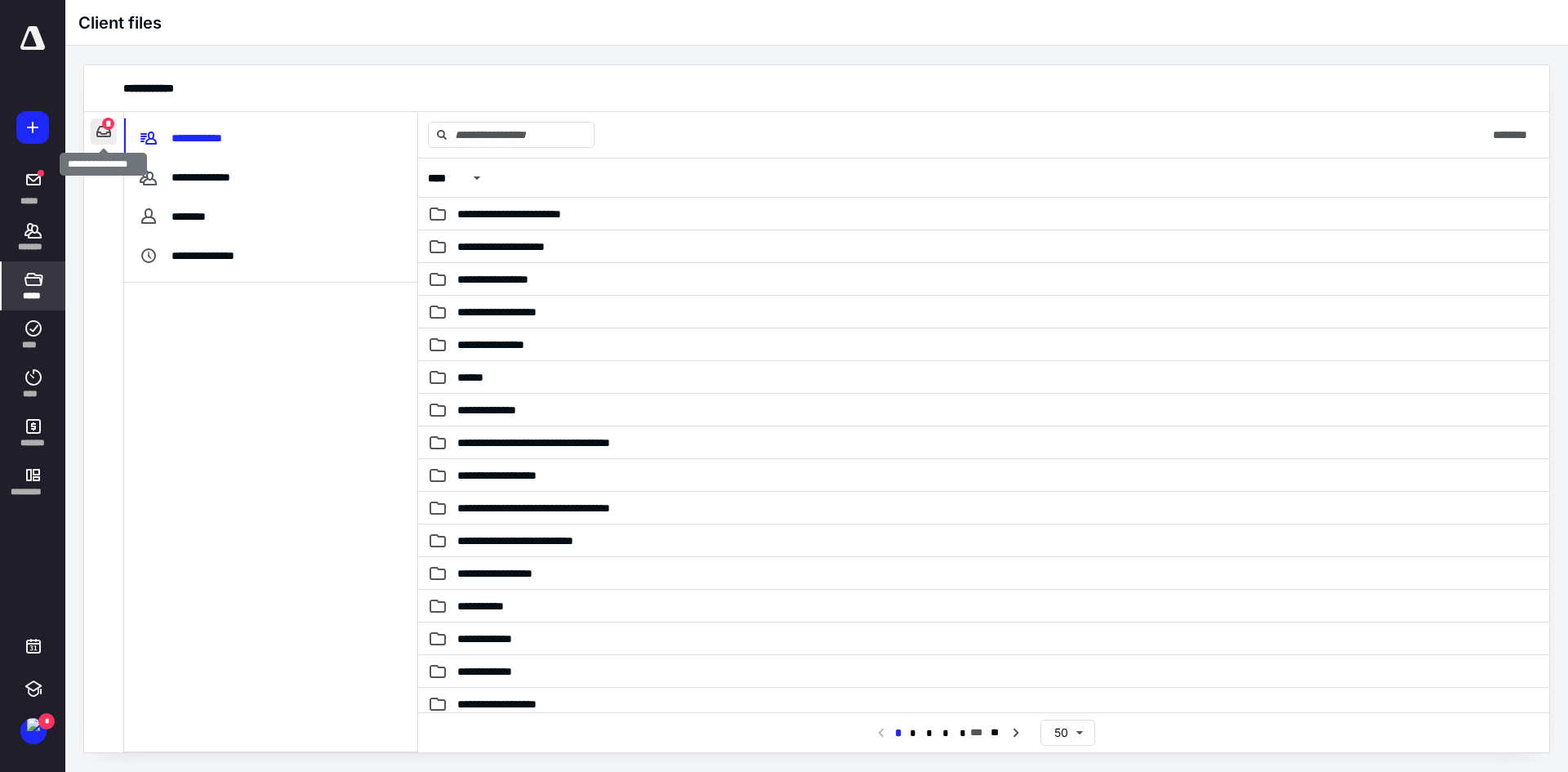 click at bounding box center [104, 132] 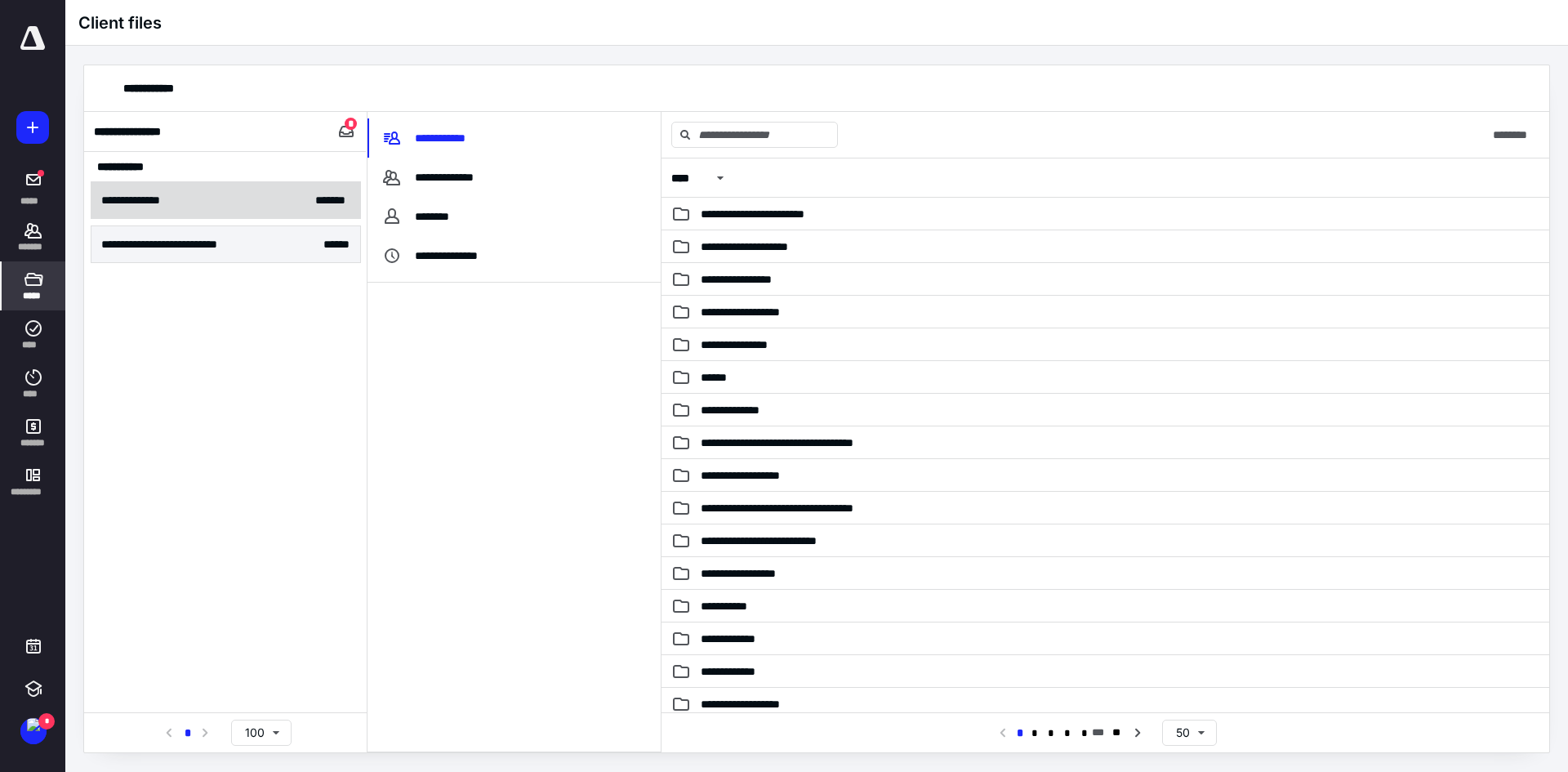 click on "**********" at bounding box center [225, 200] 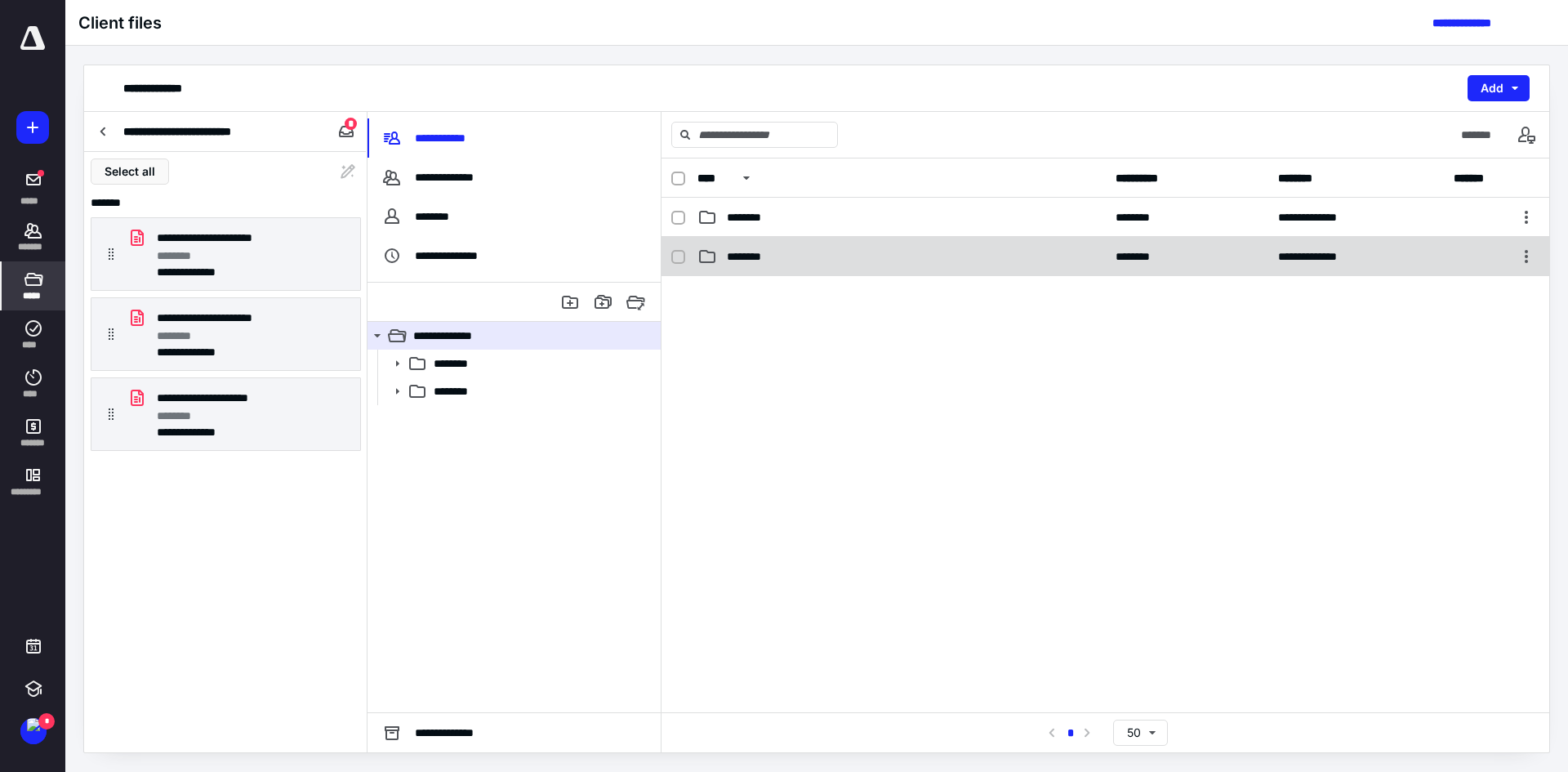 click on "********" at bounding box center (902, 257) 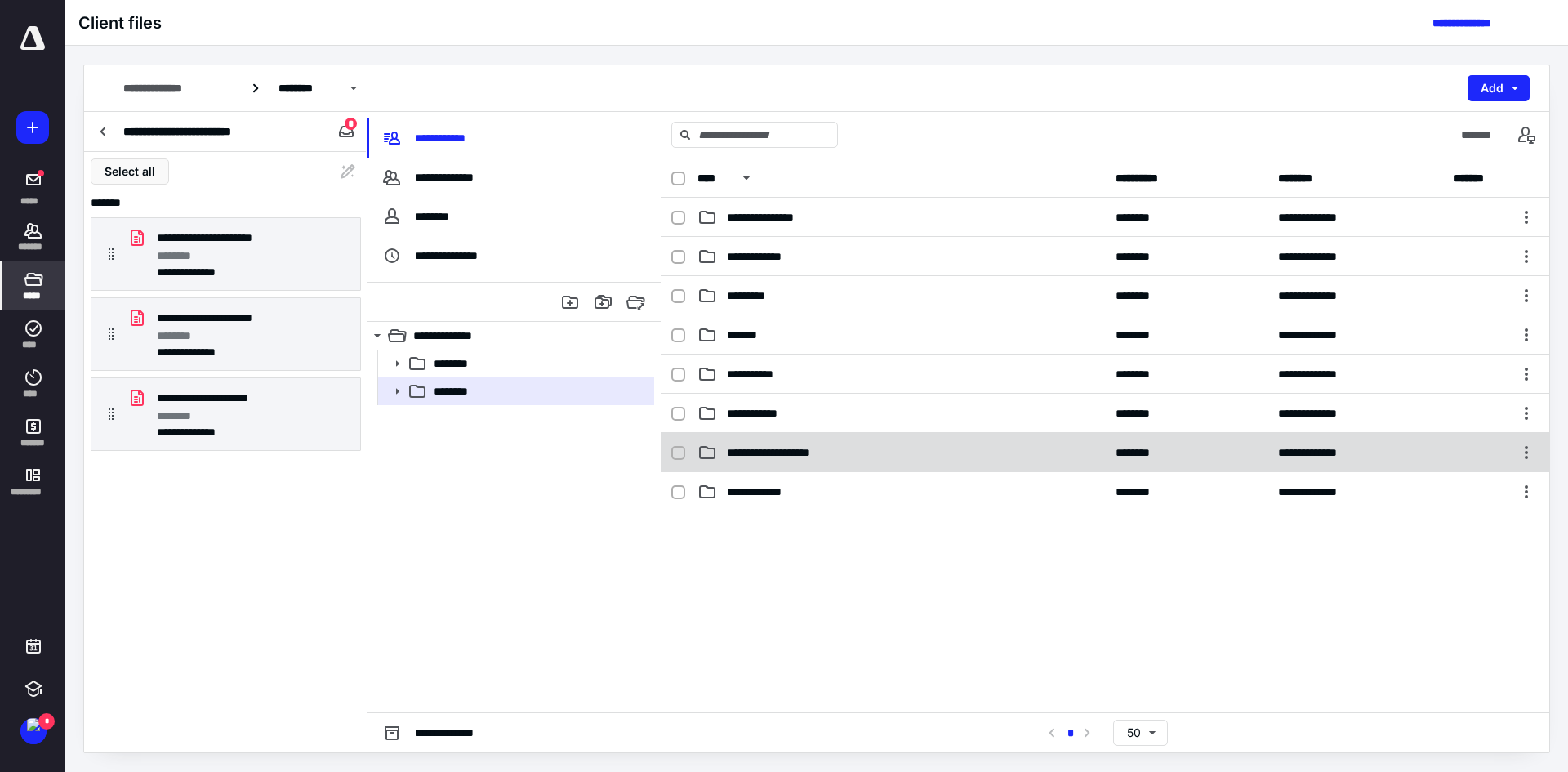 click on "**********" at bounding box center (1105, 453) 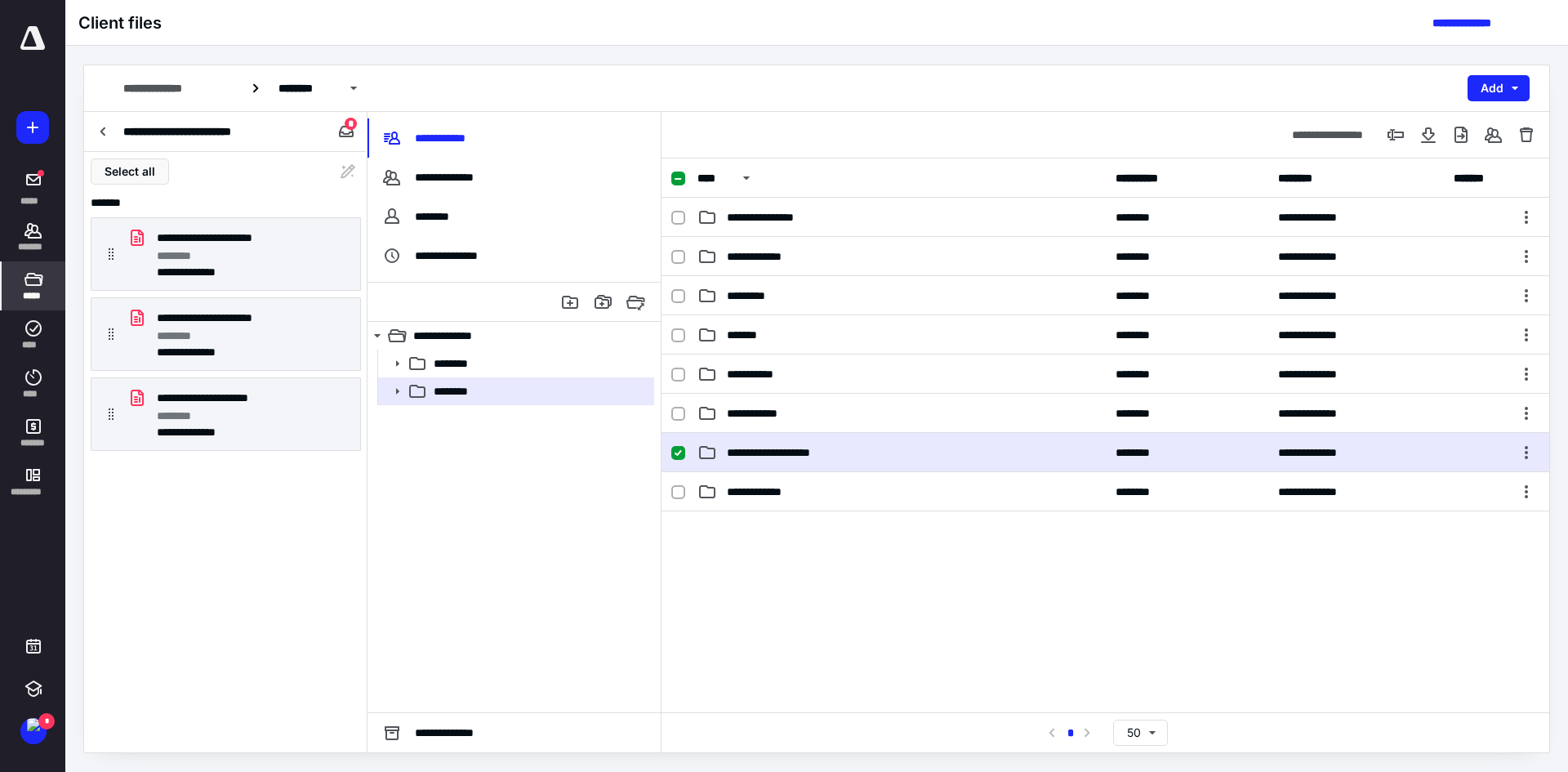 click on "**********" at bounding box center [1105, 453] 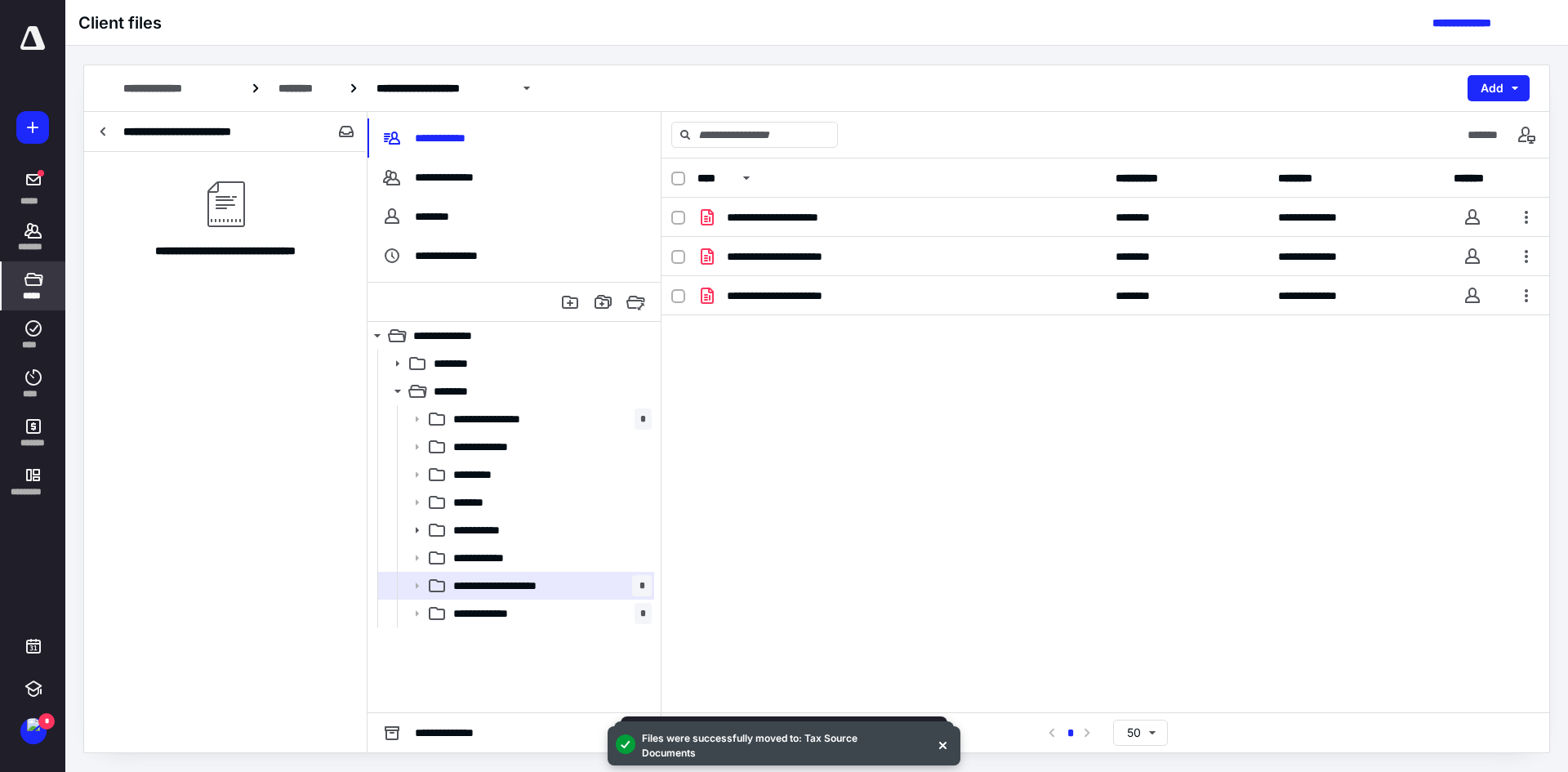 click on "**********" at bounding box center (203, 132) 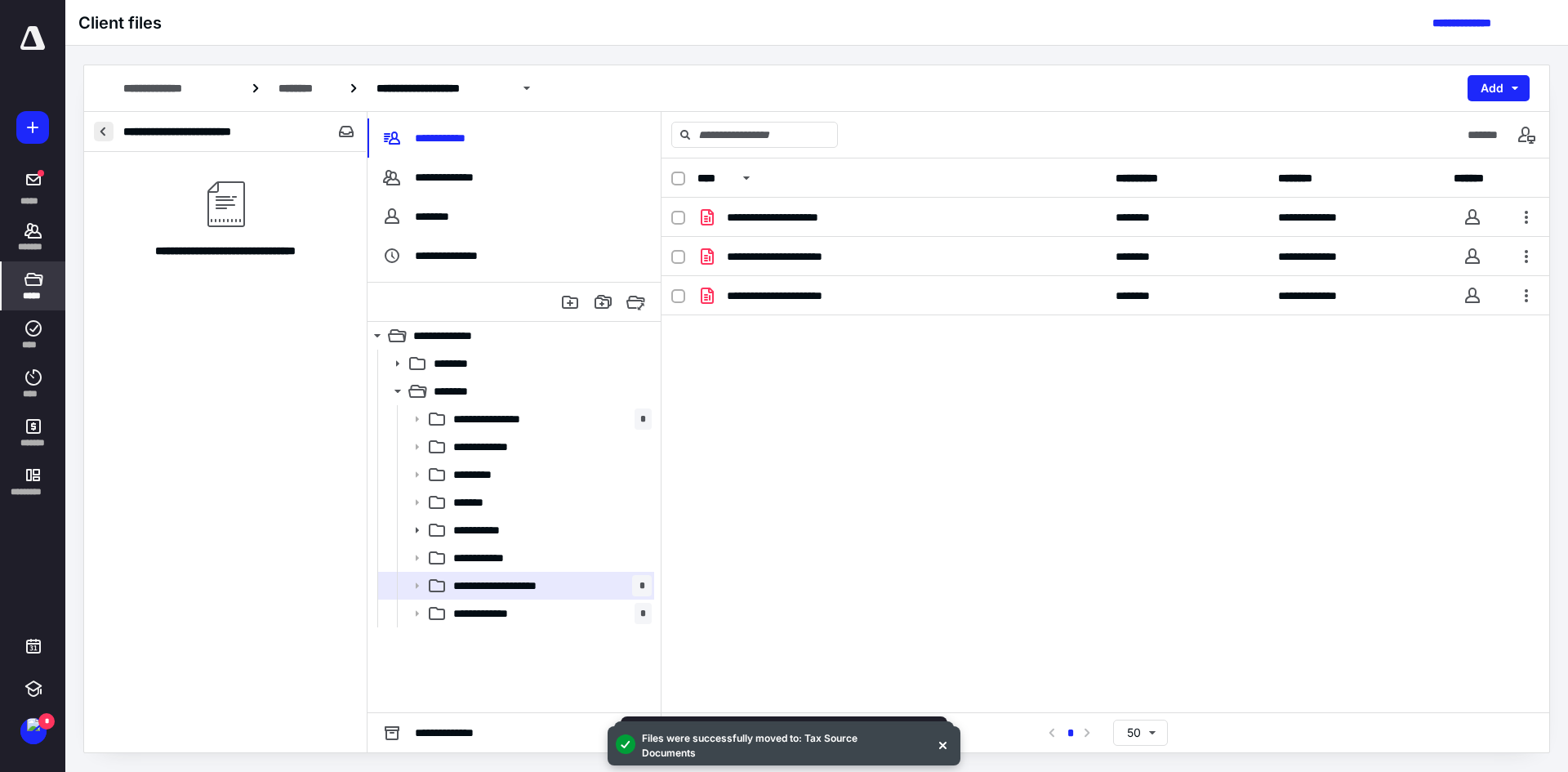 click at bounding box center [104, 132] 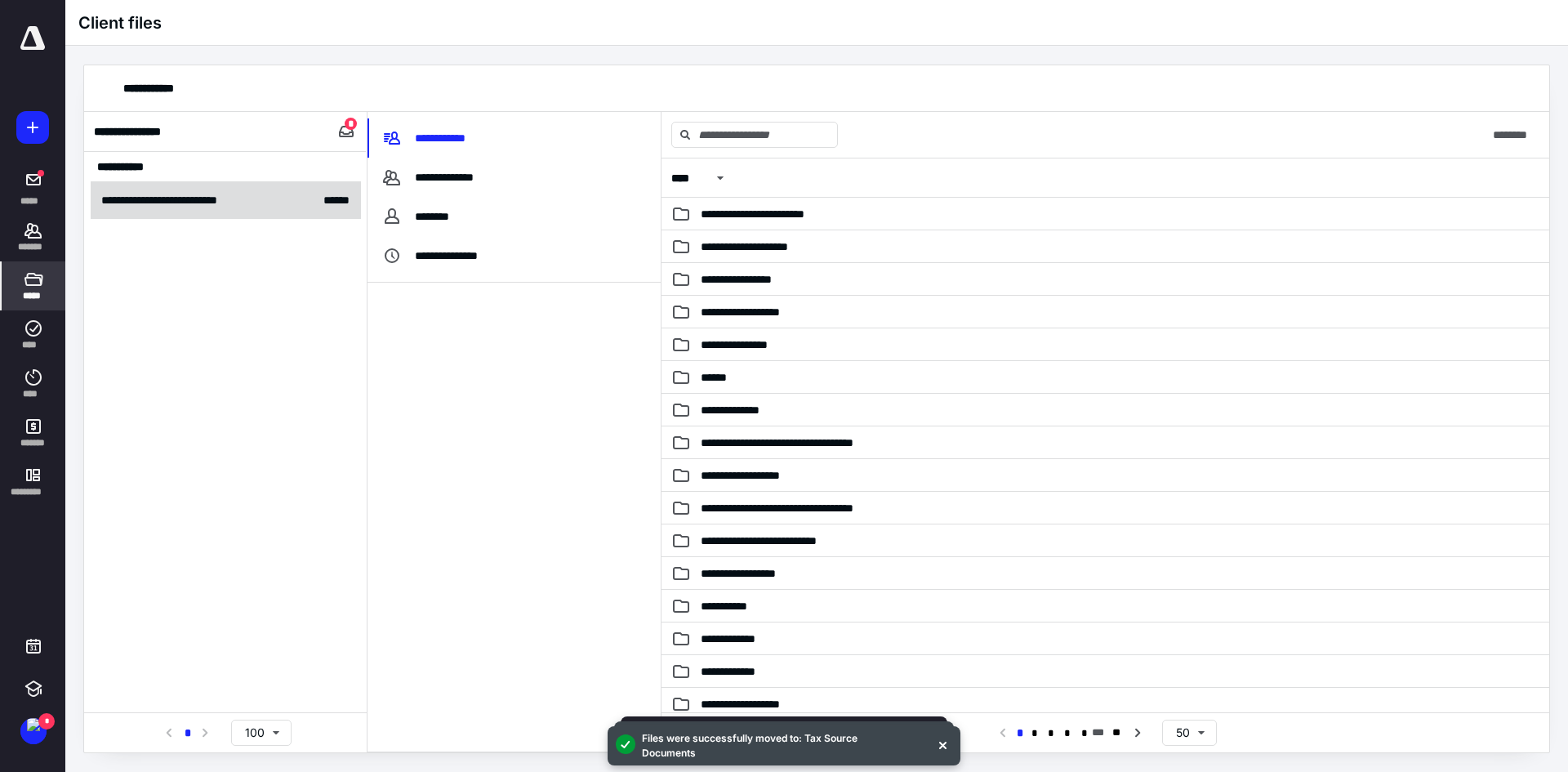 click on "**********" at bounding box center (225, 200) 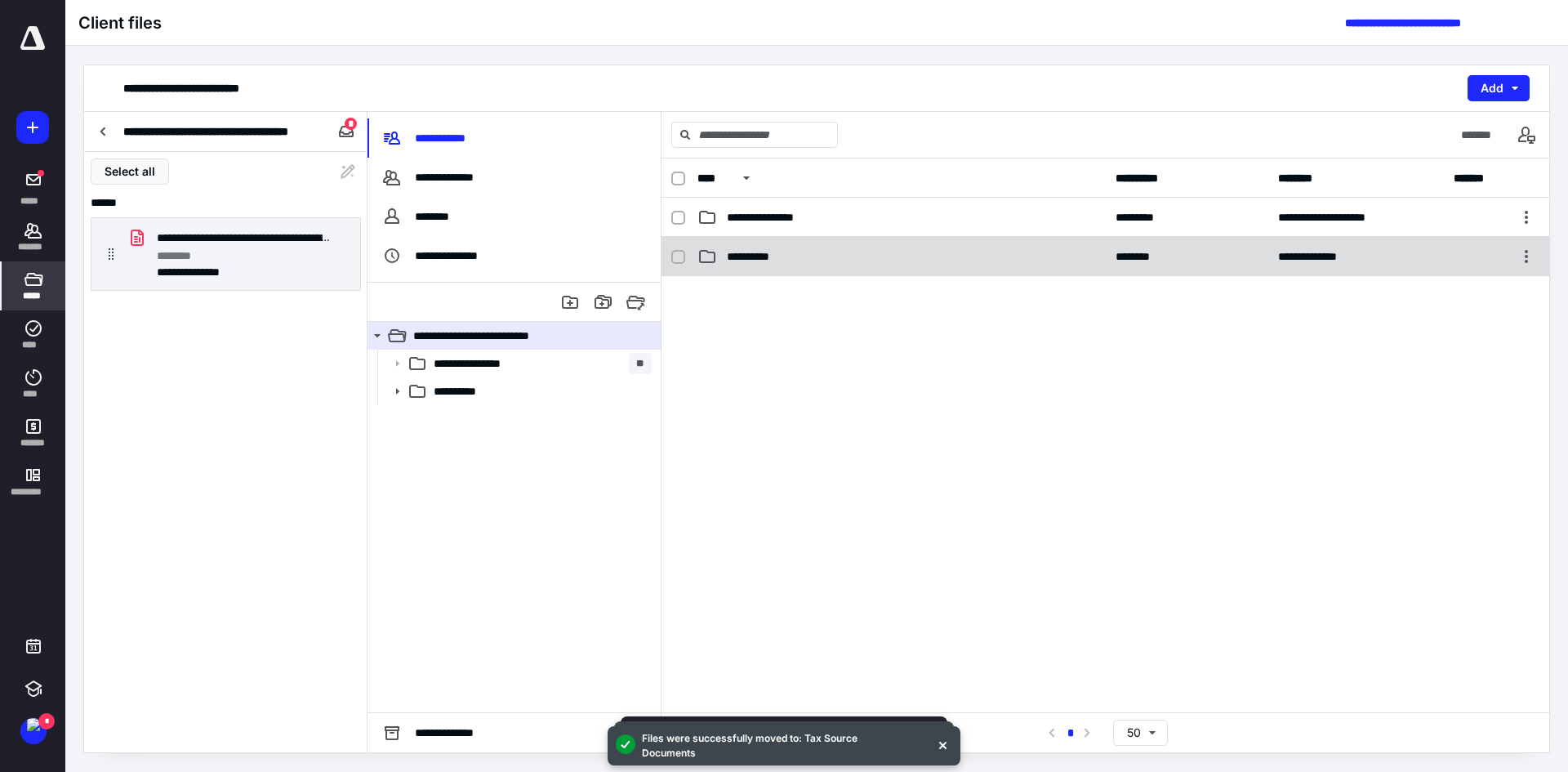 click on "**********" at bounding box center [902, 257] 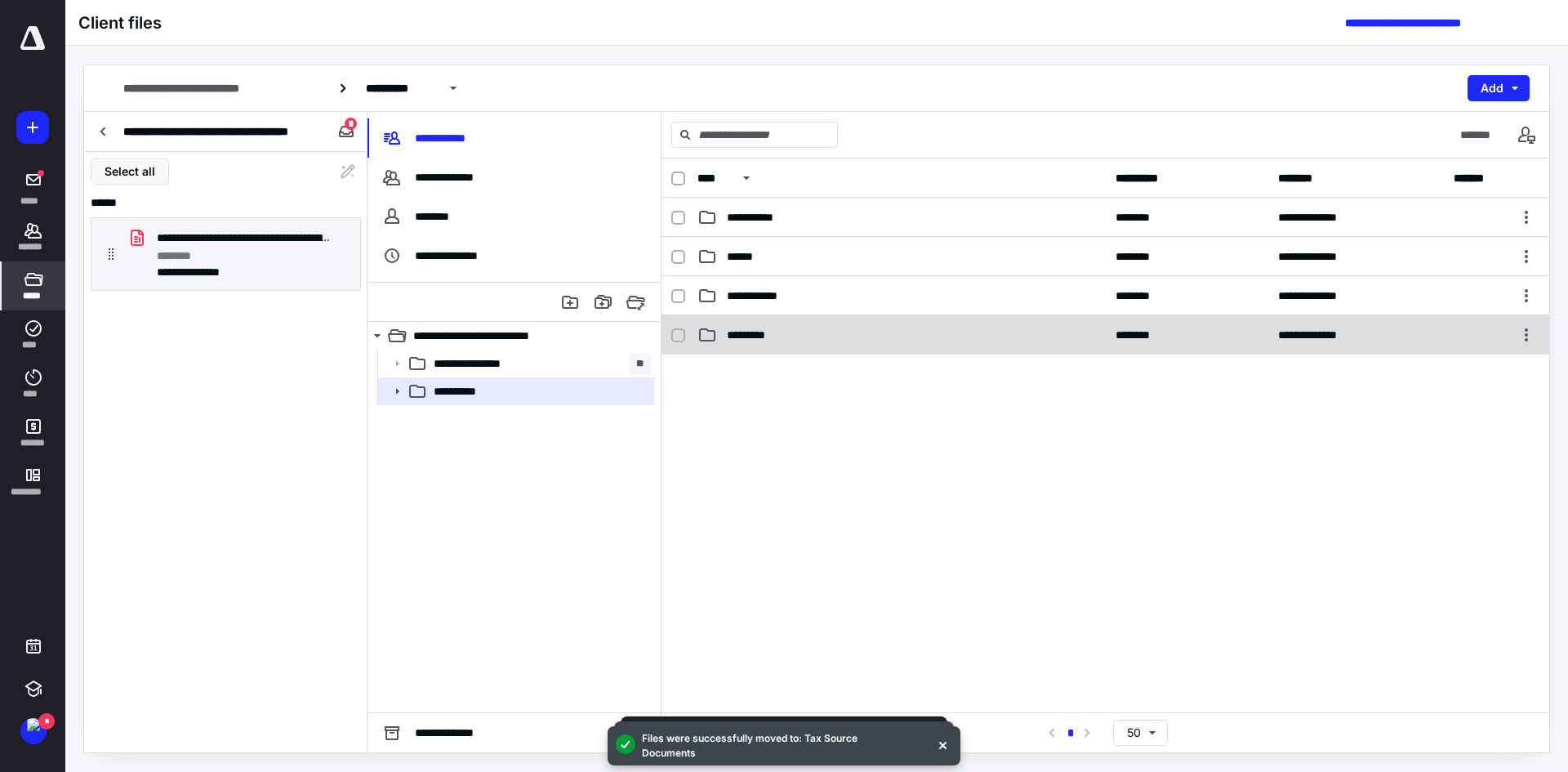 click on "**********" at bounding box center (1105, 335) 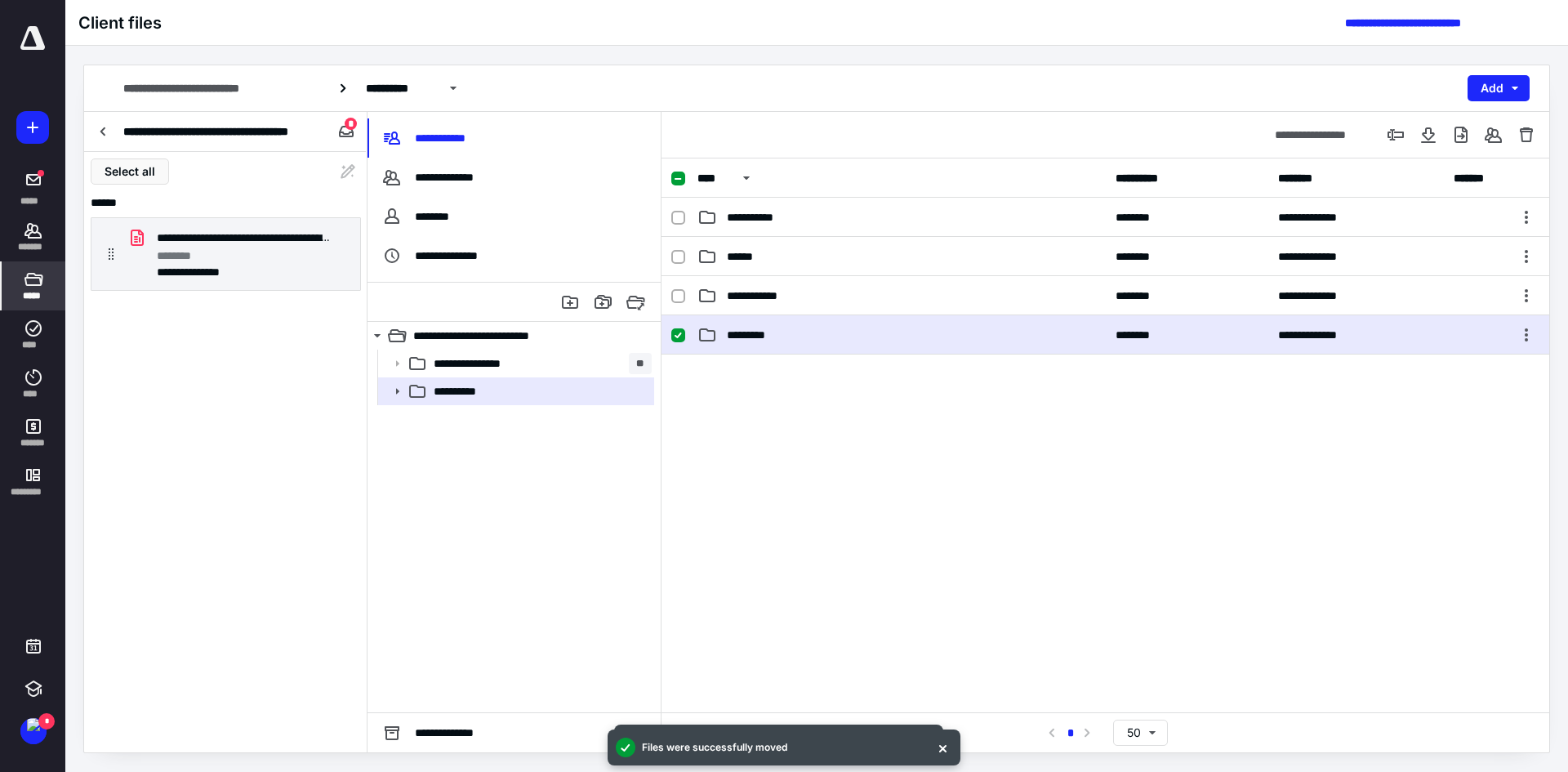 click on "**********" at bounding box center (1105, 335) 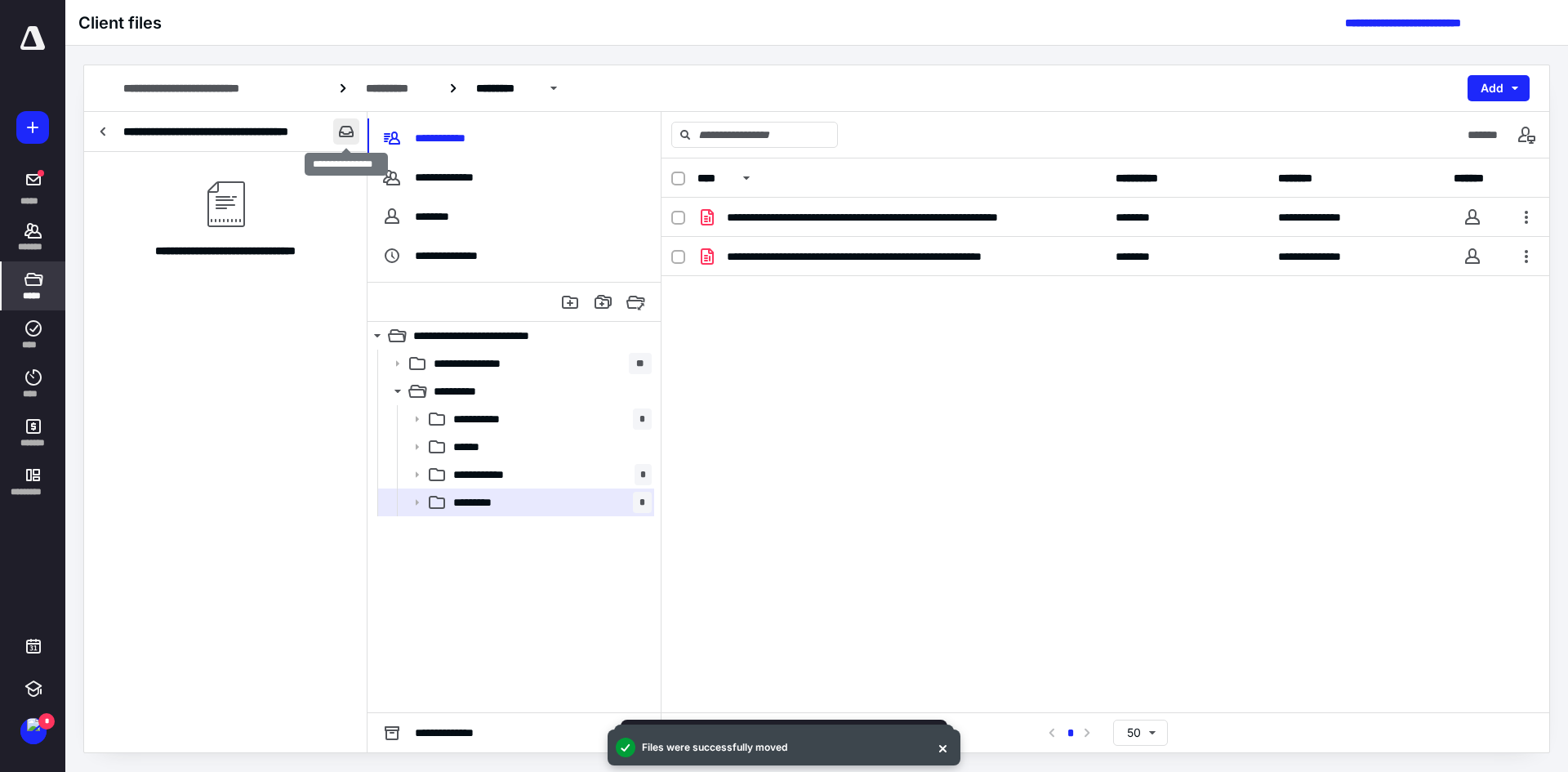 click at bounding box center [346, 132] 